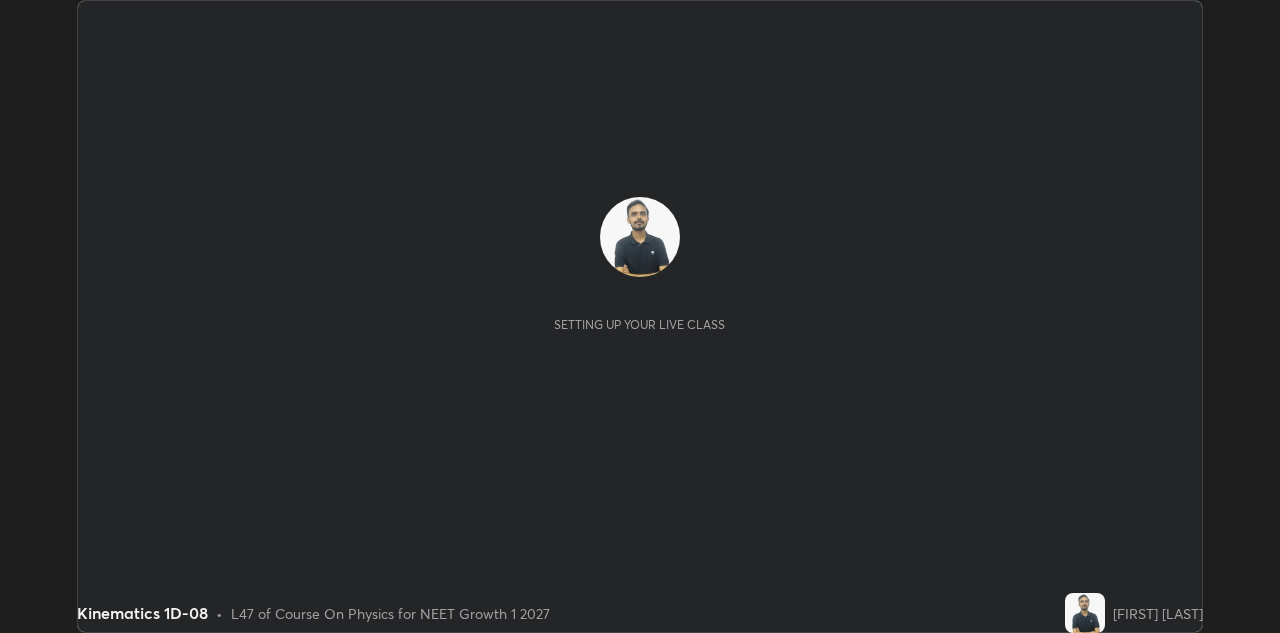 scroll, scrollTop: 0, scrollLeft: 0, axis: both 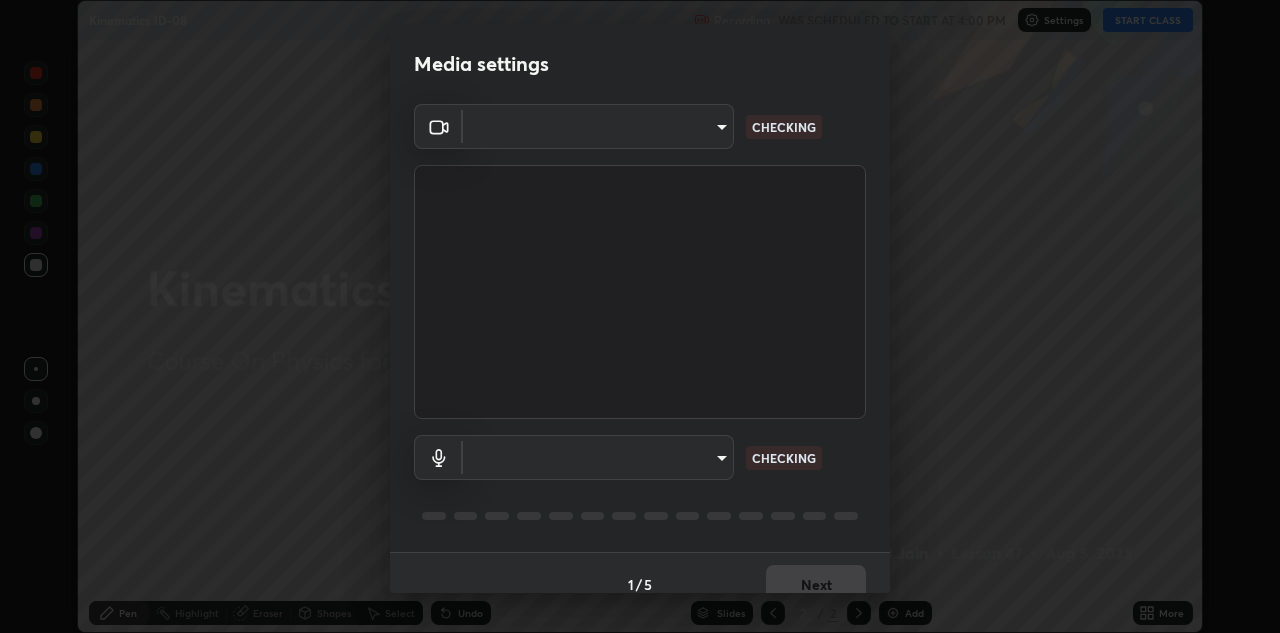 type on "4e3965257e4c32928a962c549e69d2dd98495dfd5ffd05f38c963d662b04e8e1" 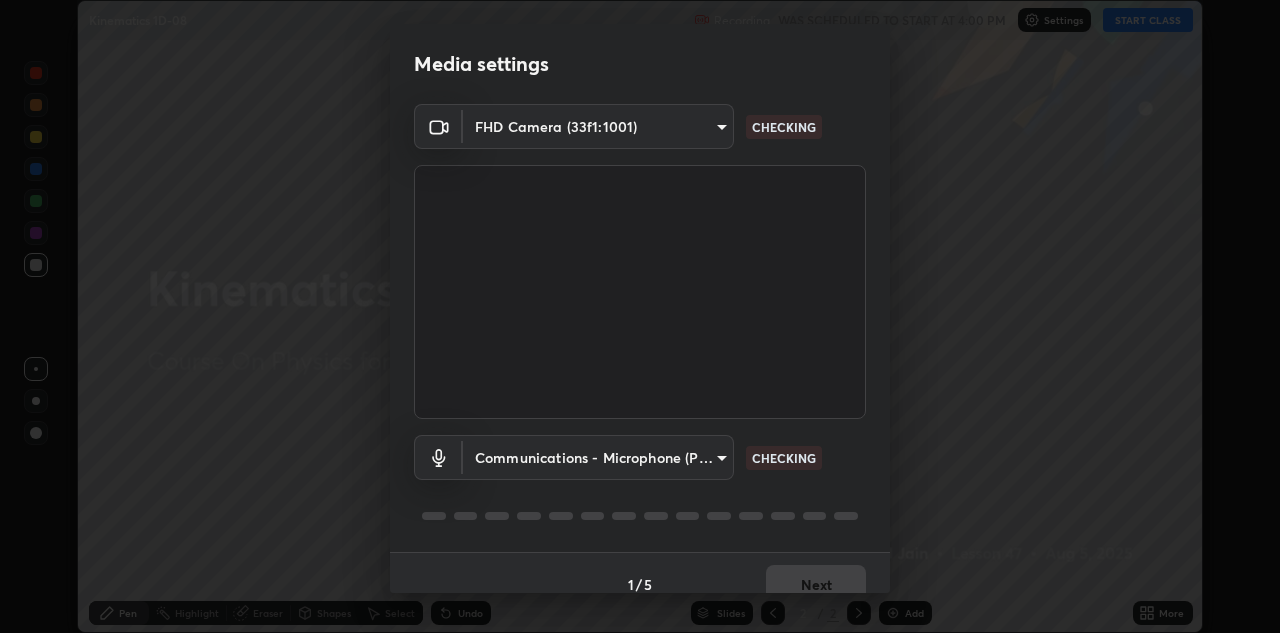 click on "Erase all Kinematics 1D-08 Recording WAS SCHEDULED TO START AT  [TIME] Settings START CLASS Setting up your live class Kinematics 1D-08 • L47 of Course On Physics for NEET Growth 1 2027 [FIRST] [LAST] Pen Highlight Eraser Shapes Select Undo Slides 2 / 2 Add More No doubts shared Encourage your learners to ask a doubt for better clarity Report an issue Reason for reporting Buffering Chat not working Audio - Video sync issue Educator video quality low ​ Attach an image Report Media settings FHD Camera ([HASH]) [HASH] CHECKING Communications - Microphone (POROSVOC) communications CHECKING 1 / 5 Next" at bounding box center [640, 316] 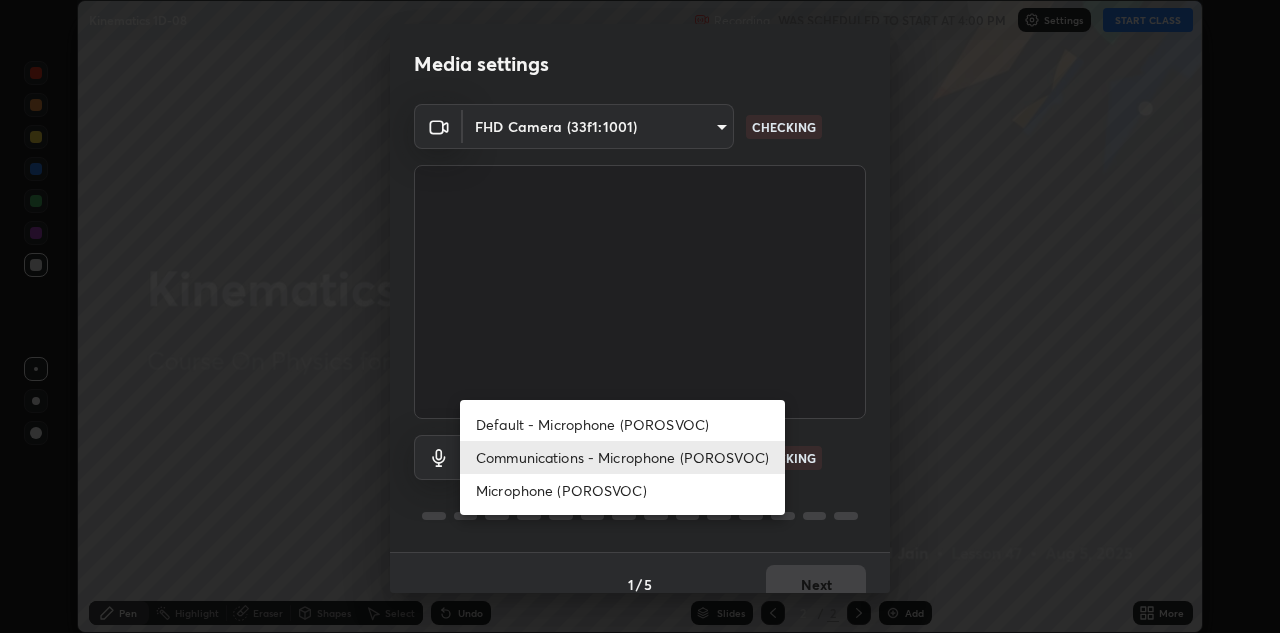 click on "Microphone (POROSVOC)" at bounding box center (622, 490) 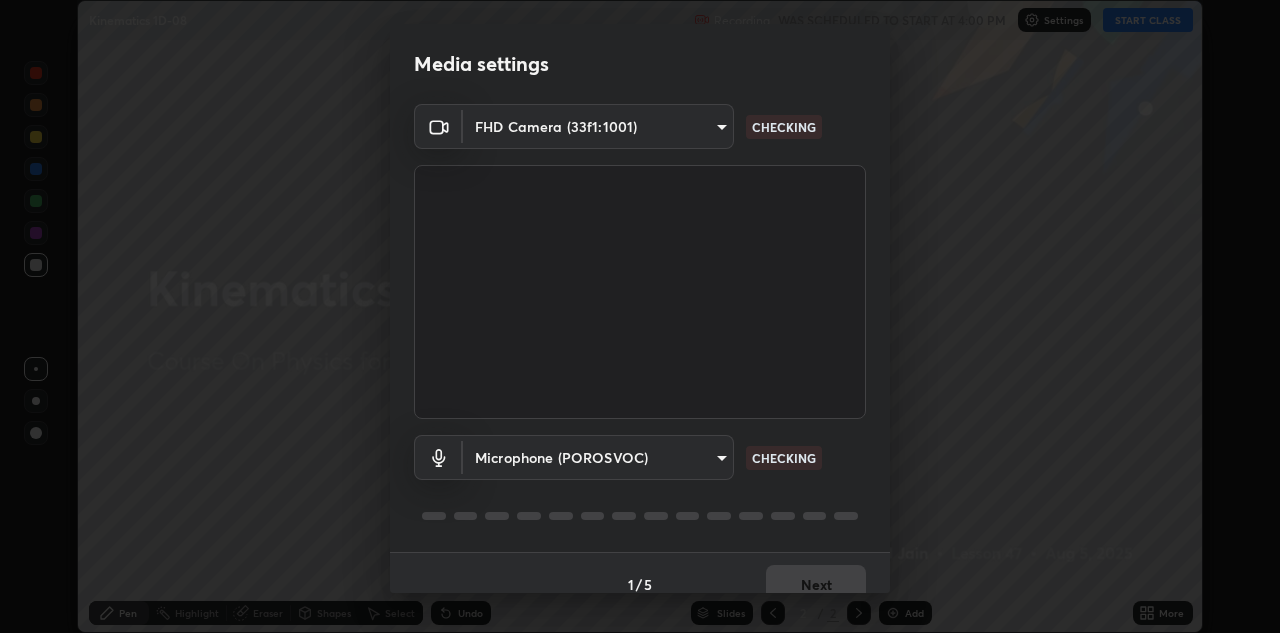 type on "4bdb11ed9007b9574ee2a4aff6ccf4d53c5e7bee50a8884ca13640dd8f10f6bd" 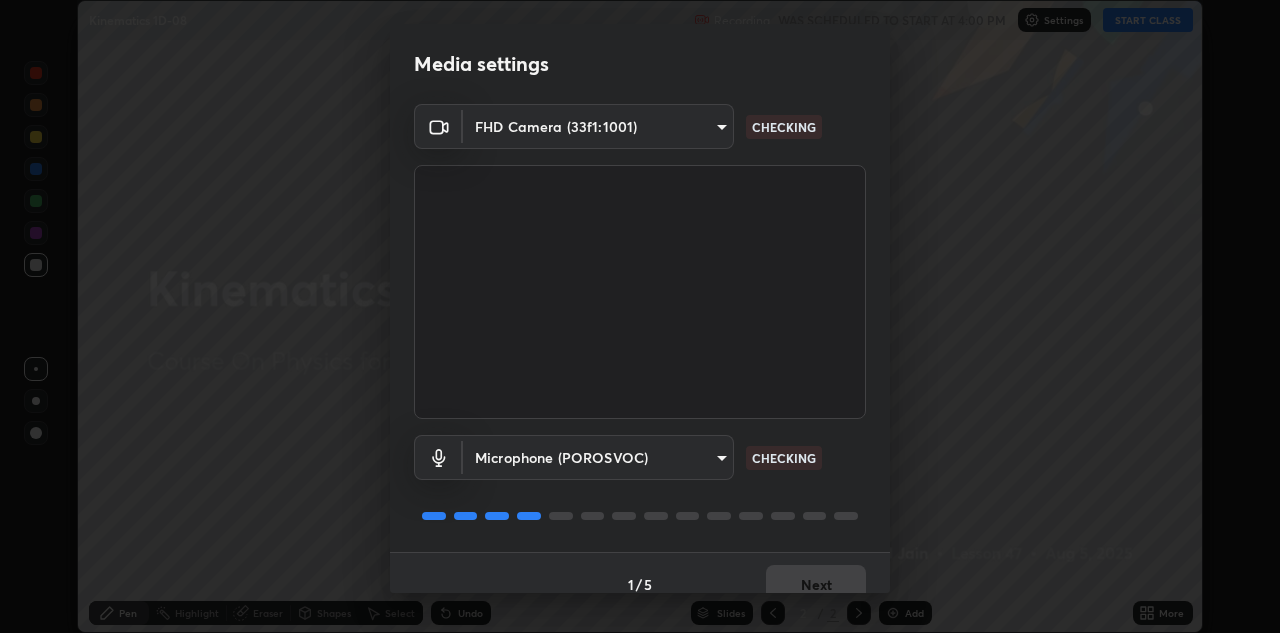 scroll, scrollTop: 23, scrollLeft: 0, axis: vertical 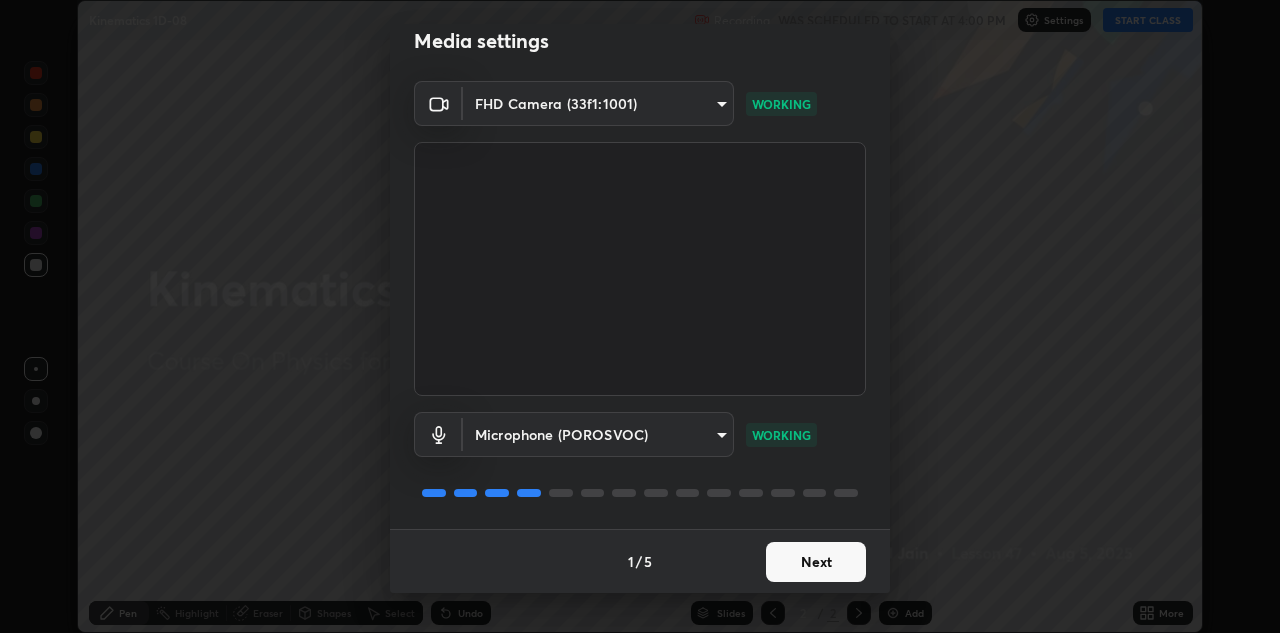 click on "Next" at bounding box center [816, 562] 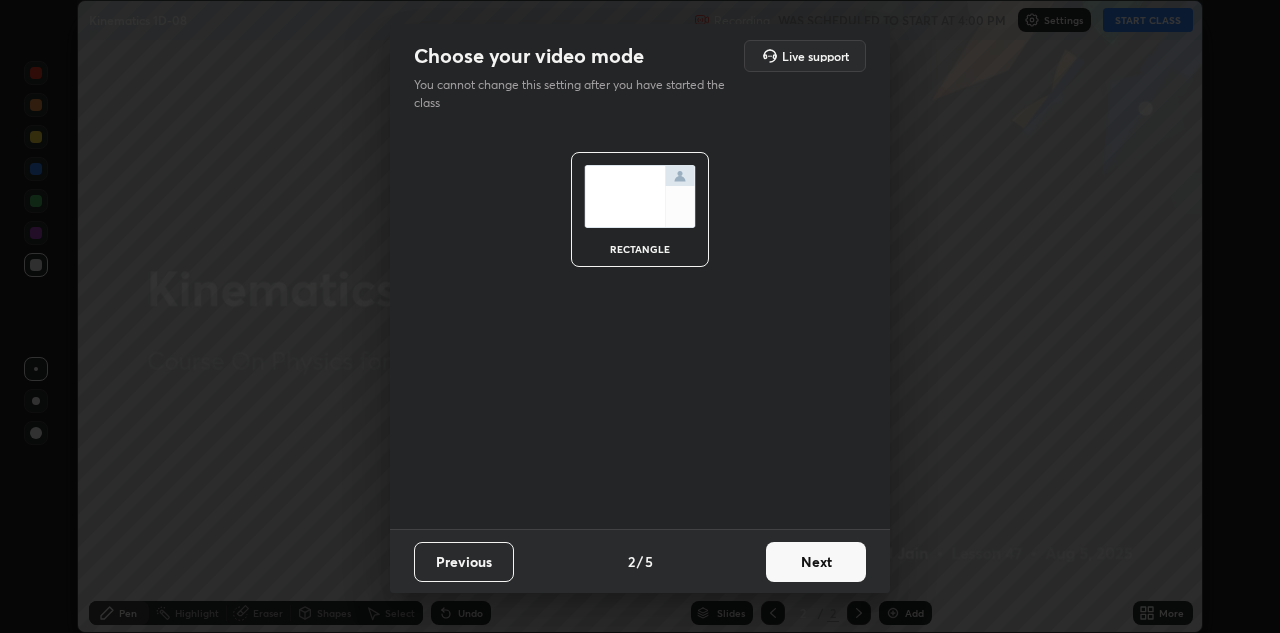 click on "Next" at bounding box center [816, 562] 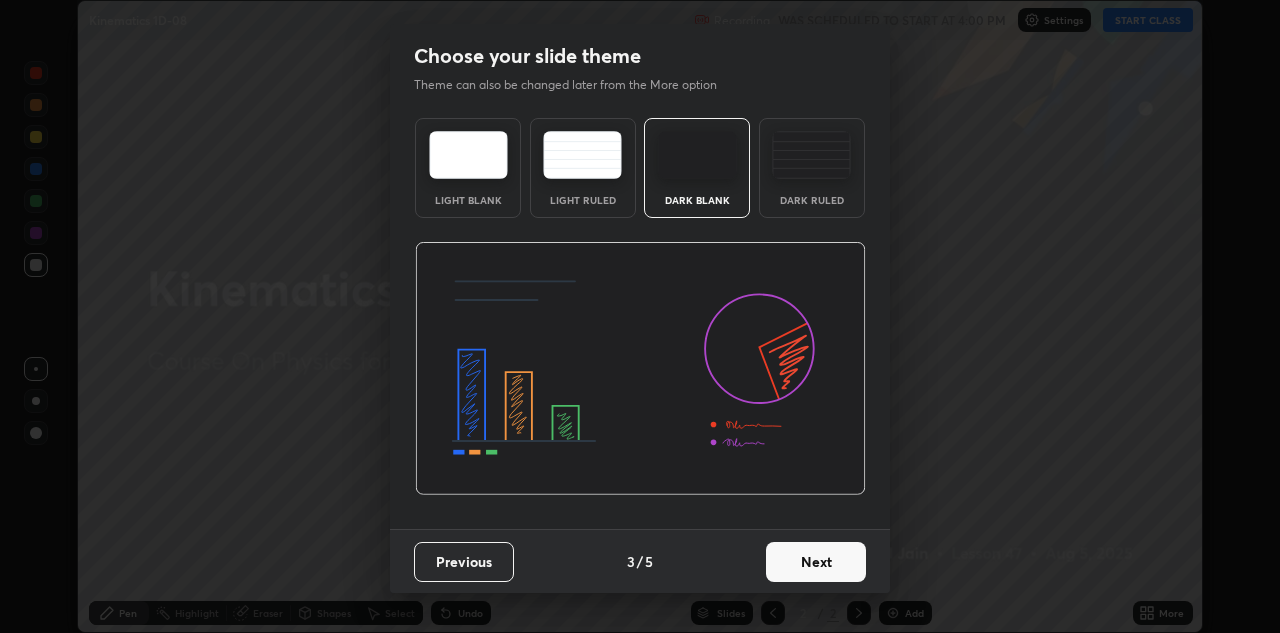 click on "Next" at bounding box center (816, 562) 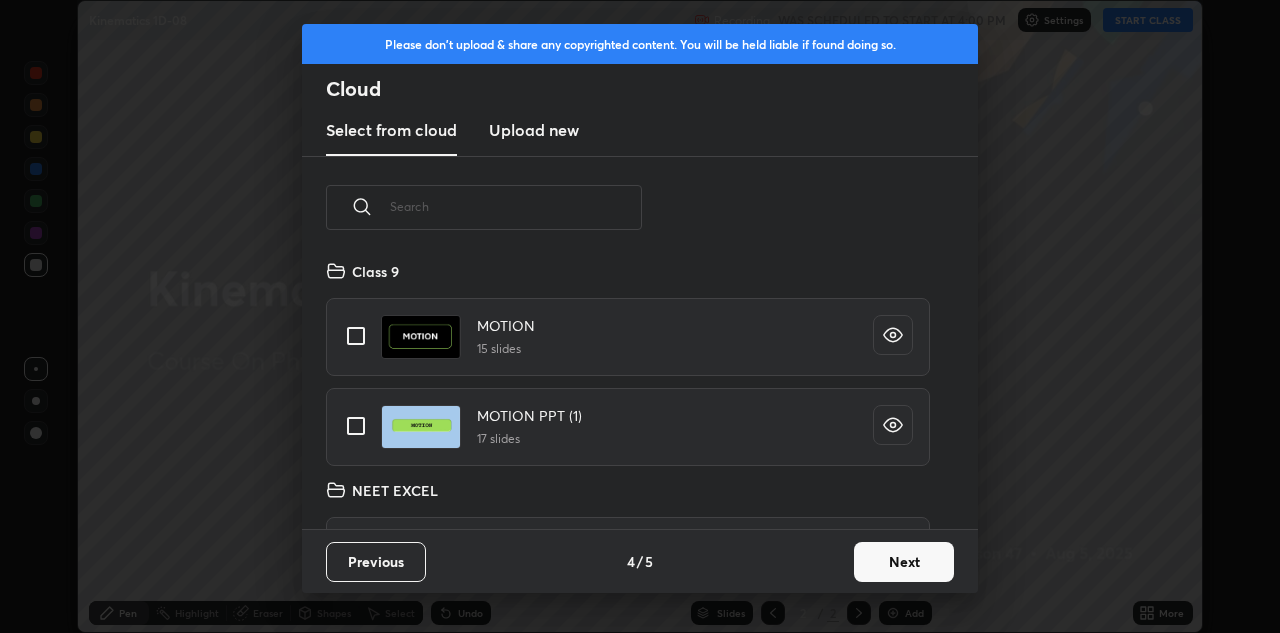 click on "Next" at bounding box center [904, 562] 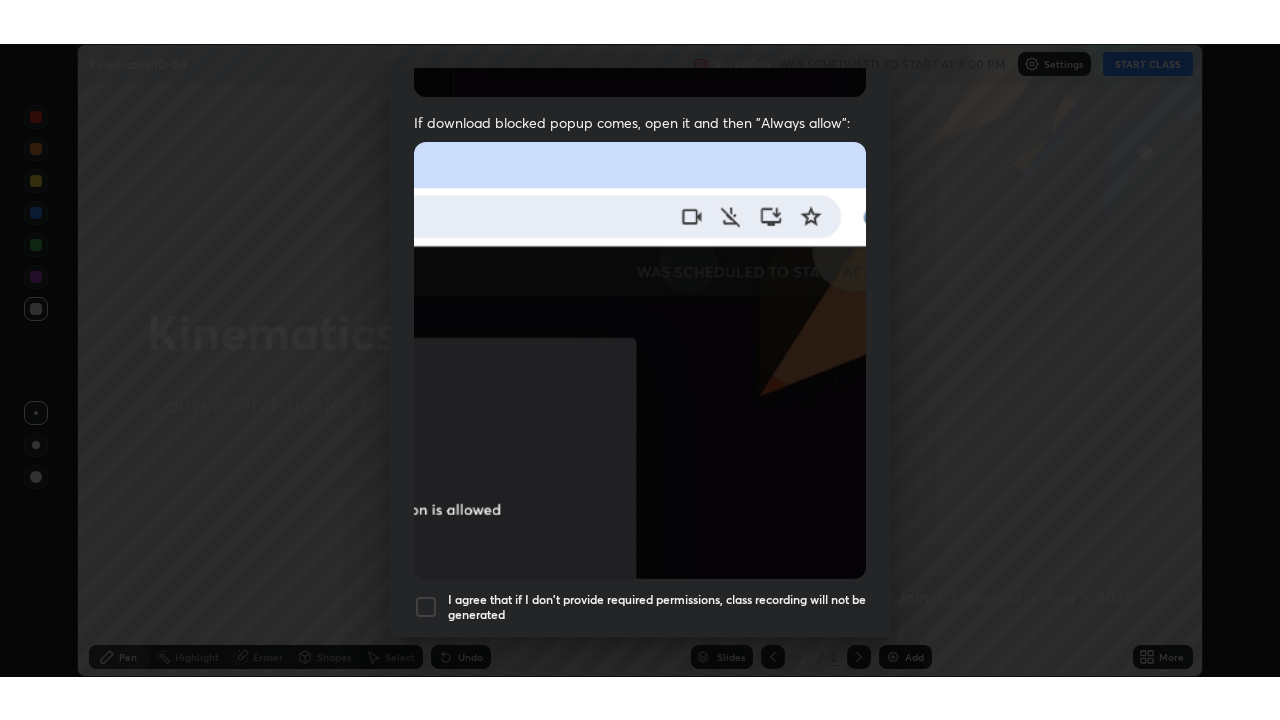 scroll, scrollTop: 431, scrollLeft: 0, axis: vertical 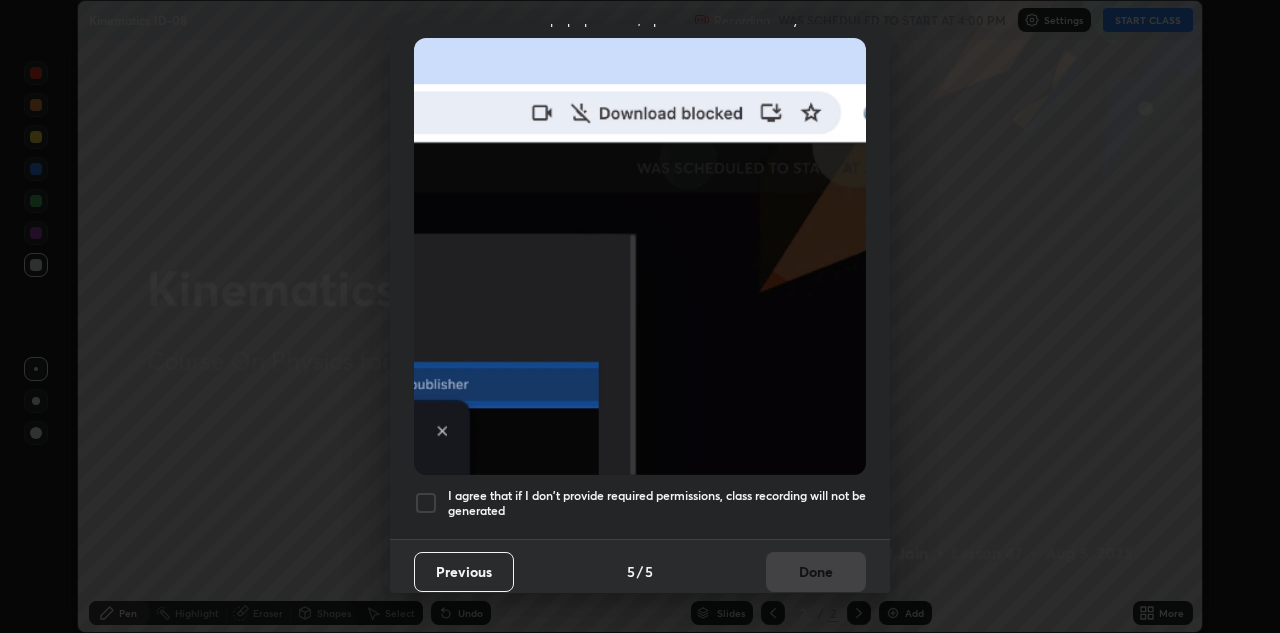 click on "I agree that if I don't provide required permissions, class recording will not be generated" at bounding box center [657, 503] 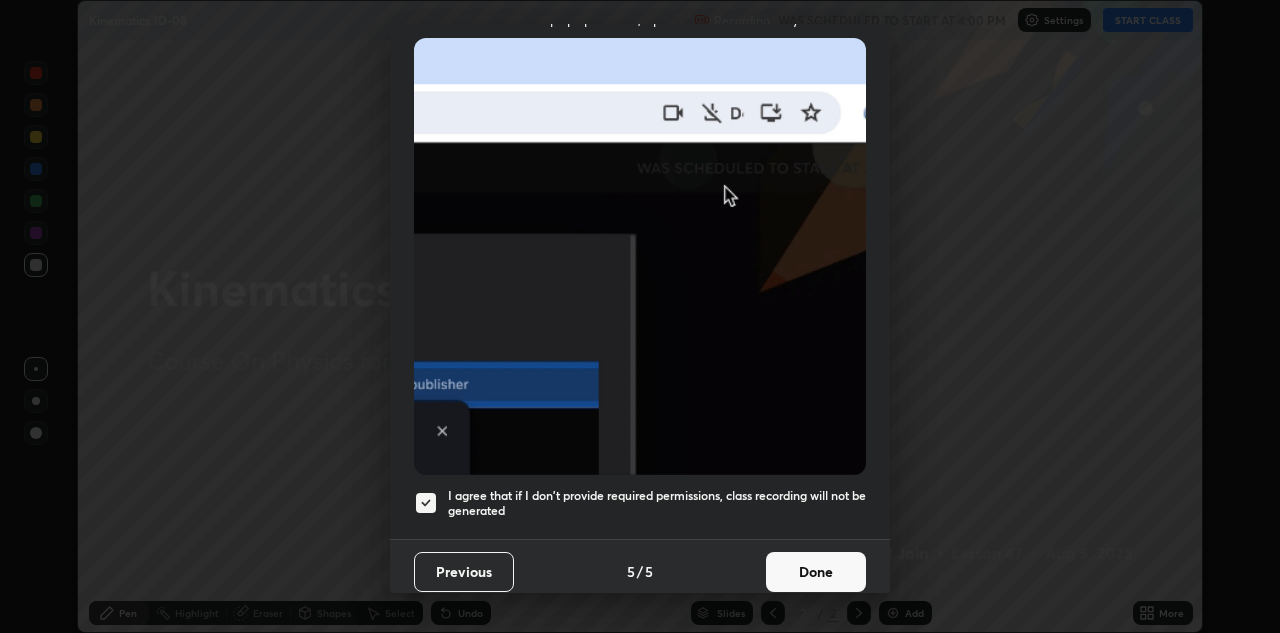 click on "Done" at bounding box center (816, 572) 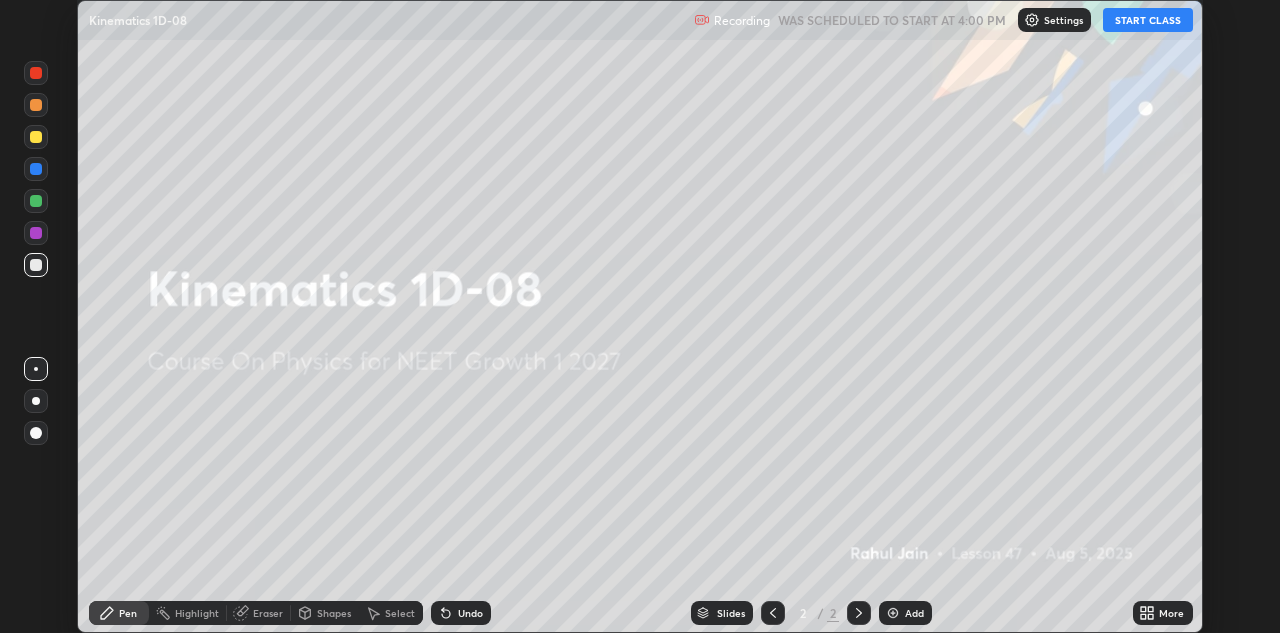 click on "More" at bounding box center [1163, 613] 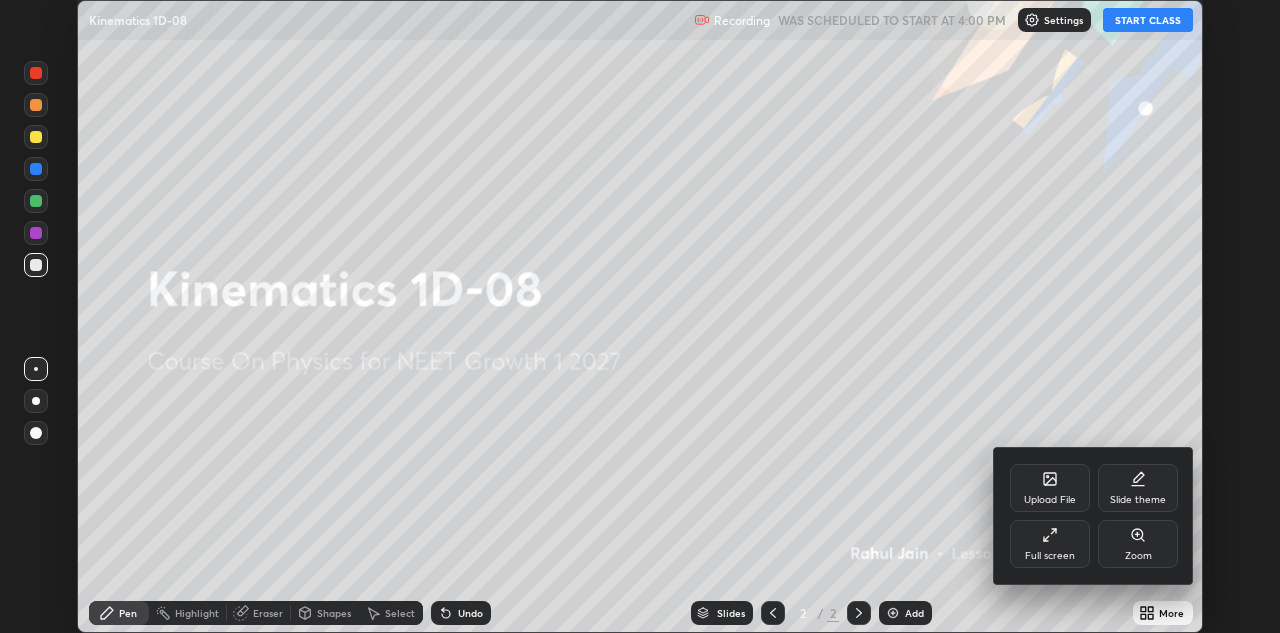 click 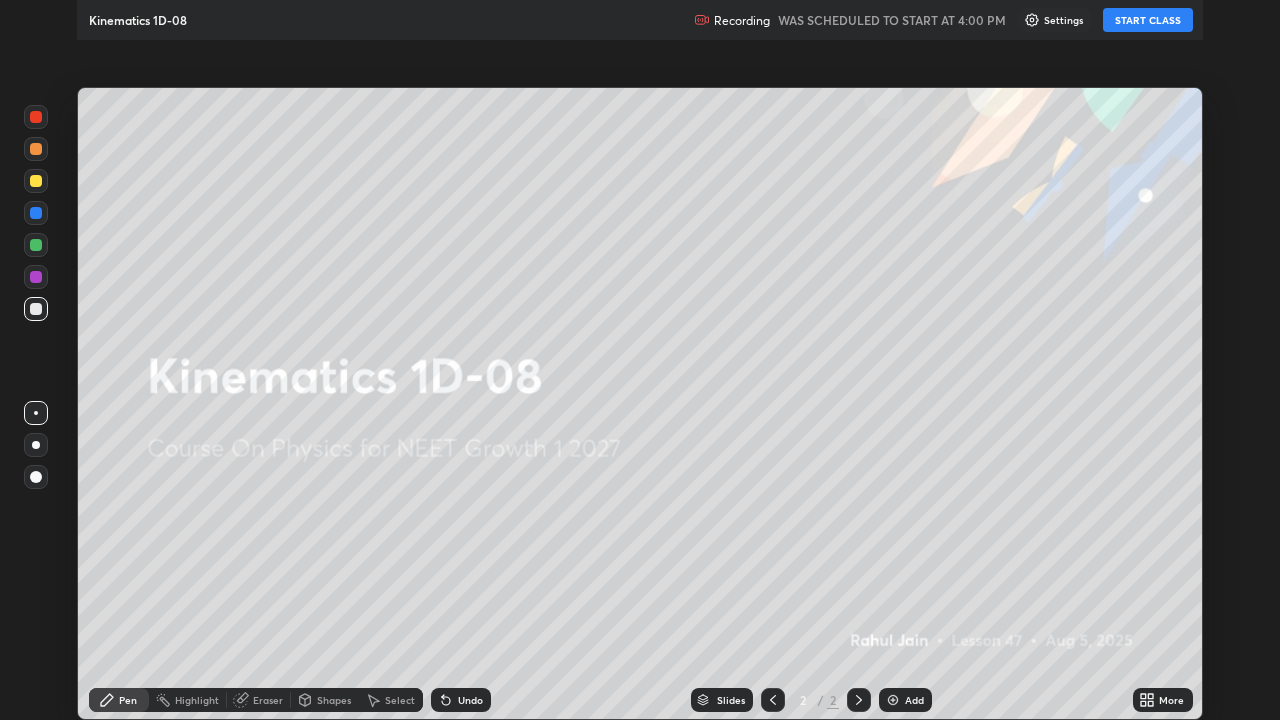 scroll, scrollTop: 99280, scrollLeft: 98720, axis: both 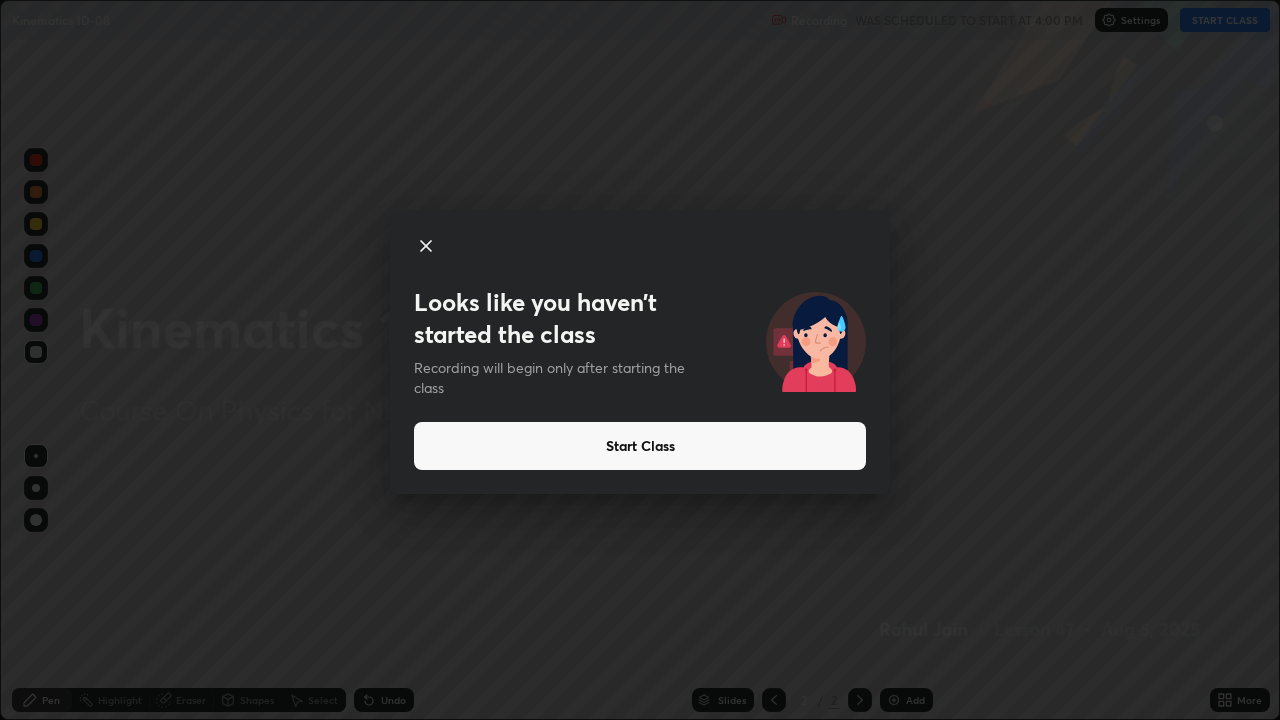 click on "Start Class" at bounding box center [640, 446] 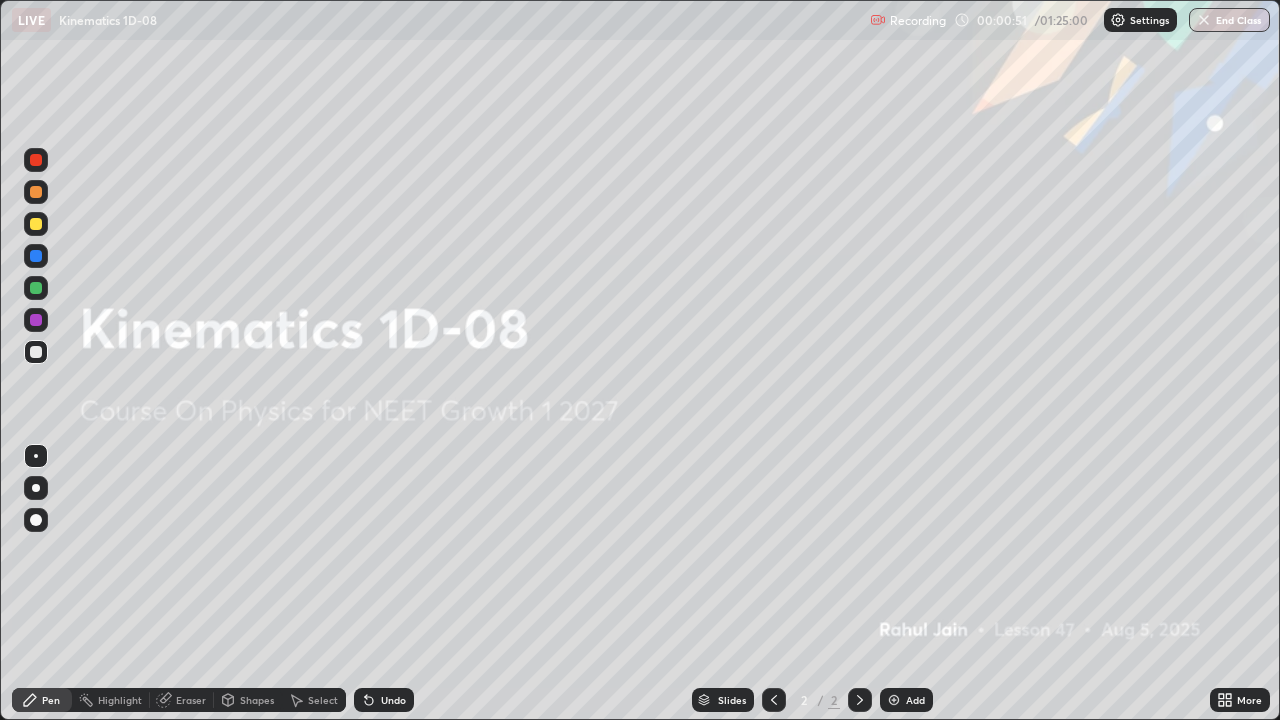 click at bounding box center [894, 700] 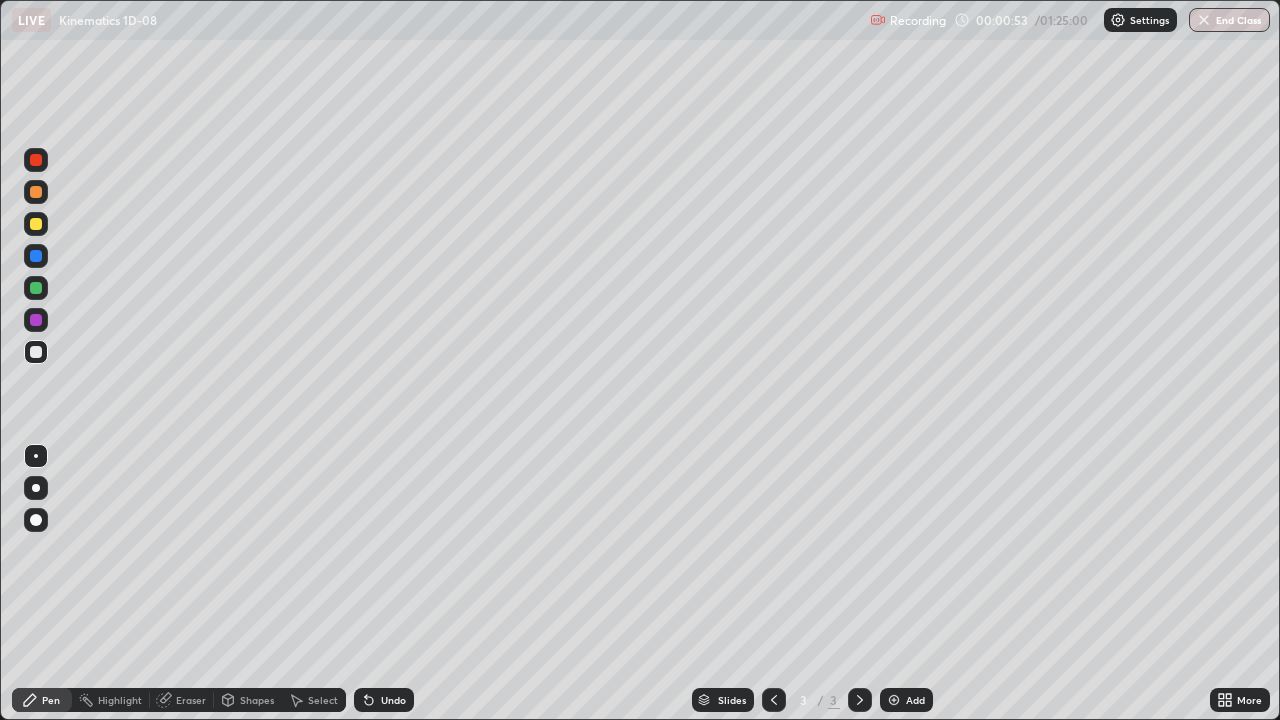 click at bounding box center (36, 320) 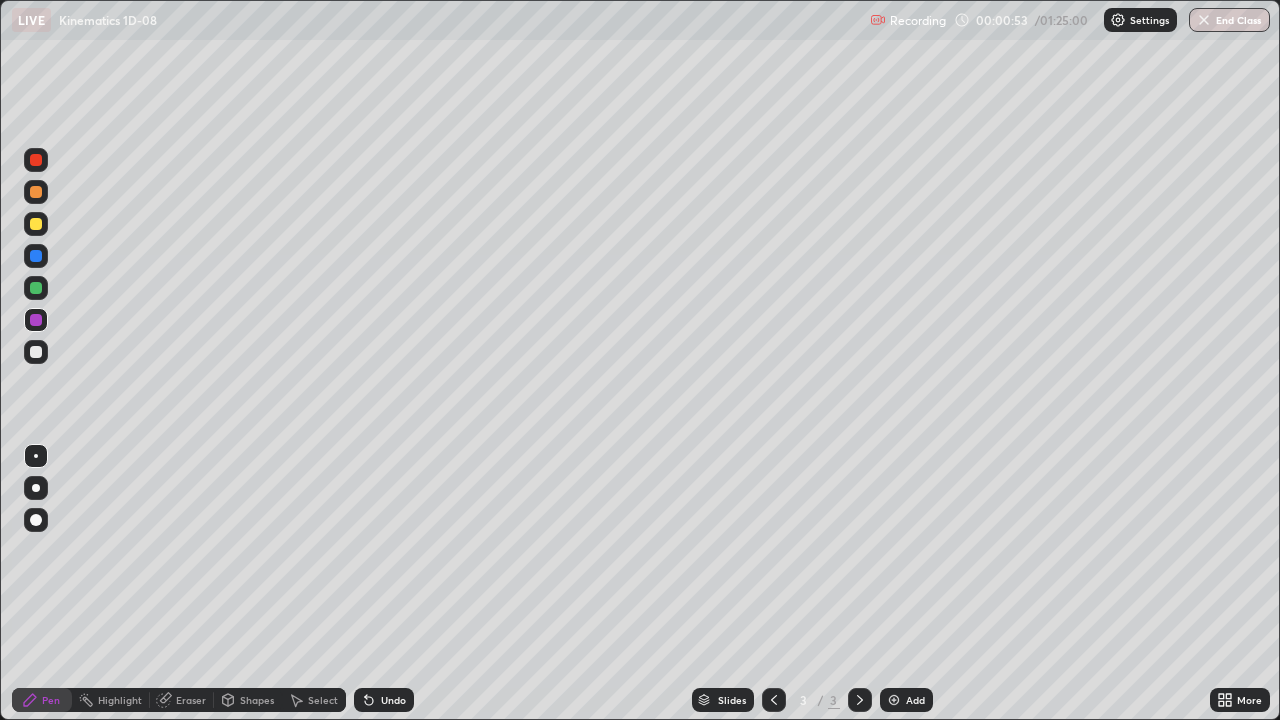 click at bounding box center (36, 488) 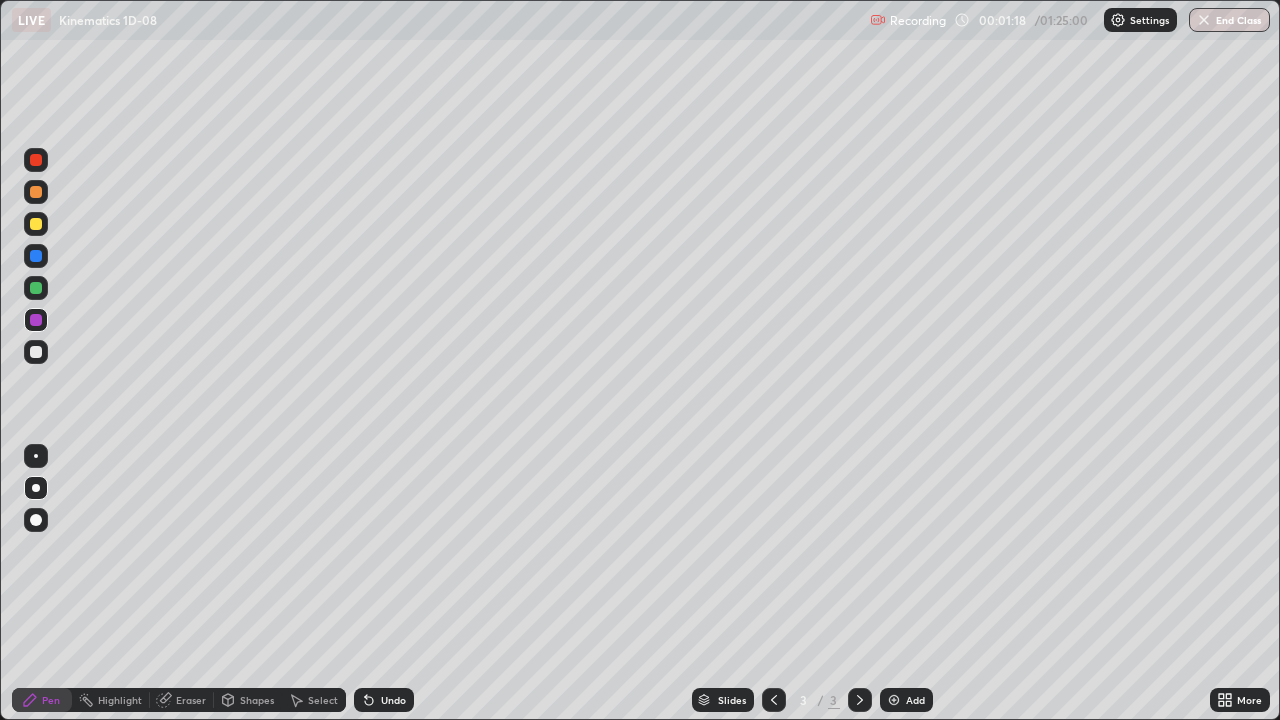 click at bounding box center [36, 352] 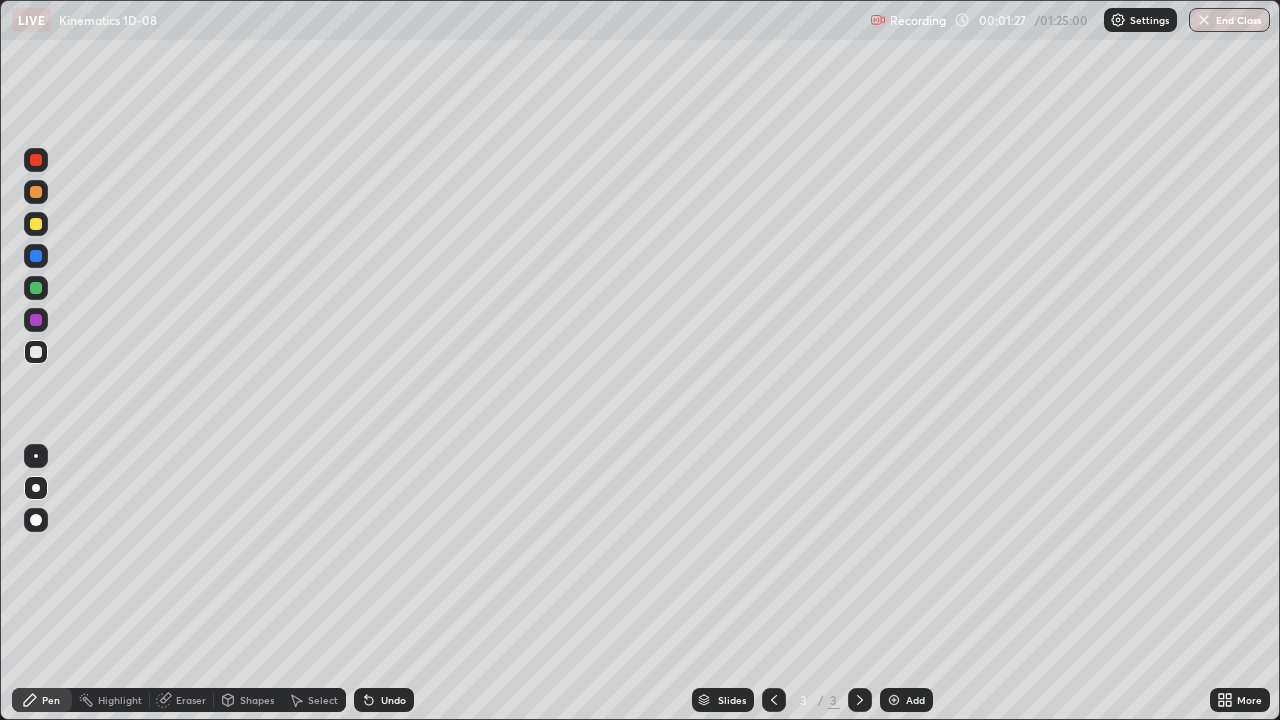 click at bounding box center (36, 256) 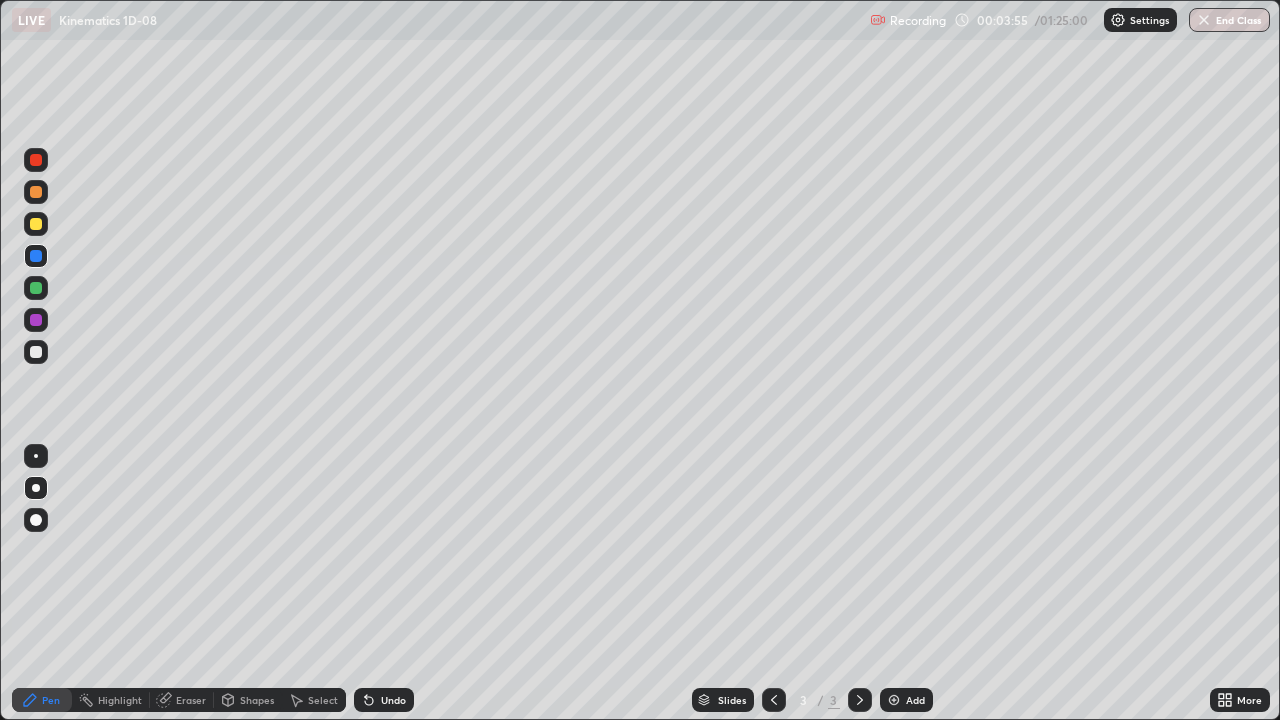 click on "Undo" at bounding box center [393, 700] 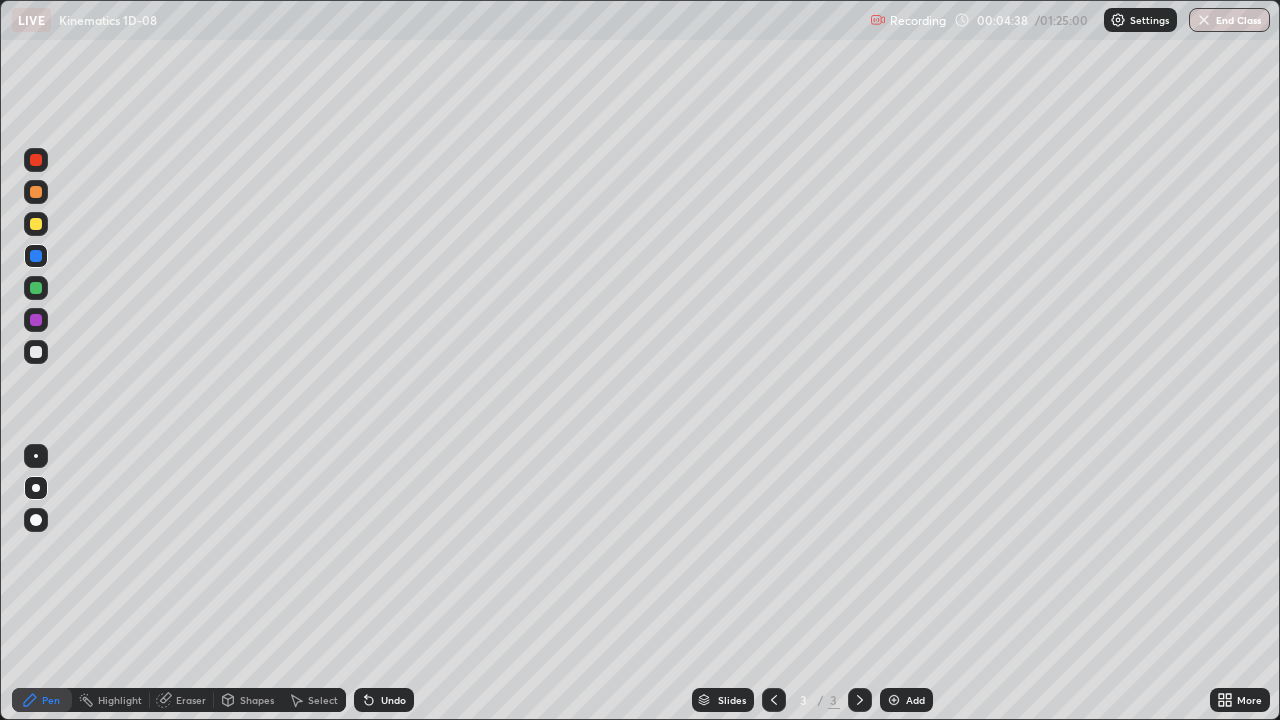 click at bounding box center [36, 160] 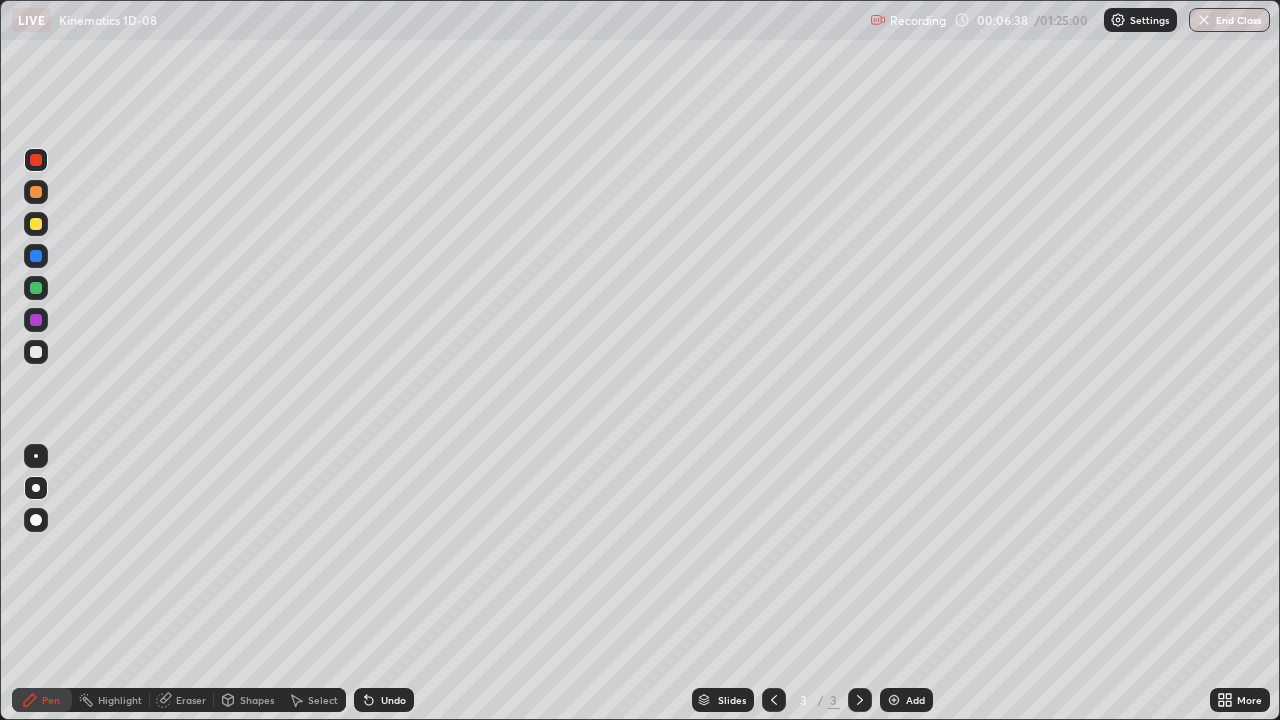 click on "Undo" at bounding box center (384, 700) 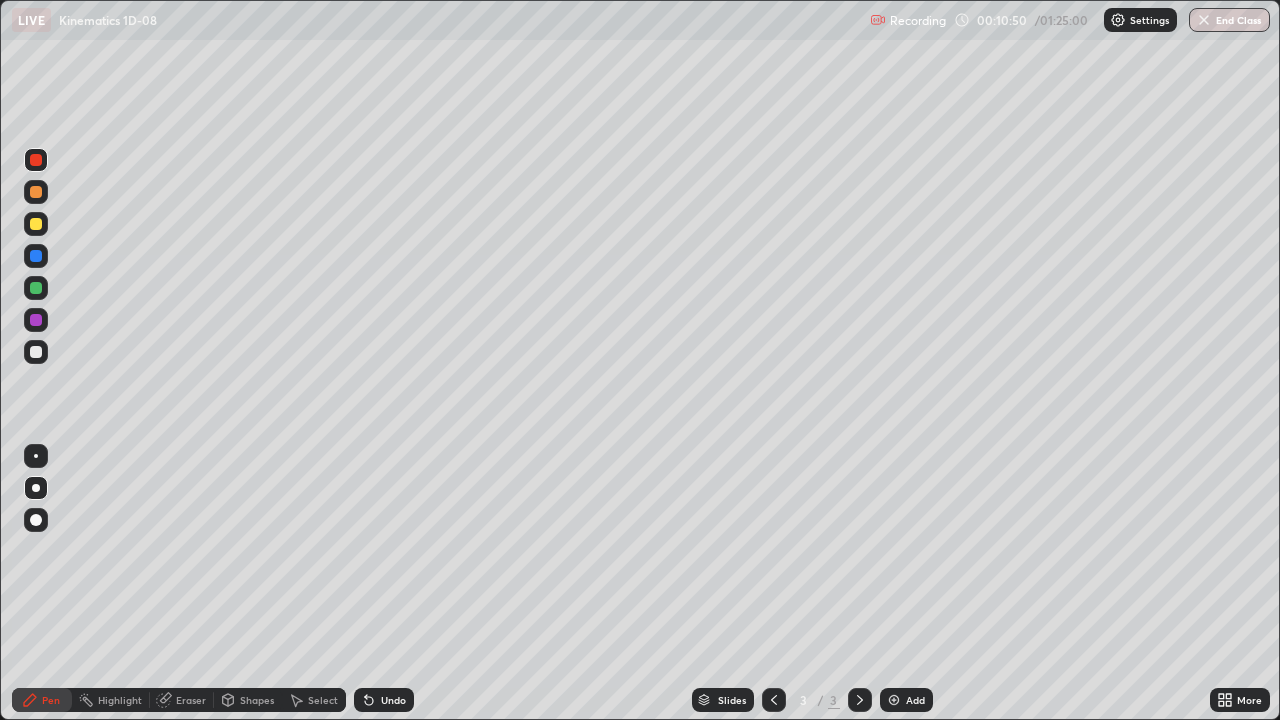 click on "Add" at bounding box center (906, 700) 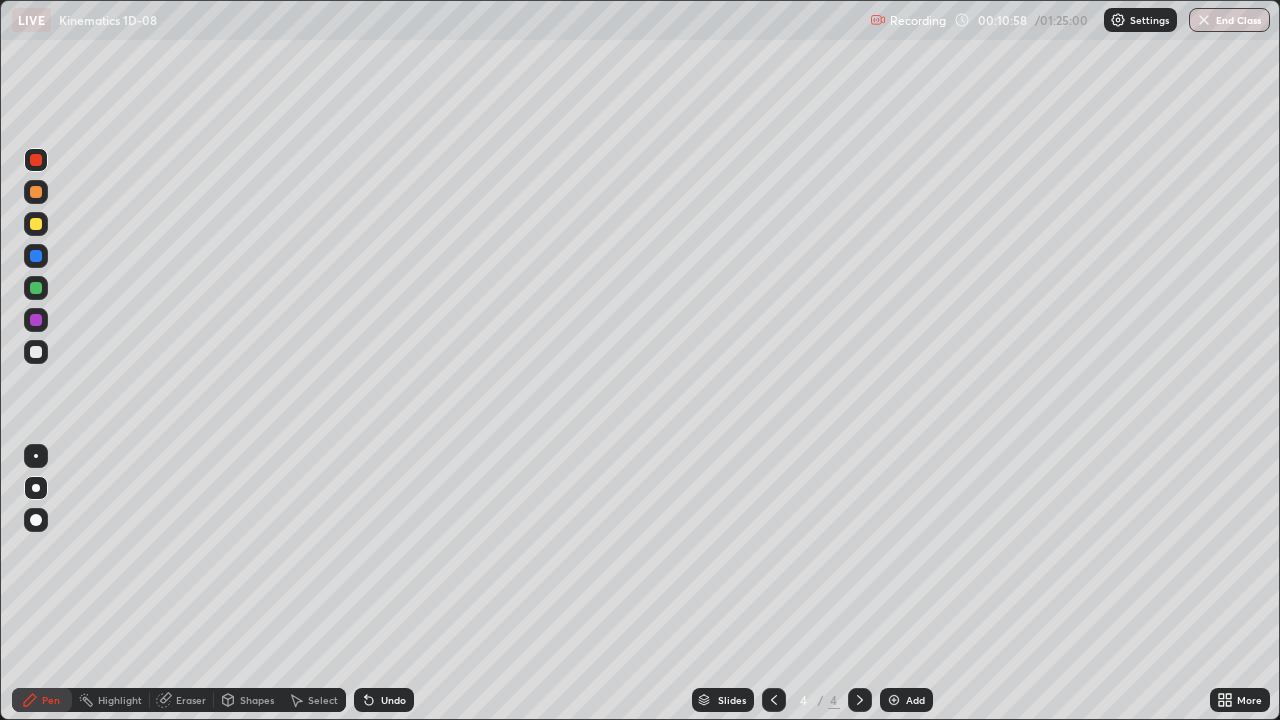 click 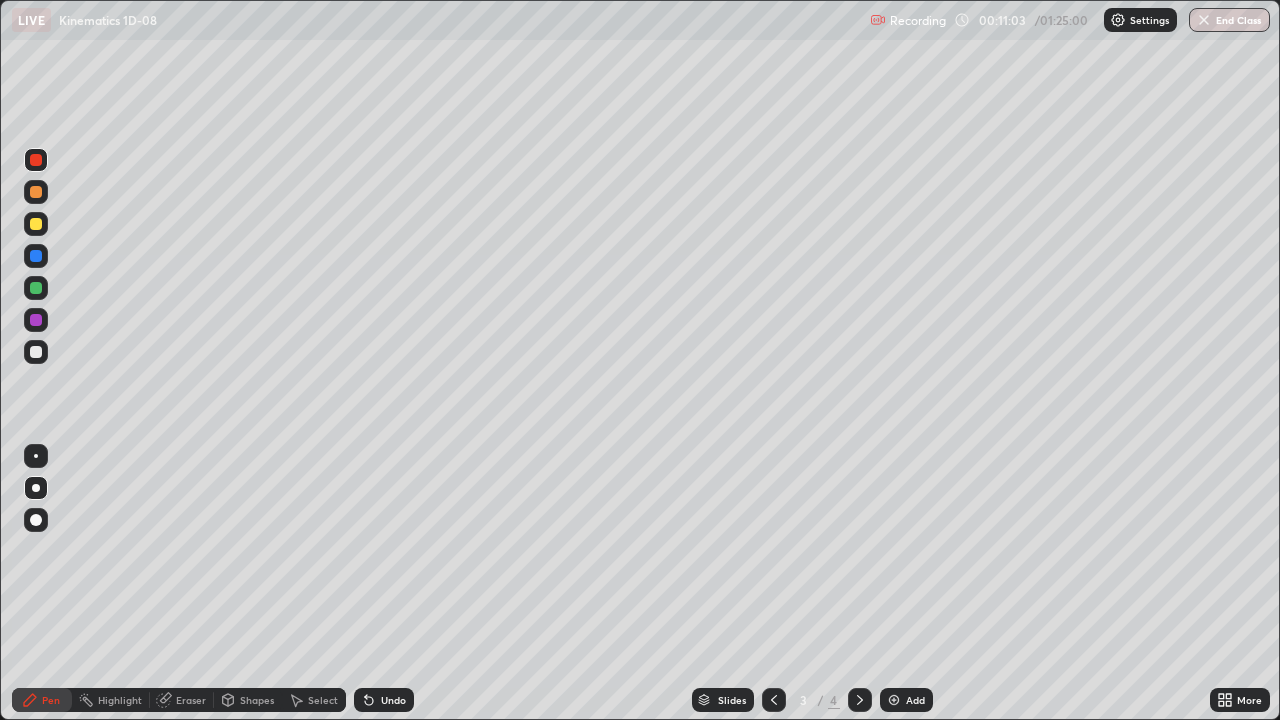 click 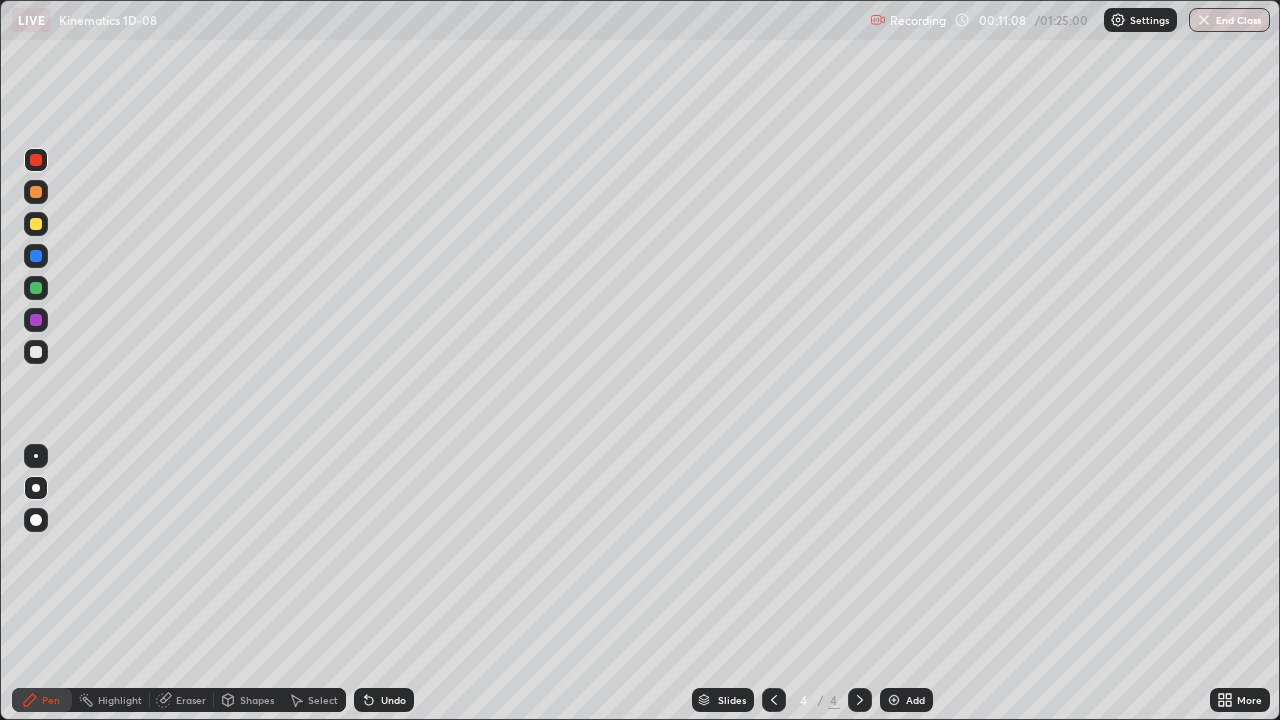 click at bounding box center [774, 700] 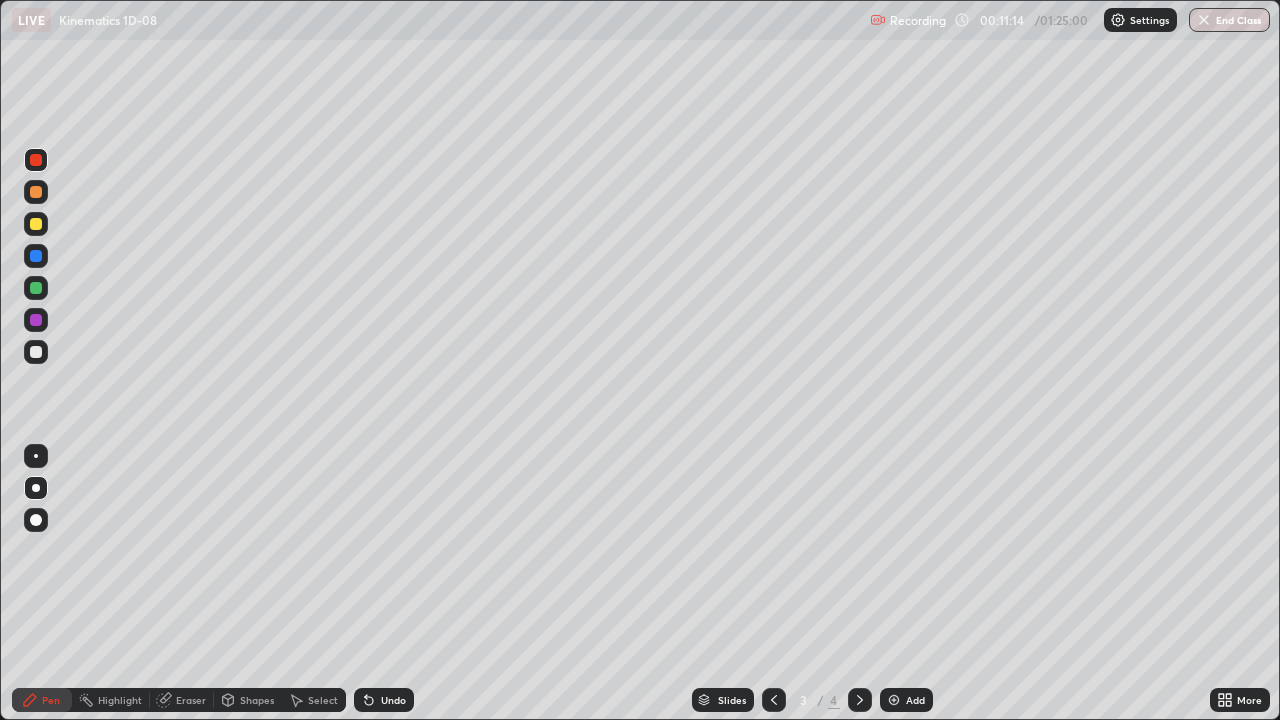 click 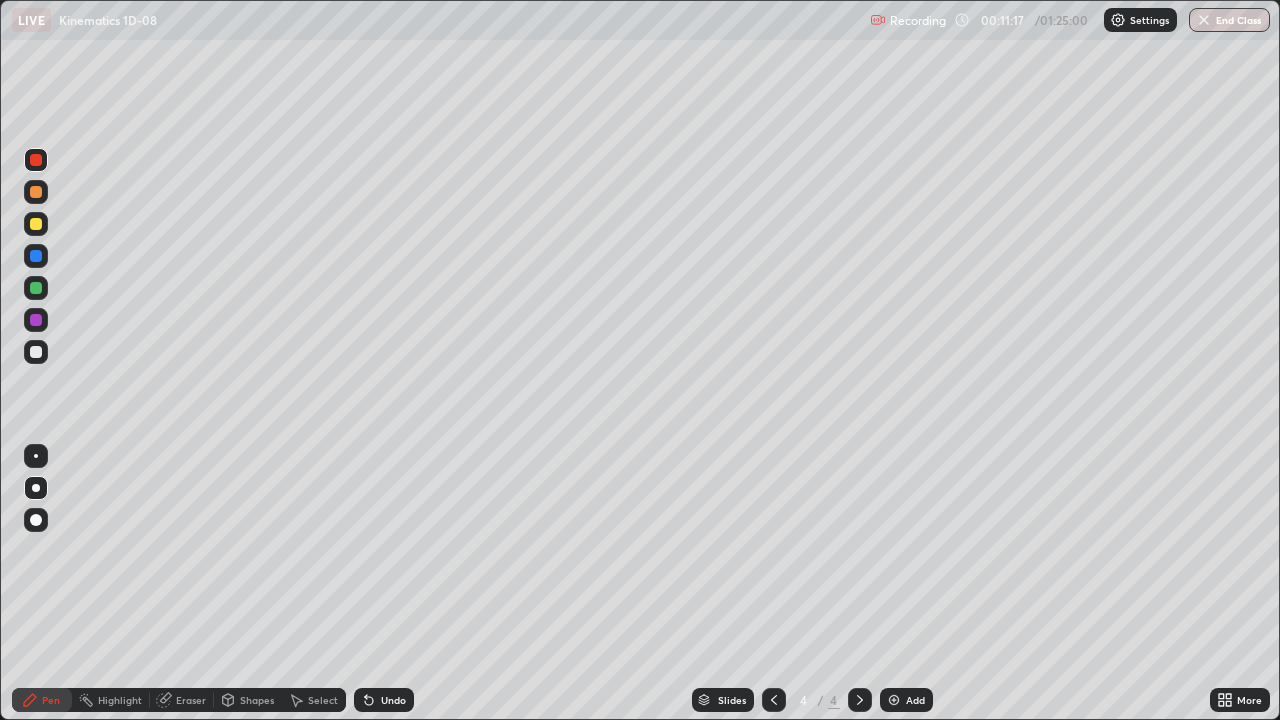 click 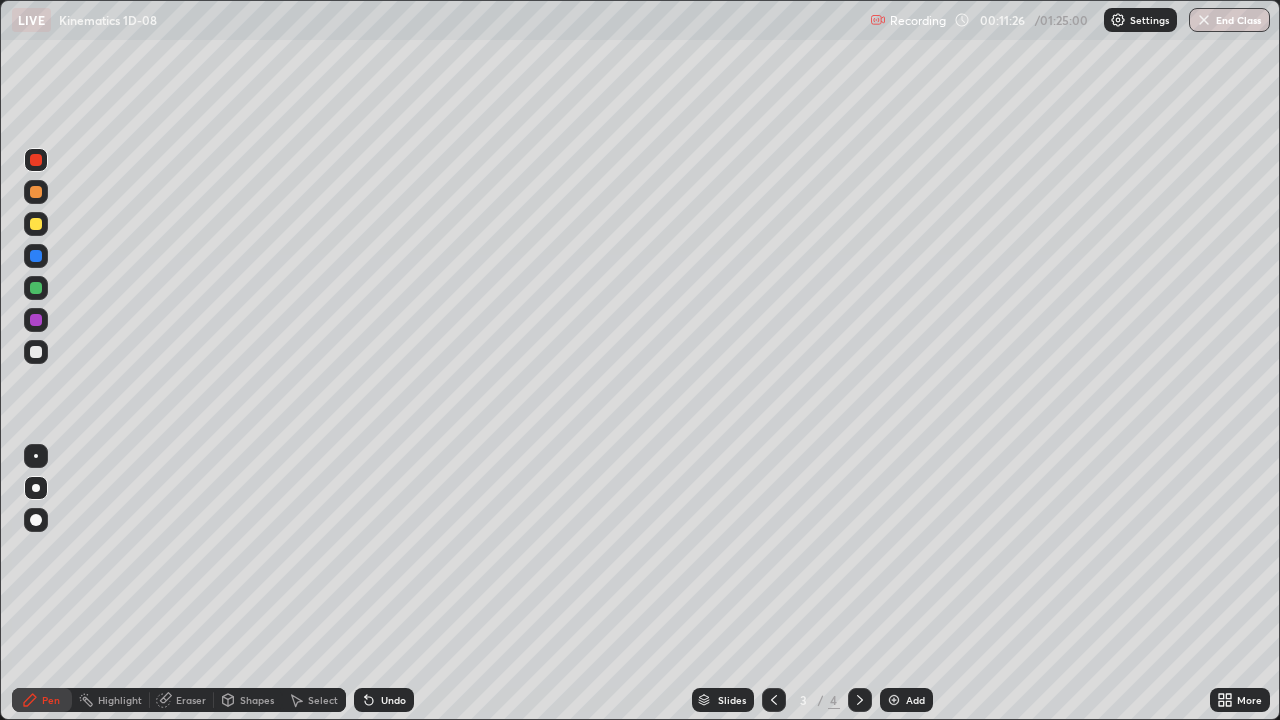 click 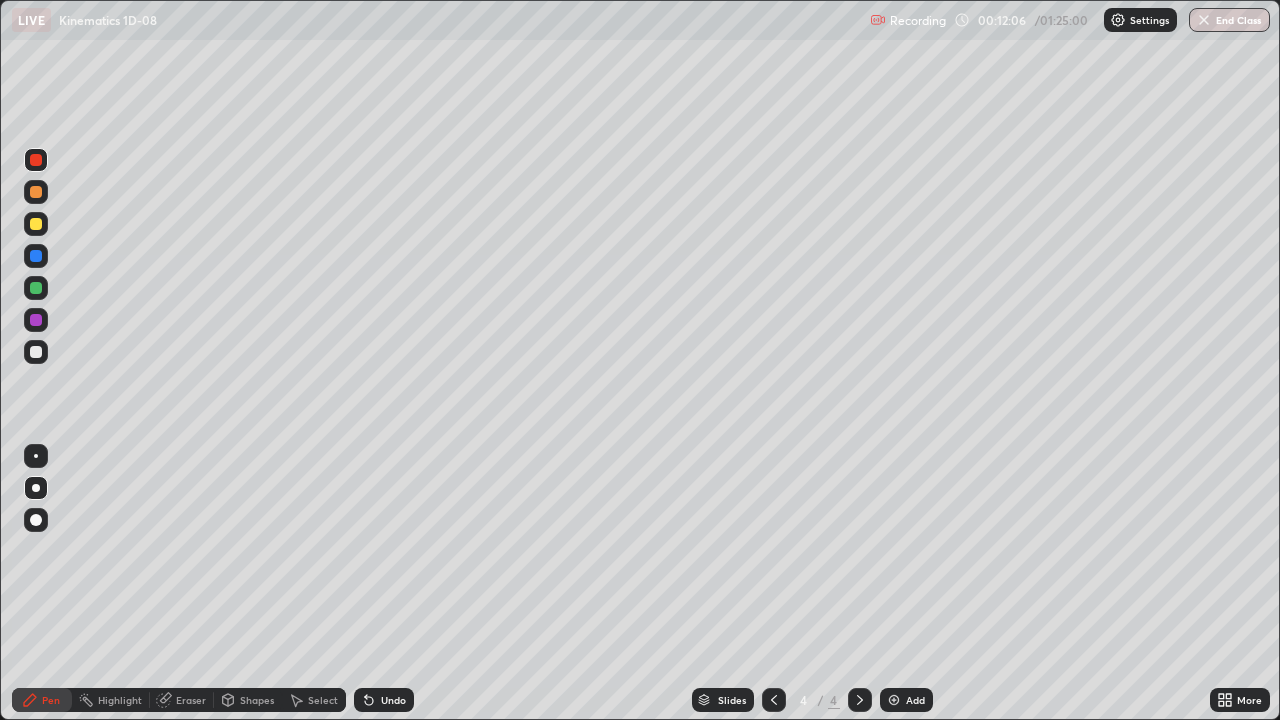 click 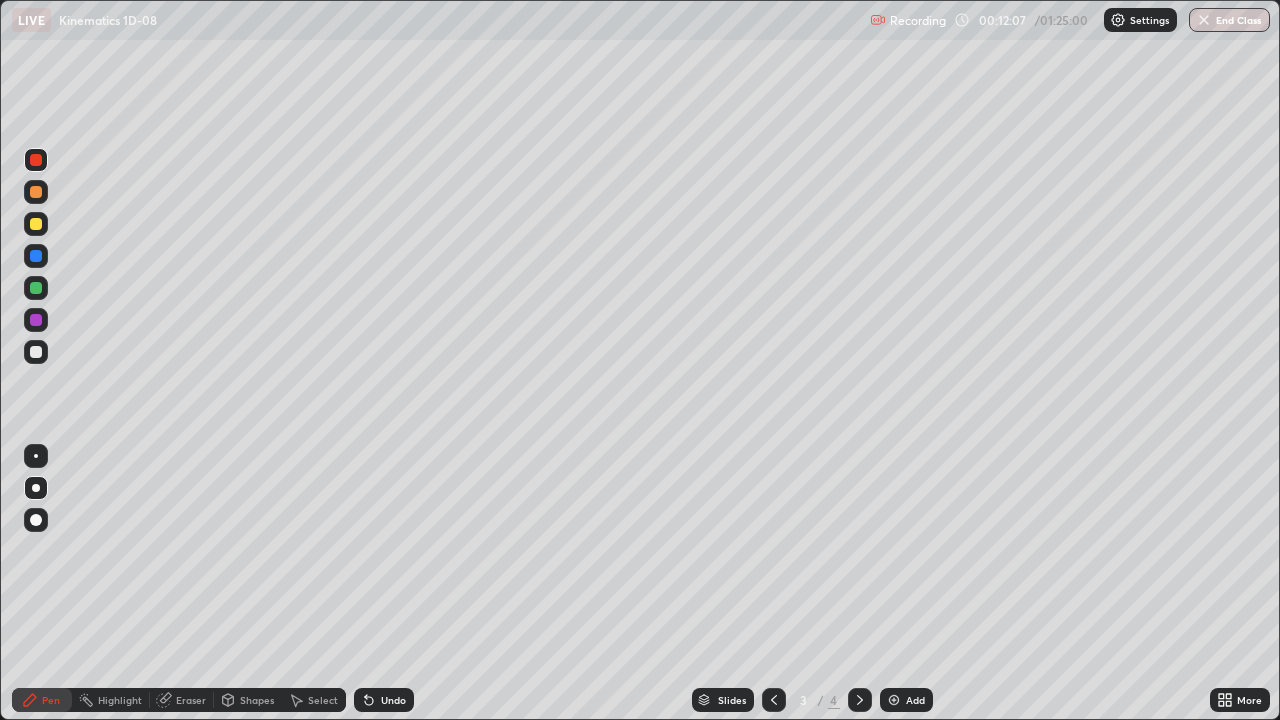 click at bounding box center [894, 700] 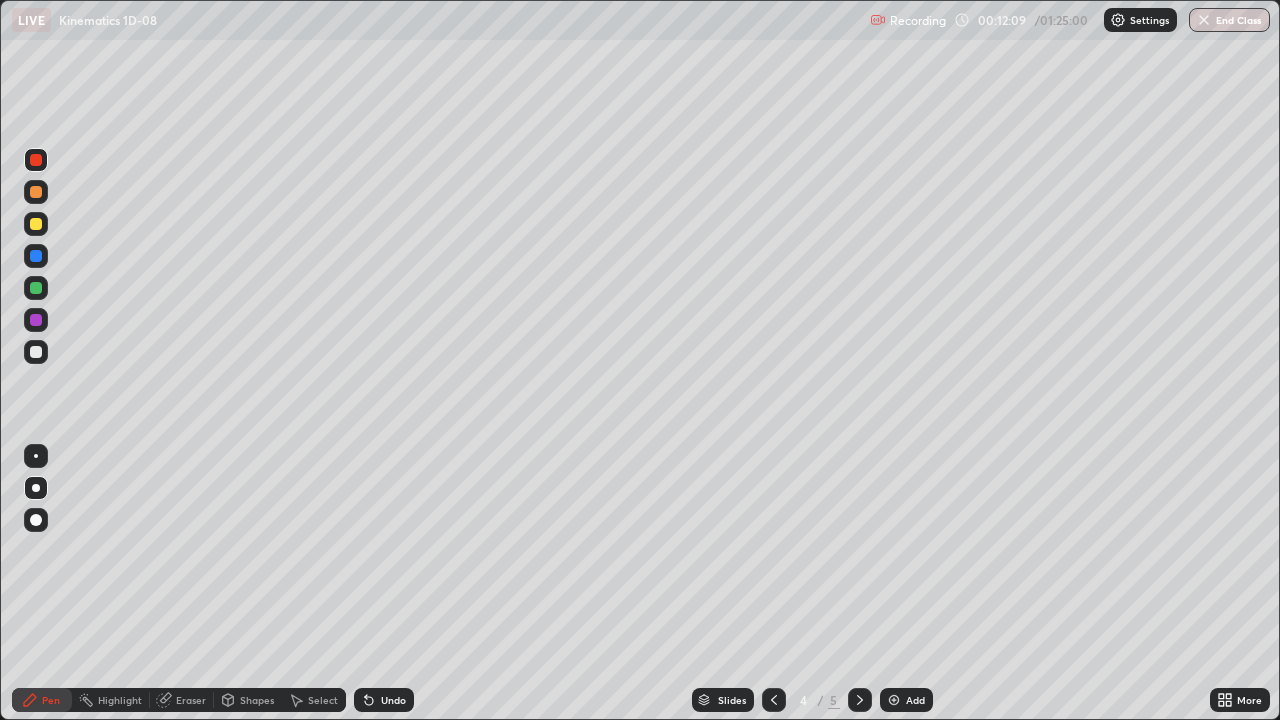 click 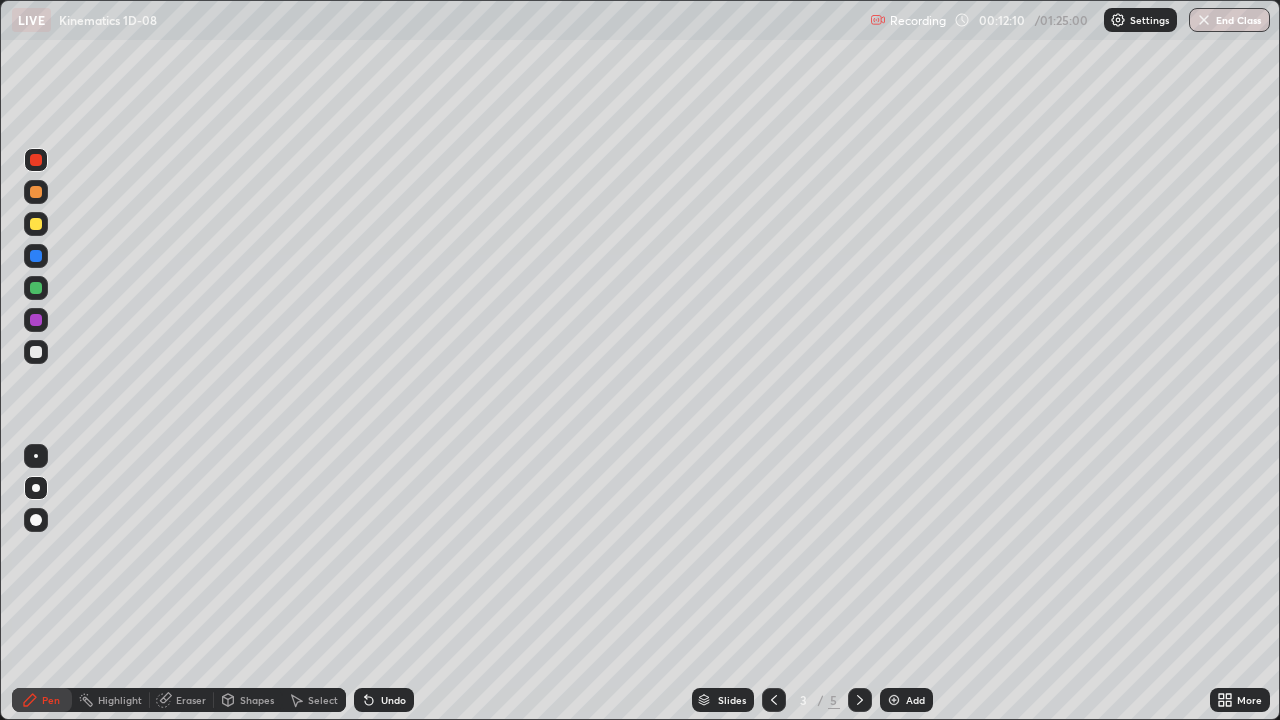 click 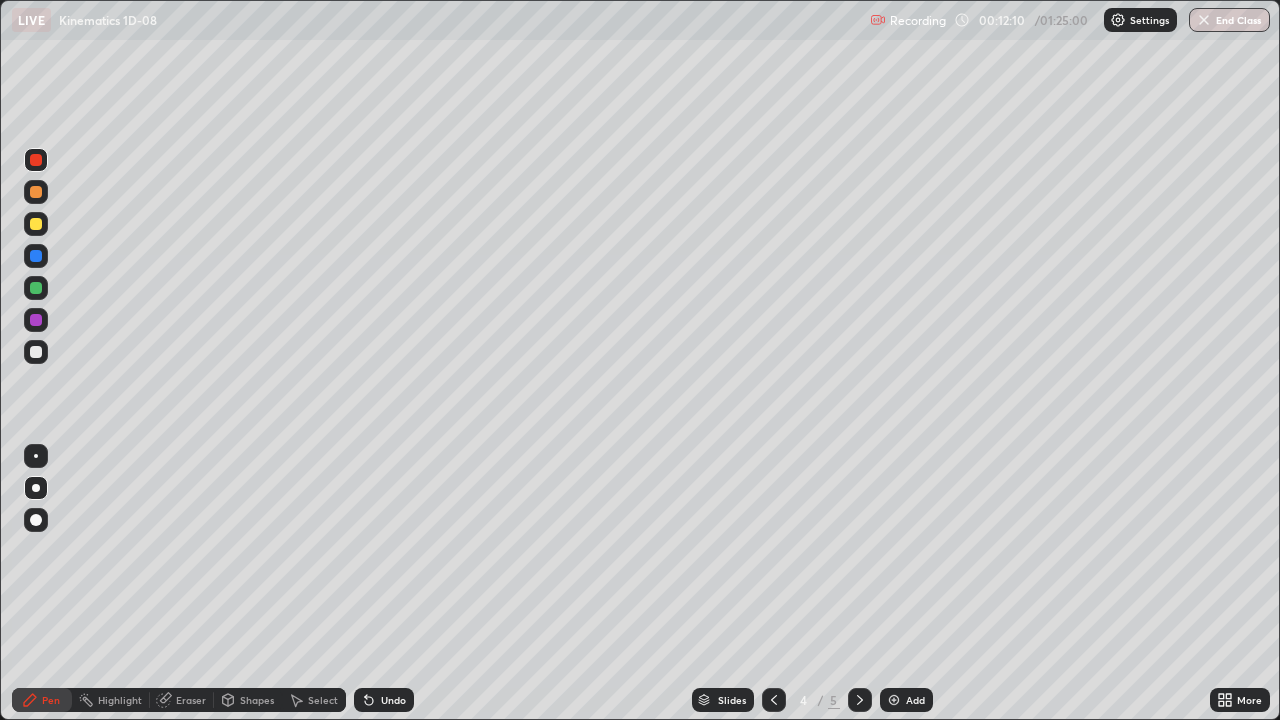 click 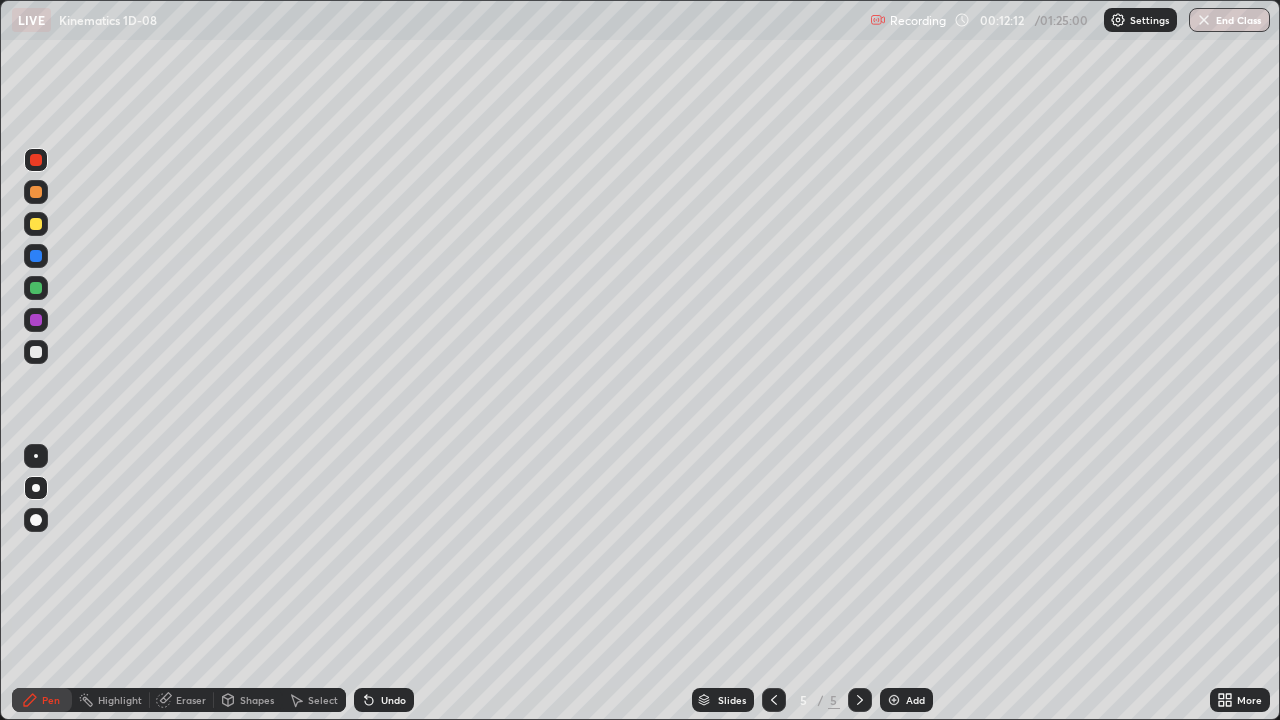 click 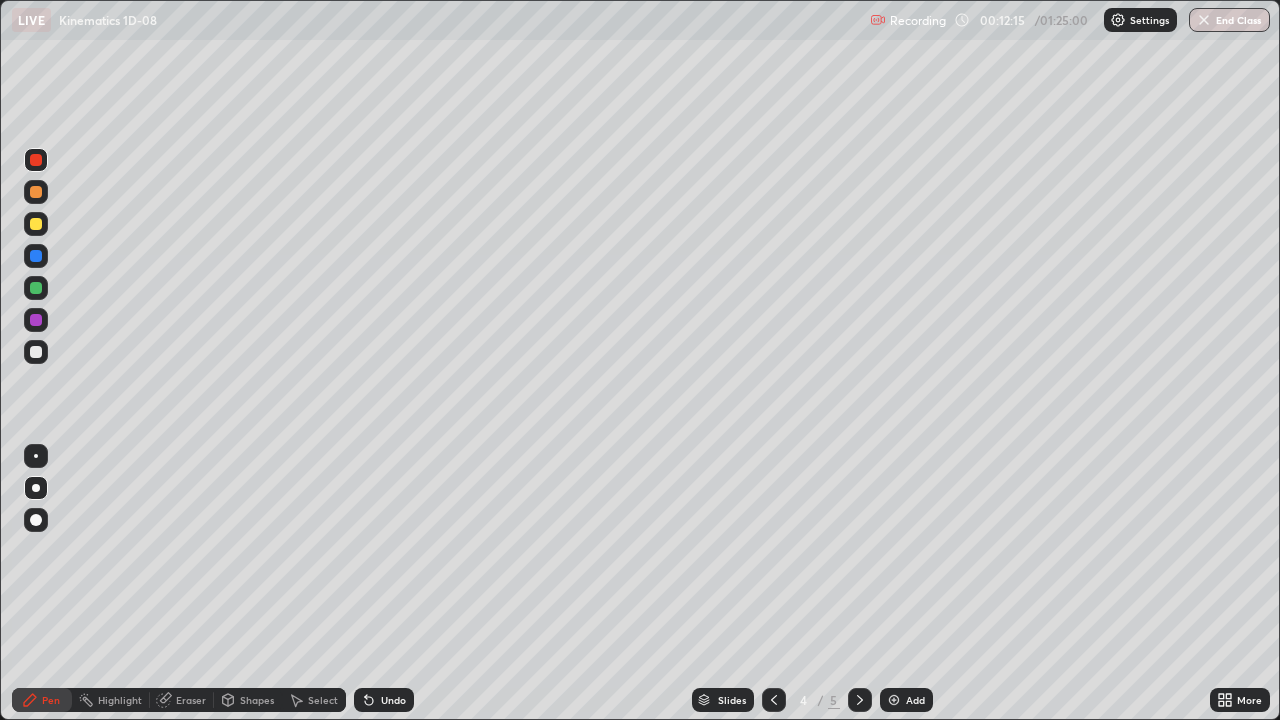 click 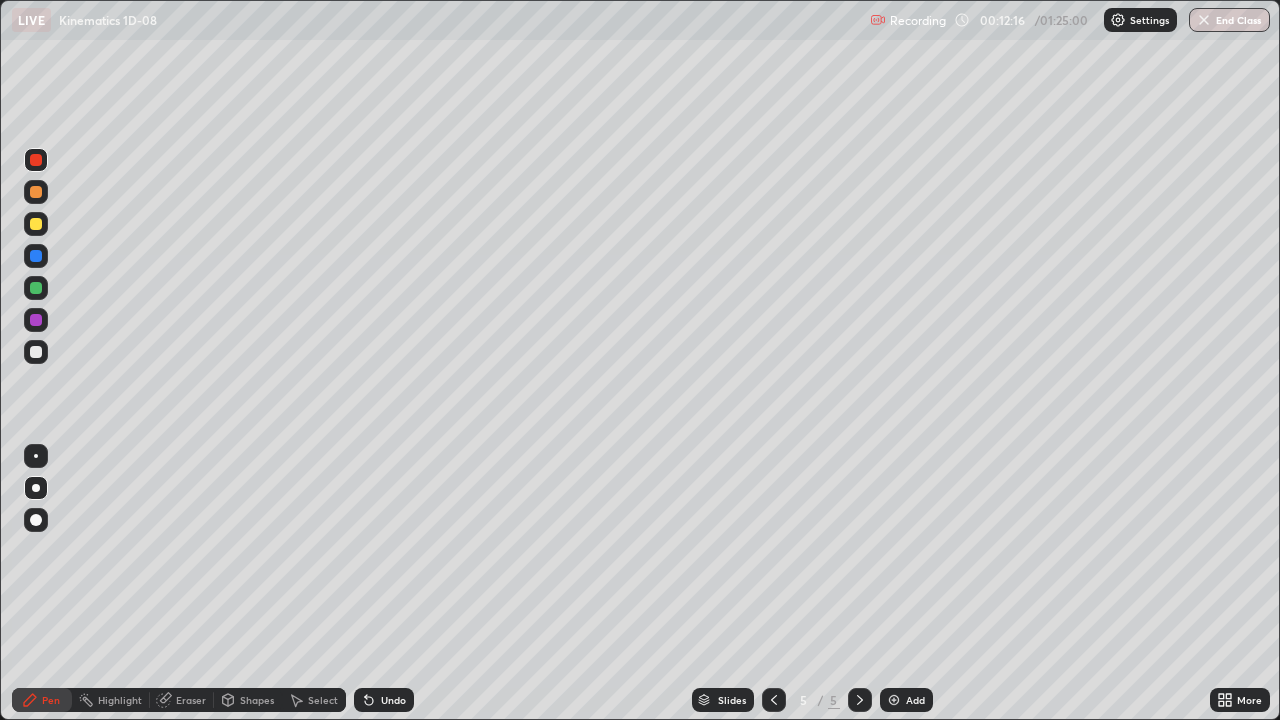 click on "Add" at bounding box center [915, 700] 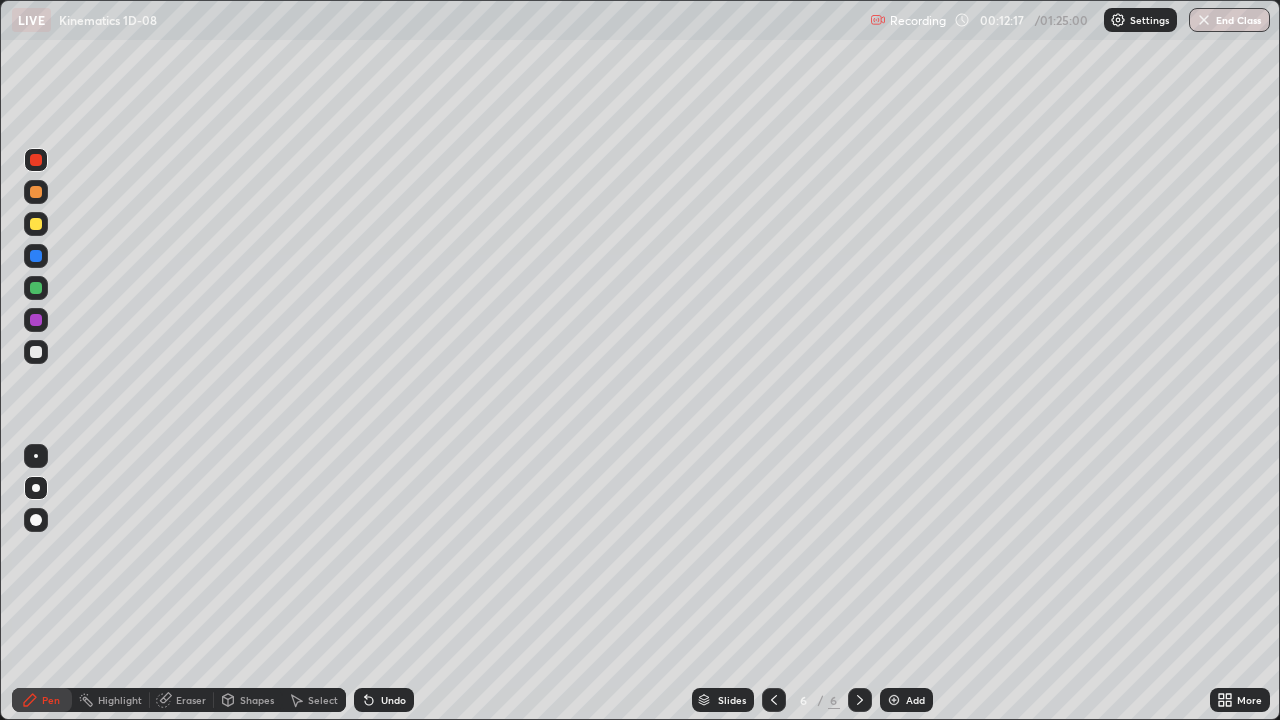 click at bounding box center [36, 224] 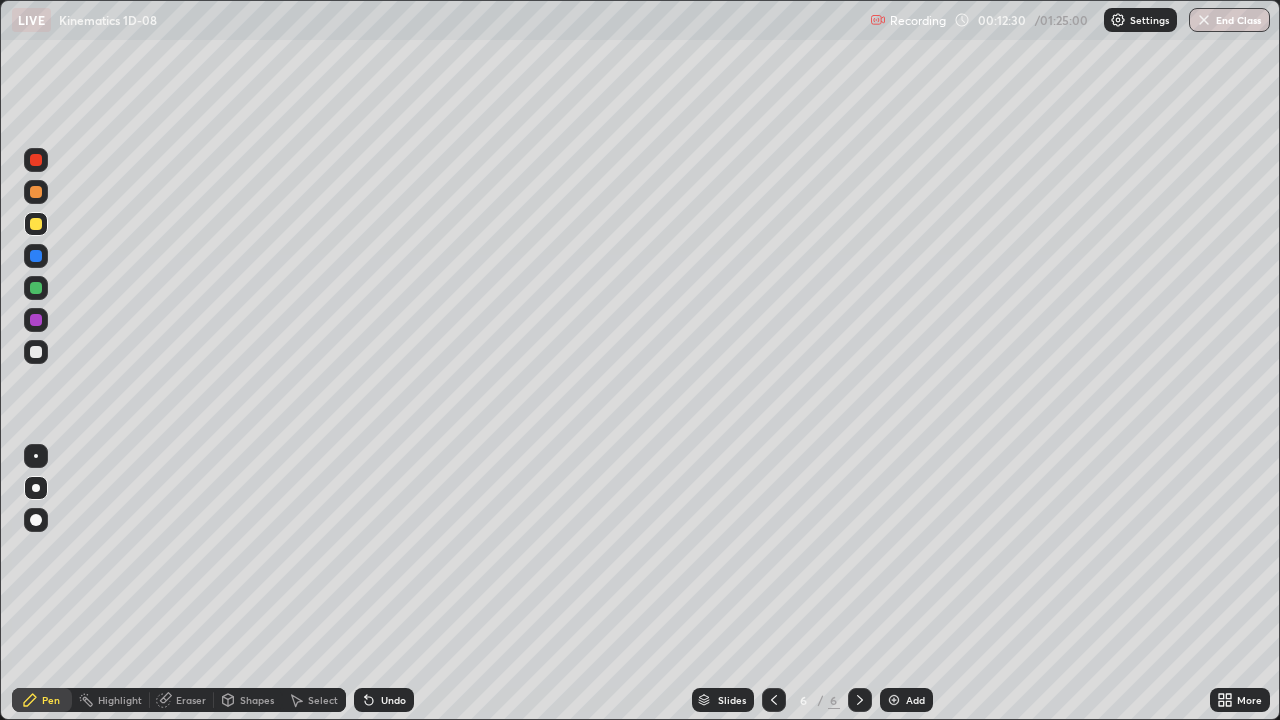 click at bounding box center (36, 256) 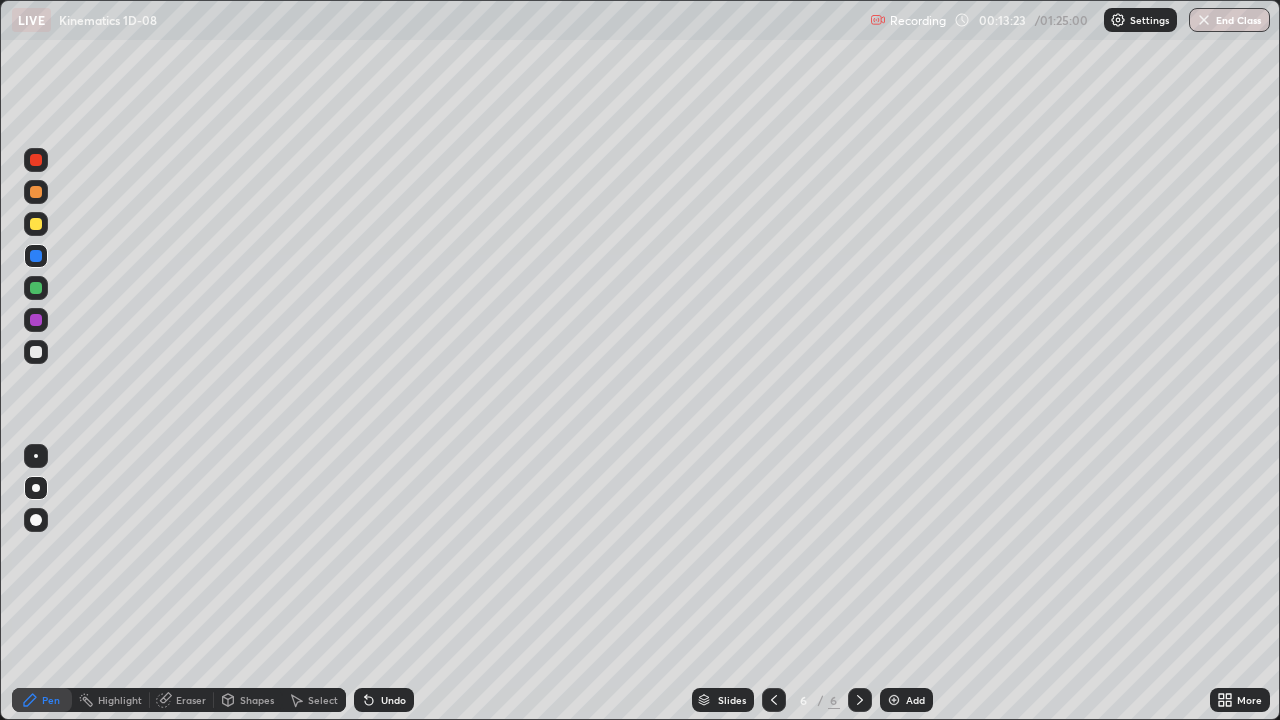 click at bounding box center (36, 288) 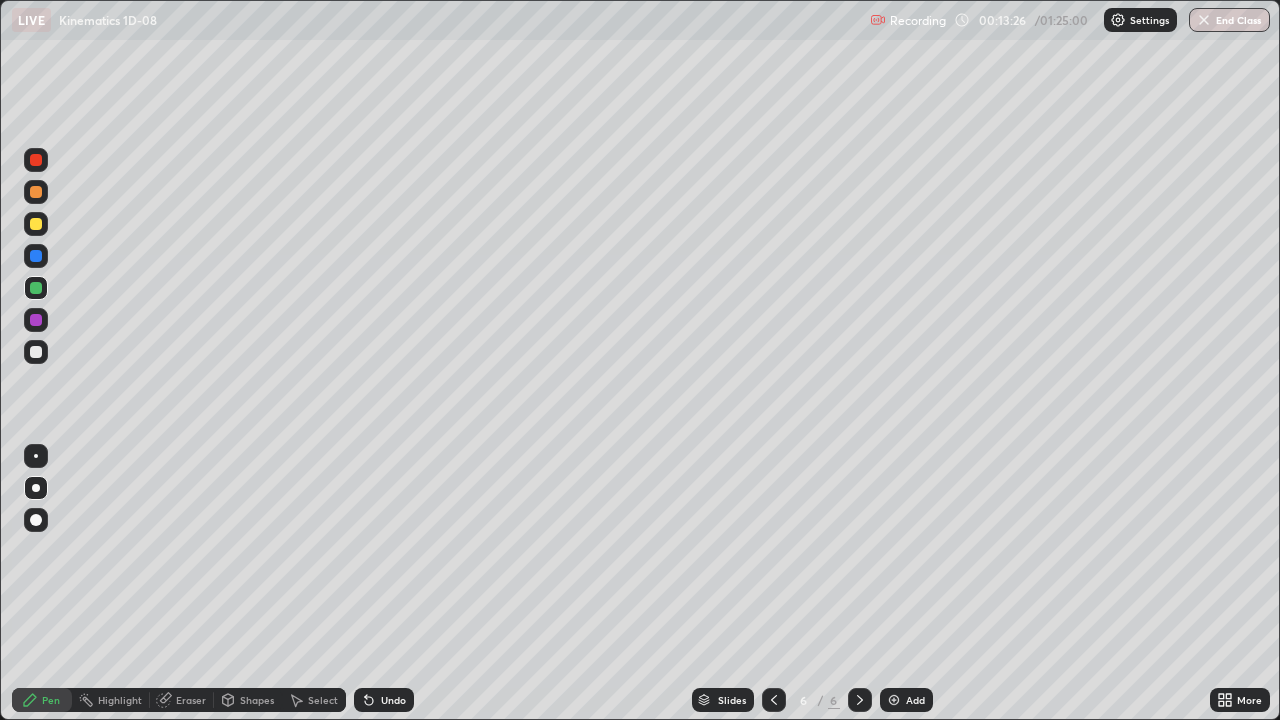 click at bounding box center [36, 320] 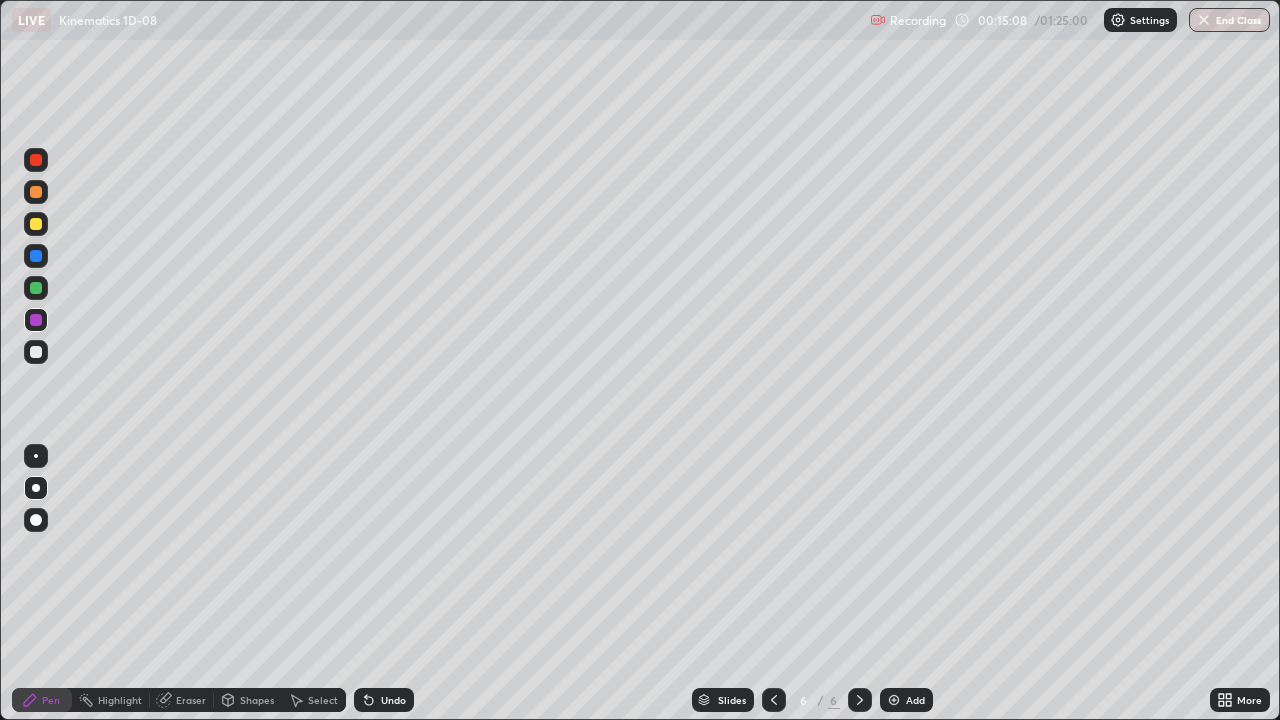 click on "Highlight" at bounding box center [120, 700] 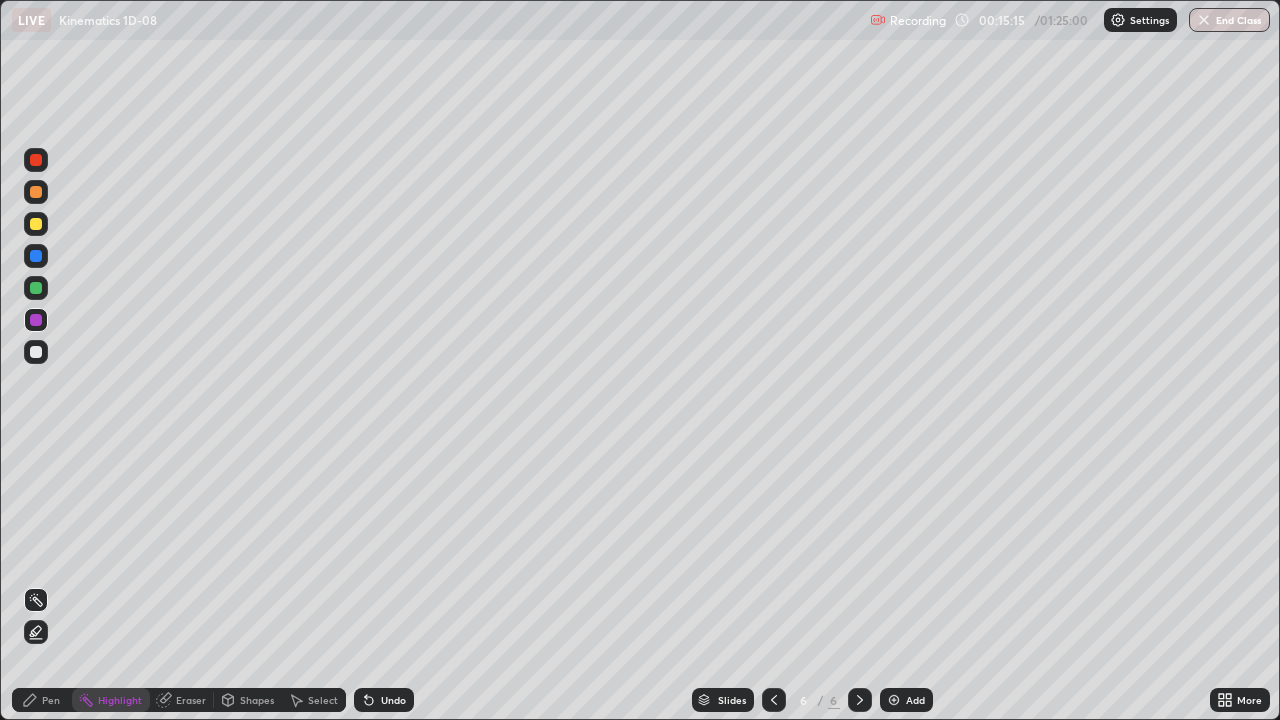 click on "Pen" at bounding box center (42, 700) 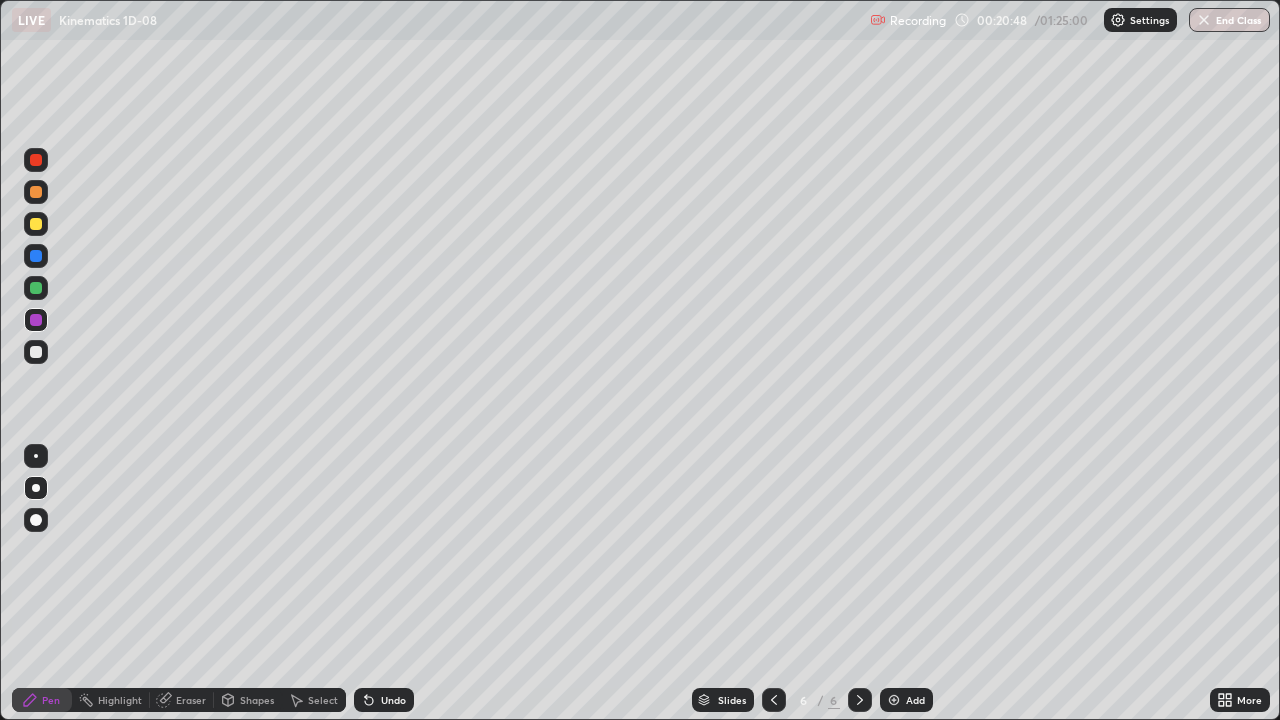 click 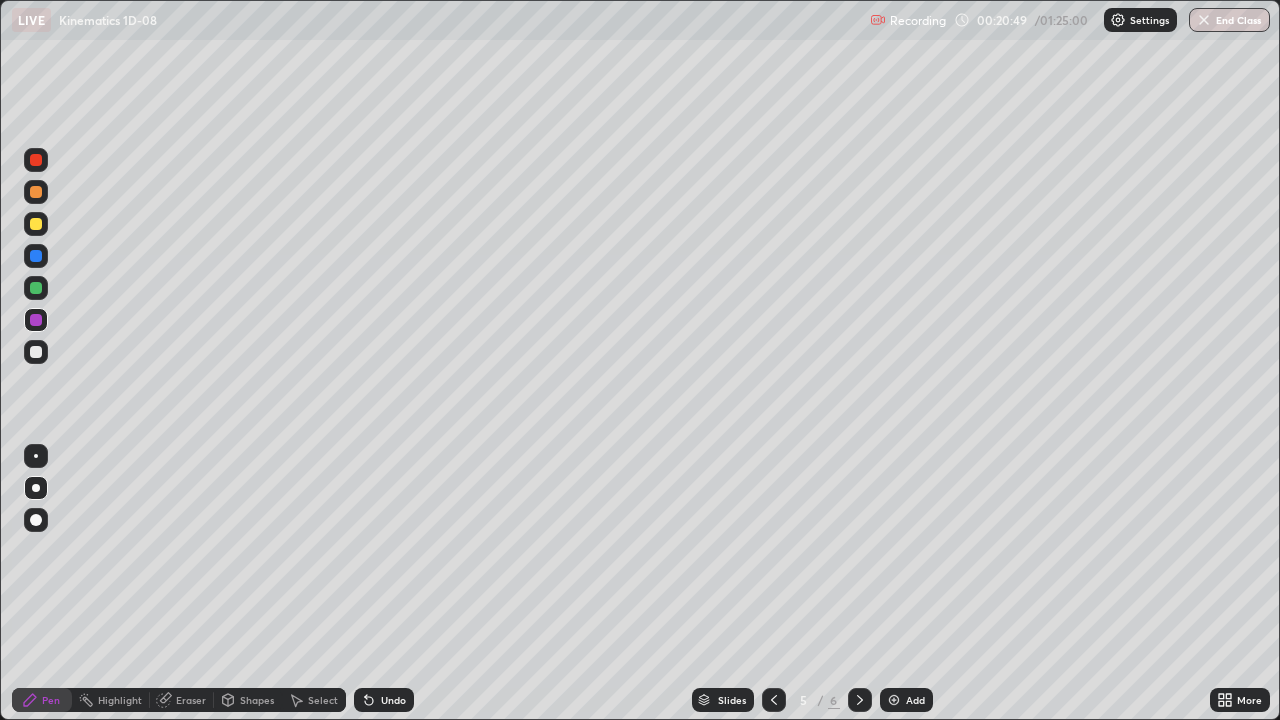 click 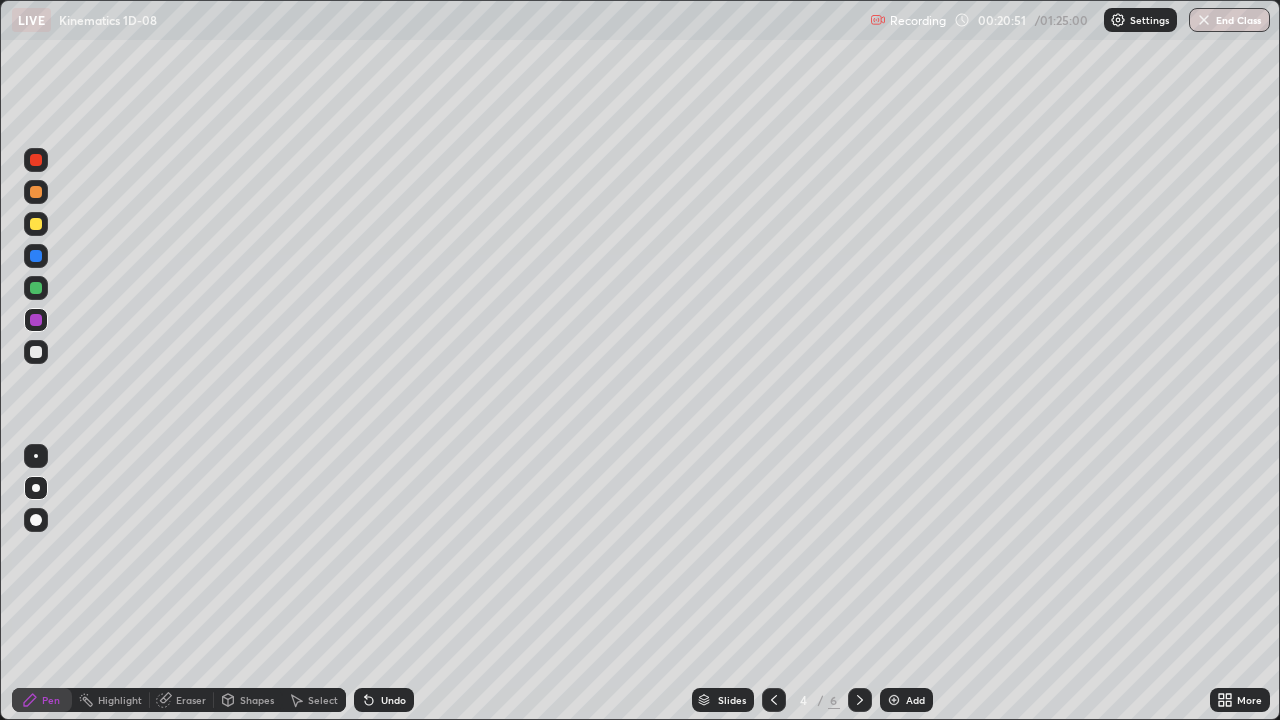 click 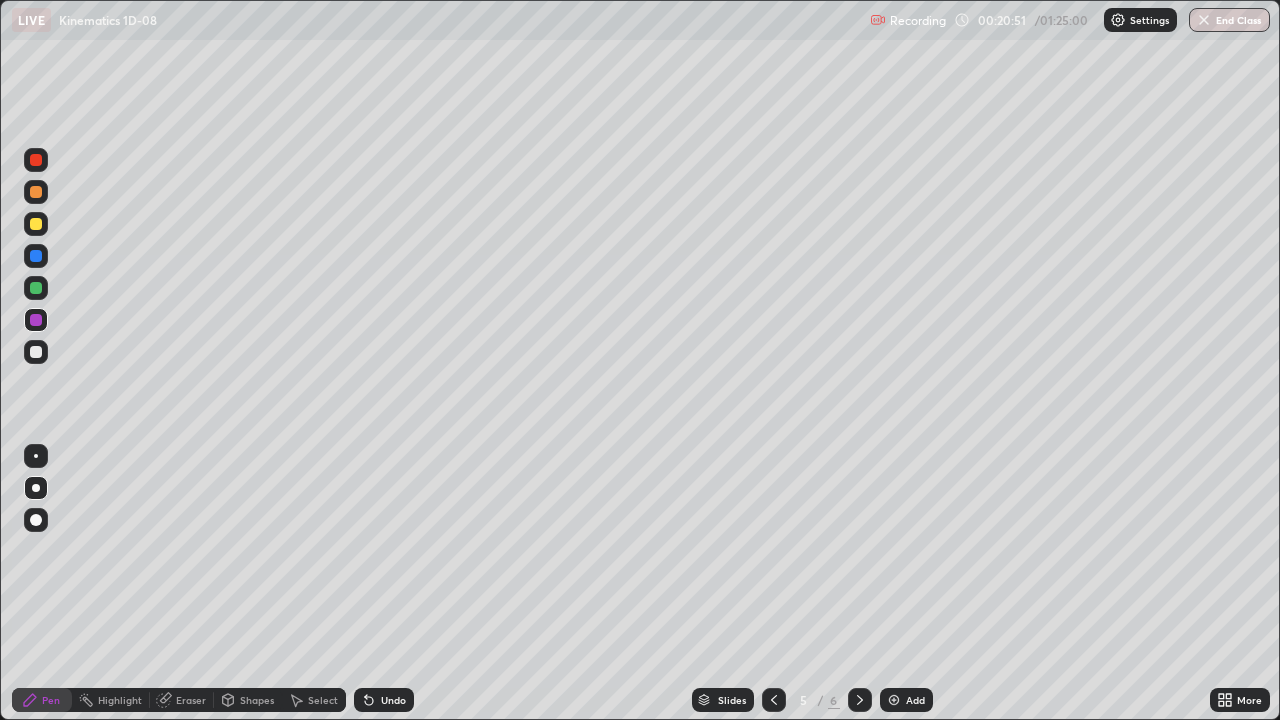 click 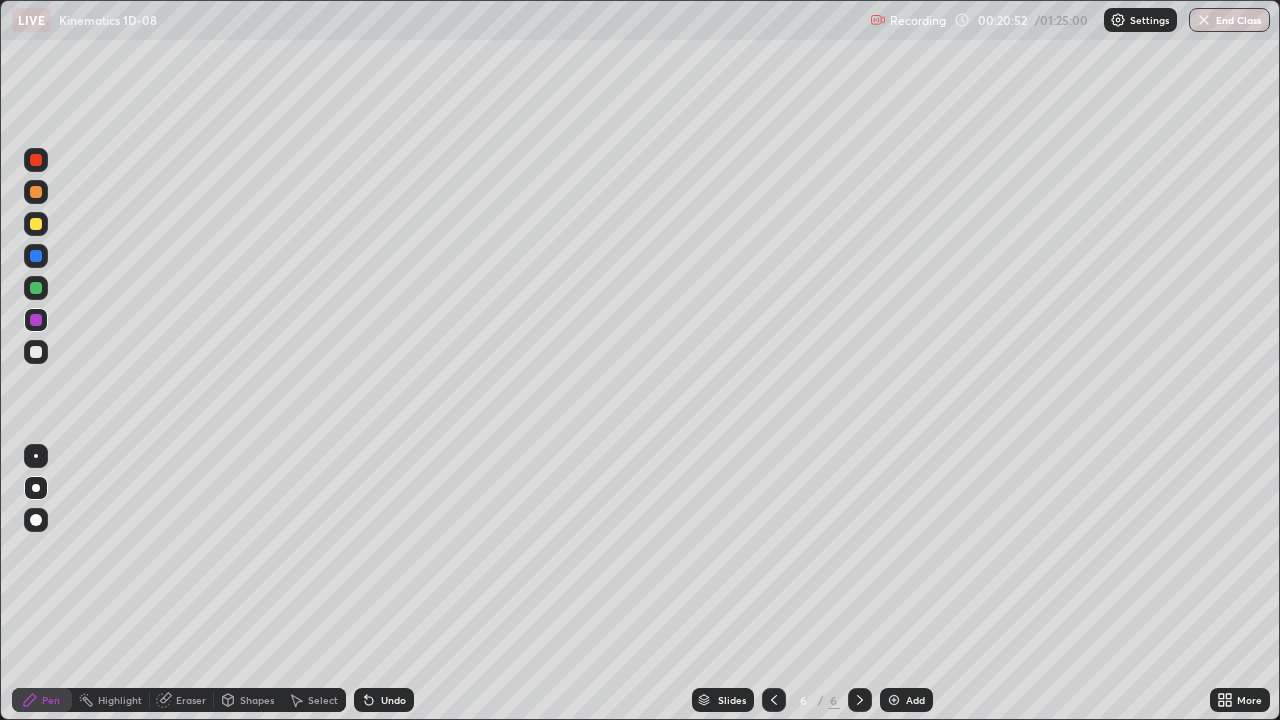 click at bounding box center (894, 700) 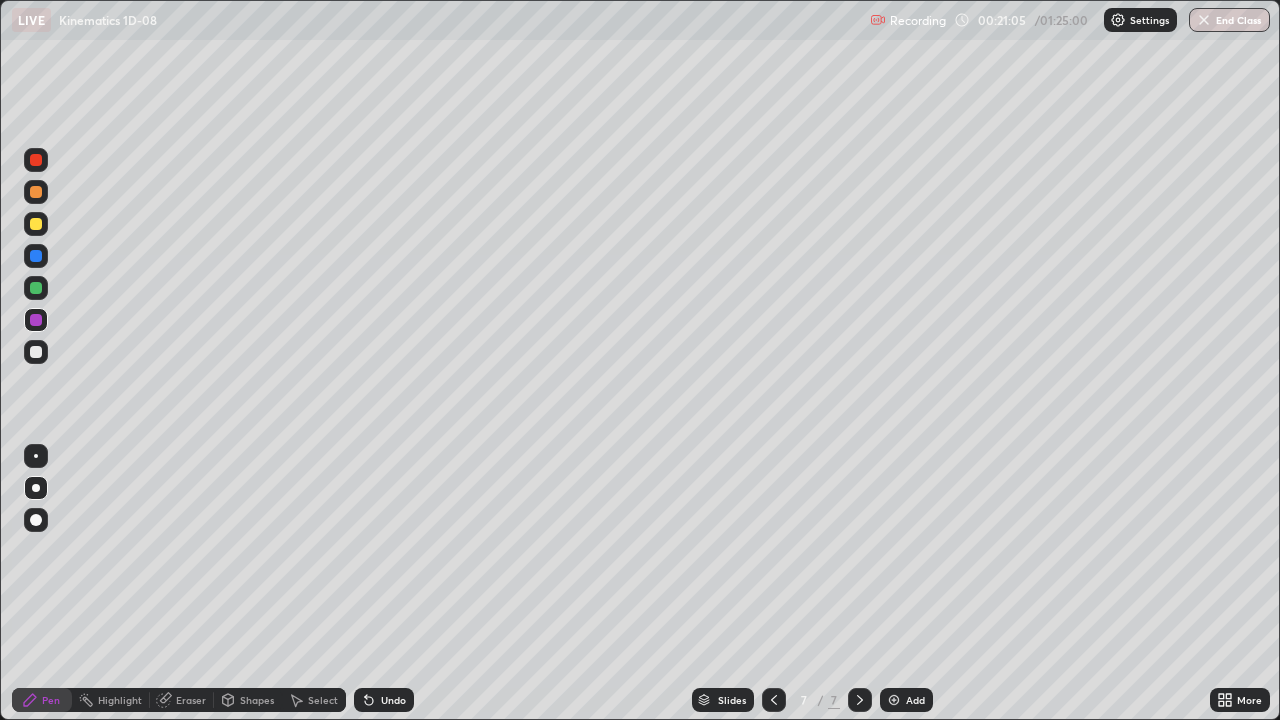click at bounding box center (36, 352) 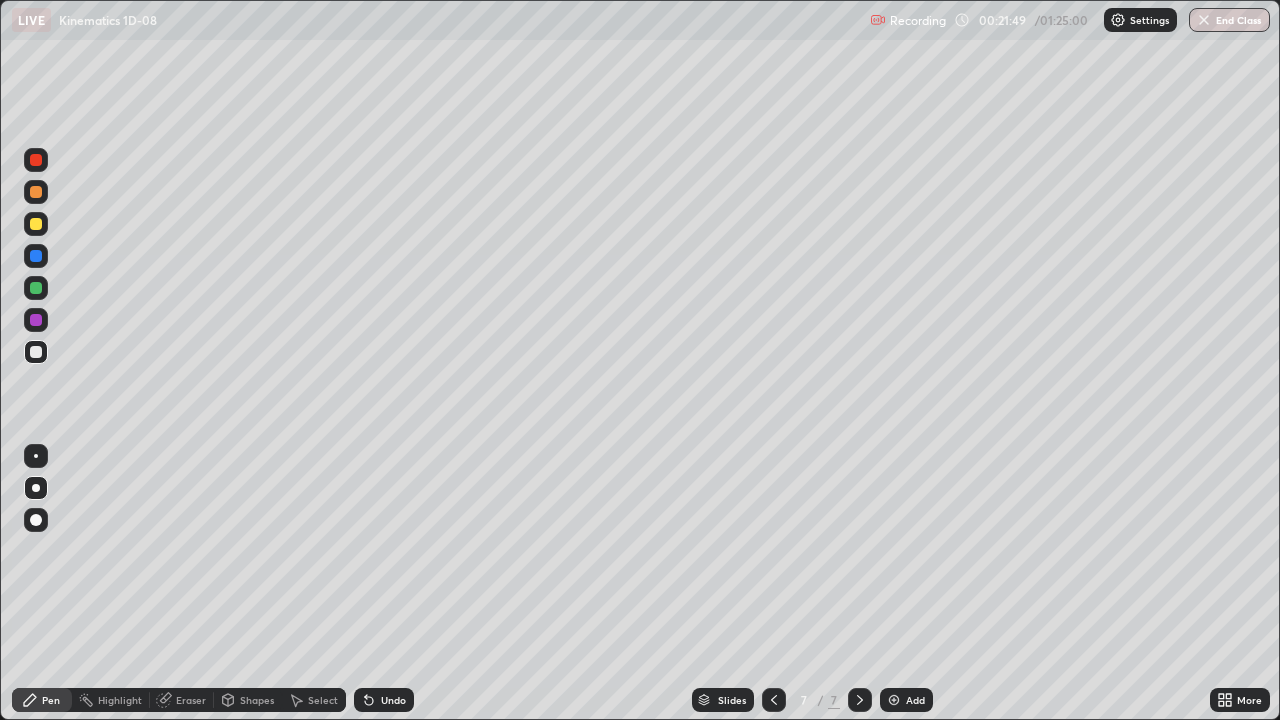 click at bounding box center (36, 288) 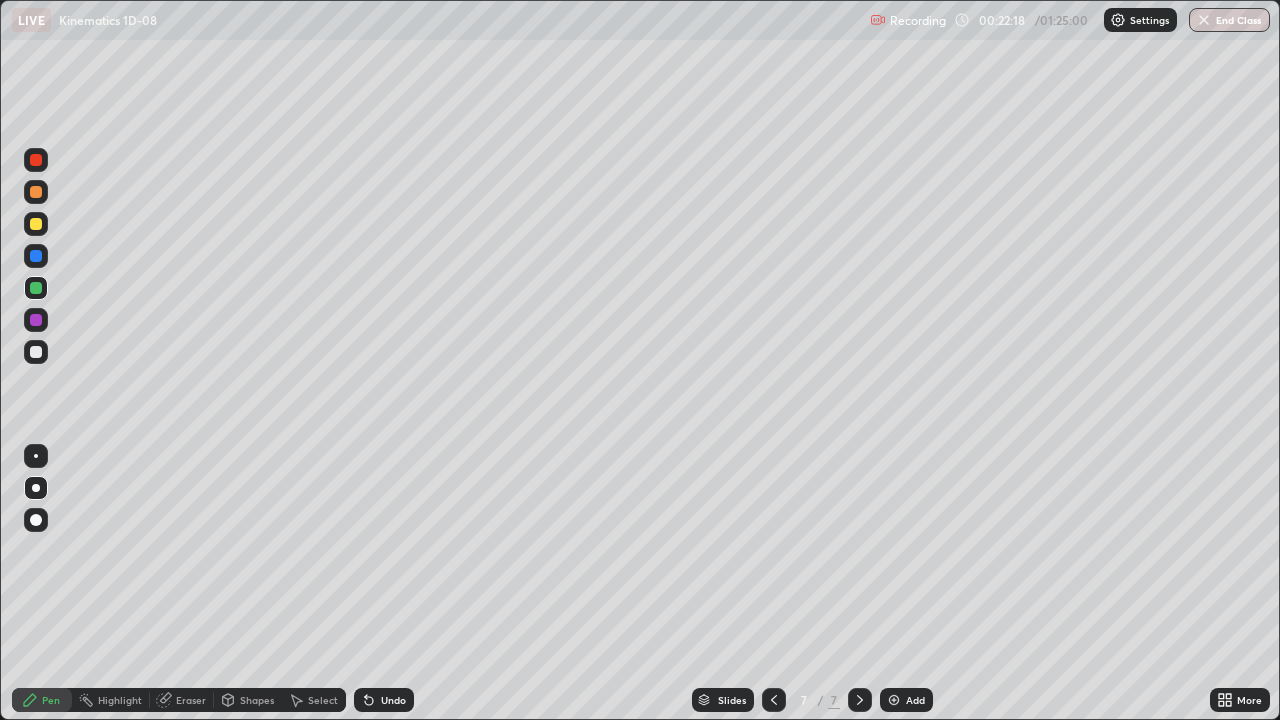 click at bounding box center (36, 256) 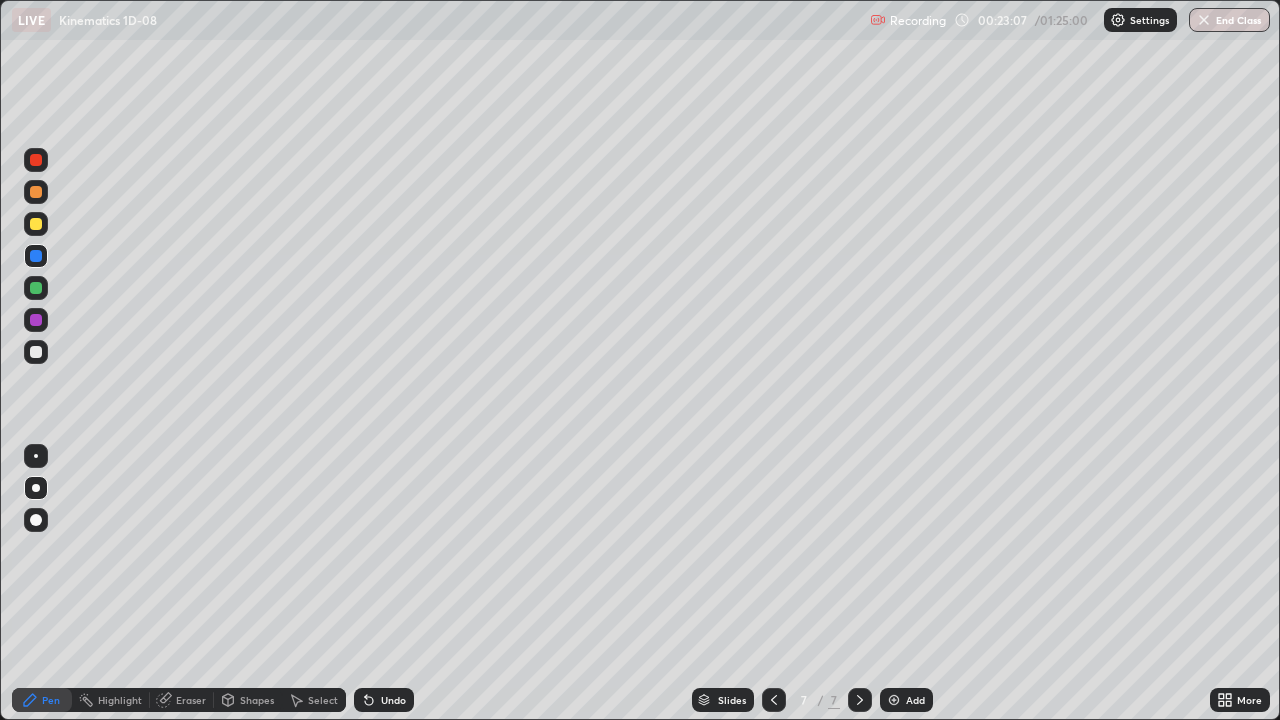 click on "Highlight" at bounding box center [120, 700] 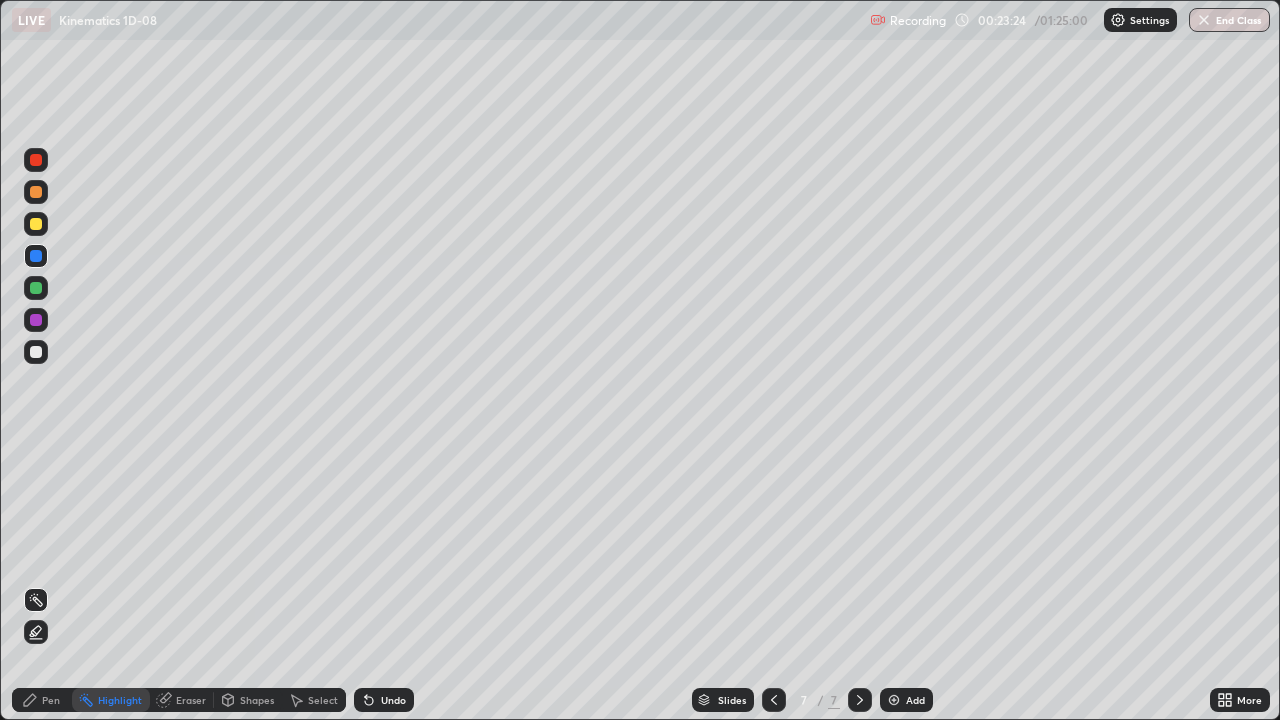 click on "Pen" at bounding box center (51, 700) 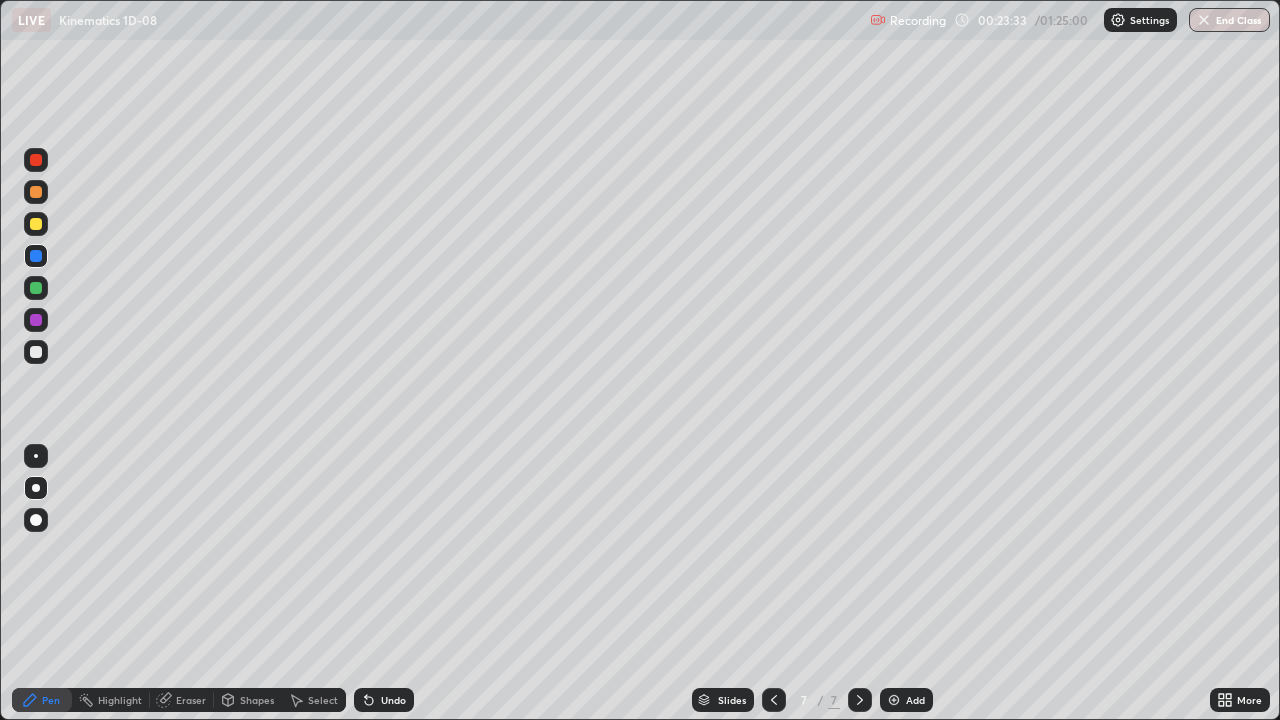 click on "Undo" at bounding box center [384, 700] 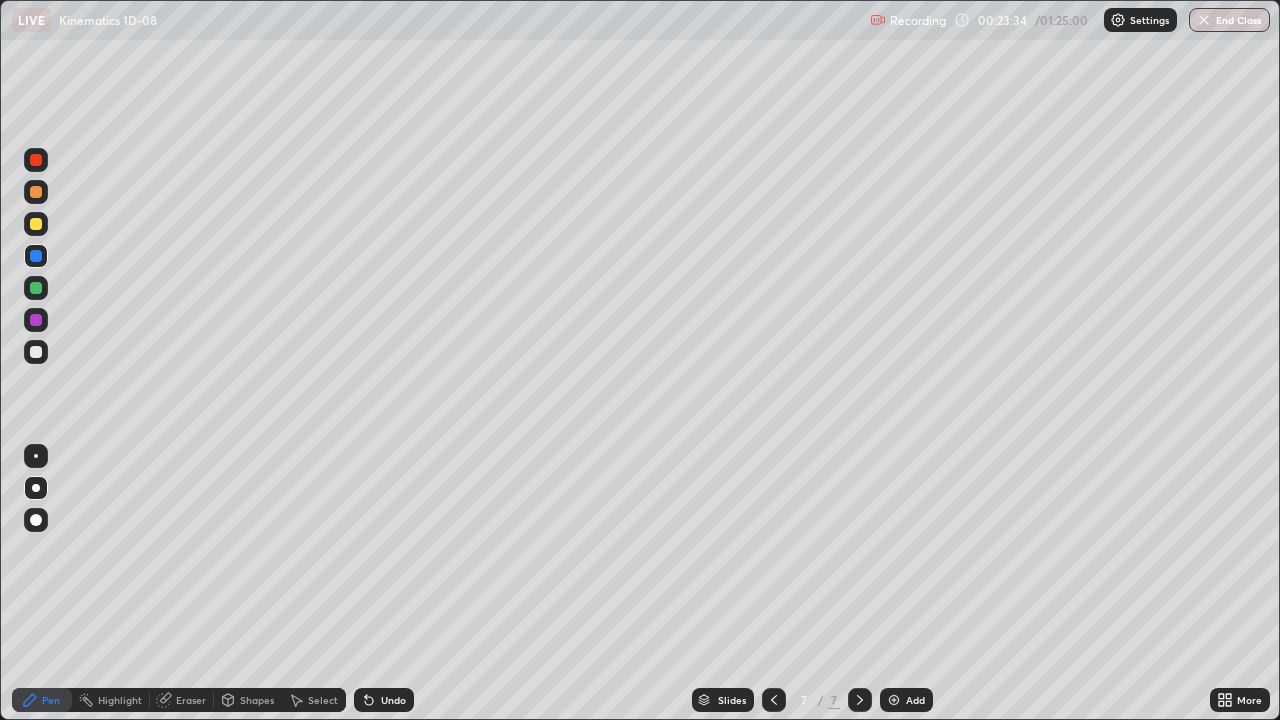 click on "Undo" at bounding box center (384, 700) 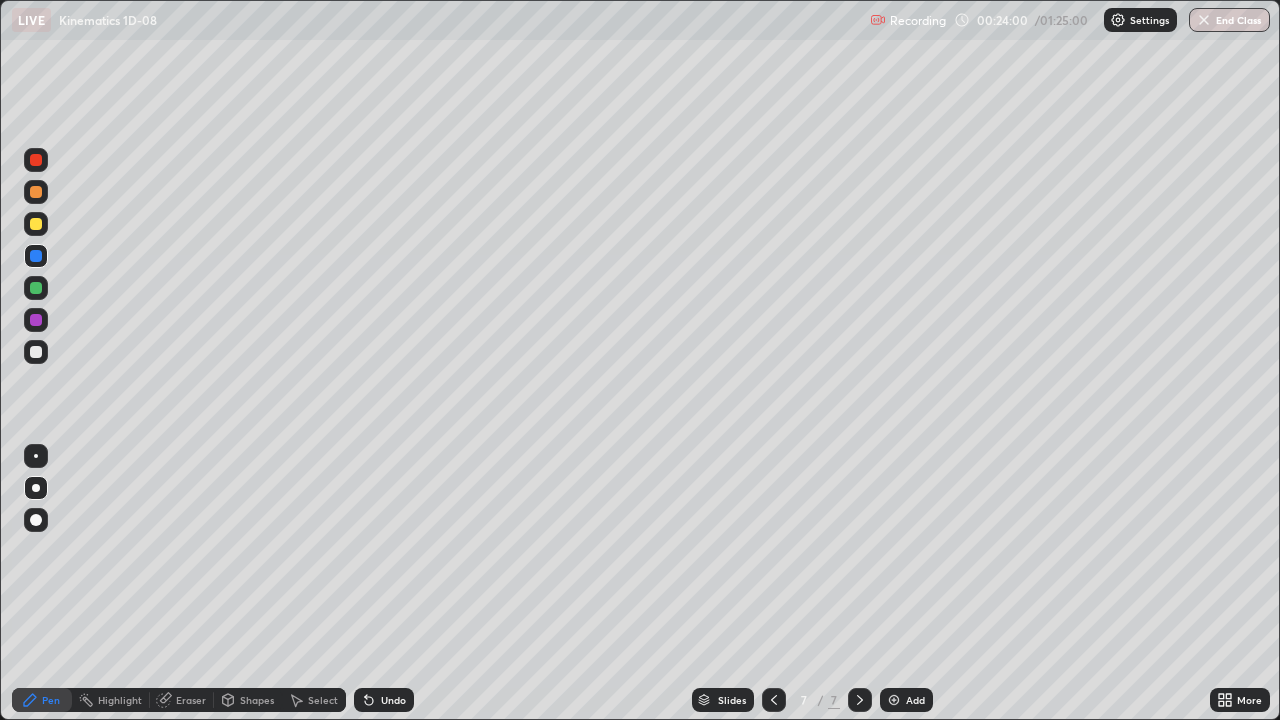 click on "Eraser" at bounding box center (182, 700) 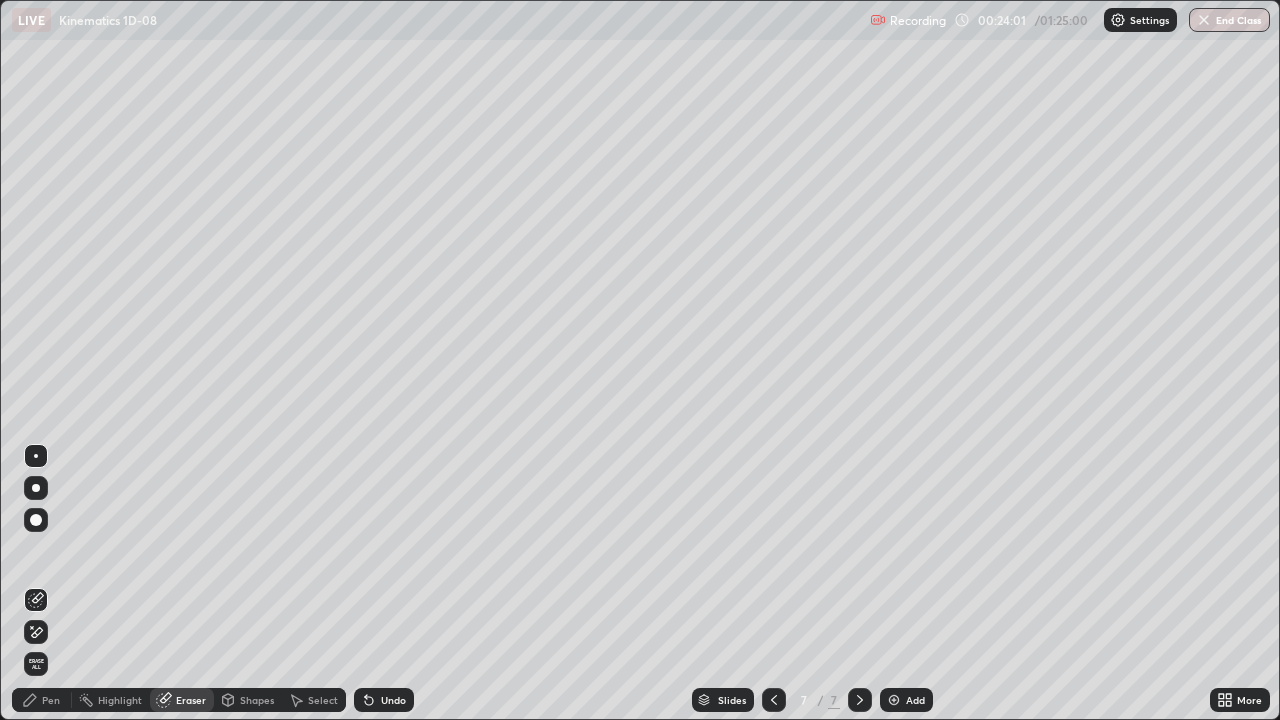 click 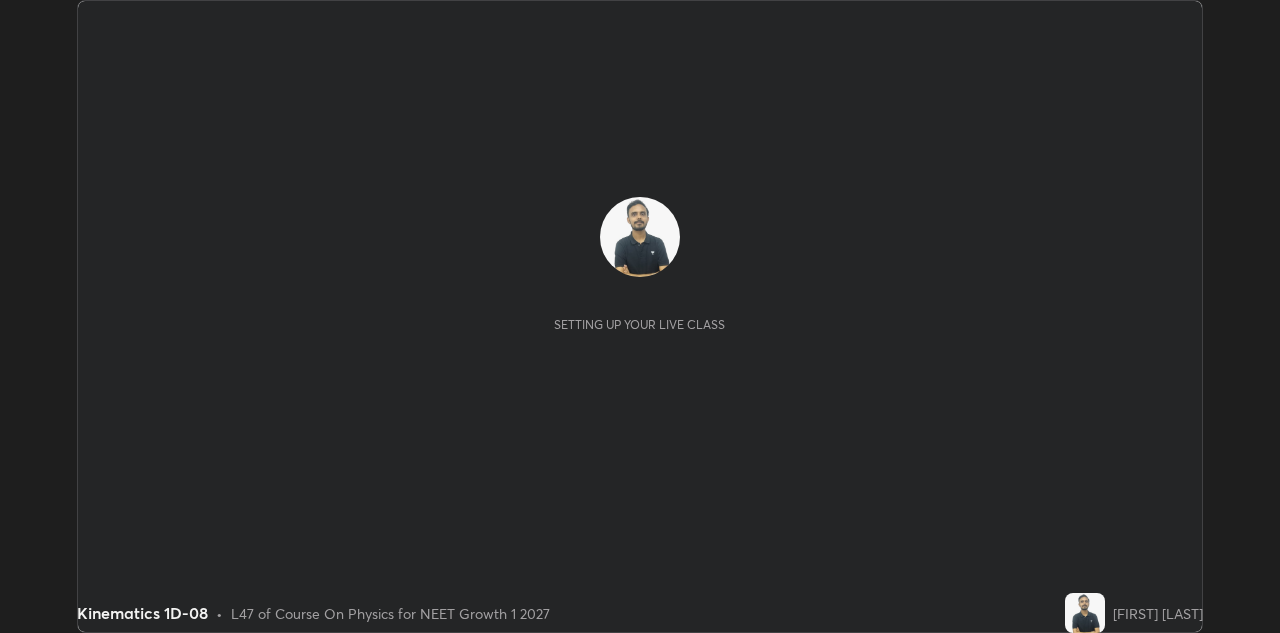 scroll, scrollTop: 0, scrollLeft: 0, axis: both 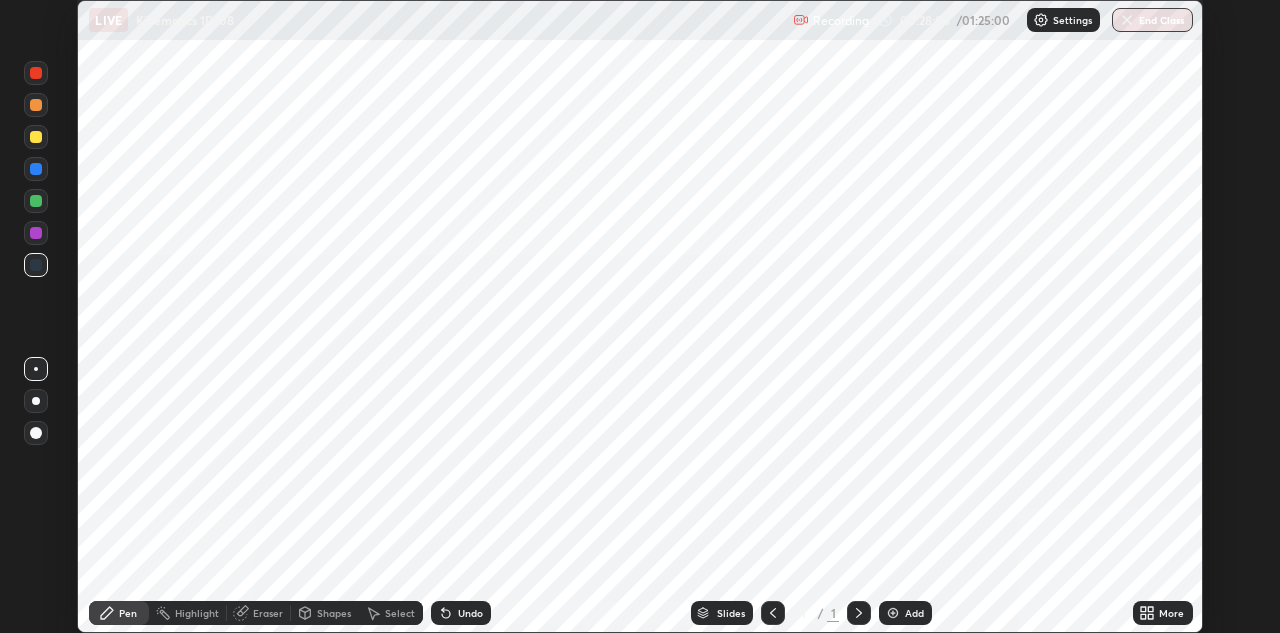 click on "Slides" at bounding box center [722, 613] 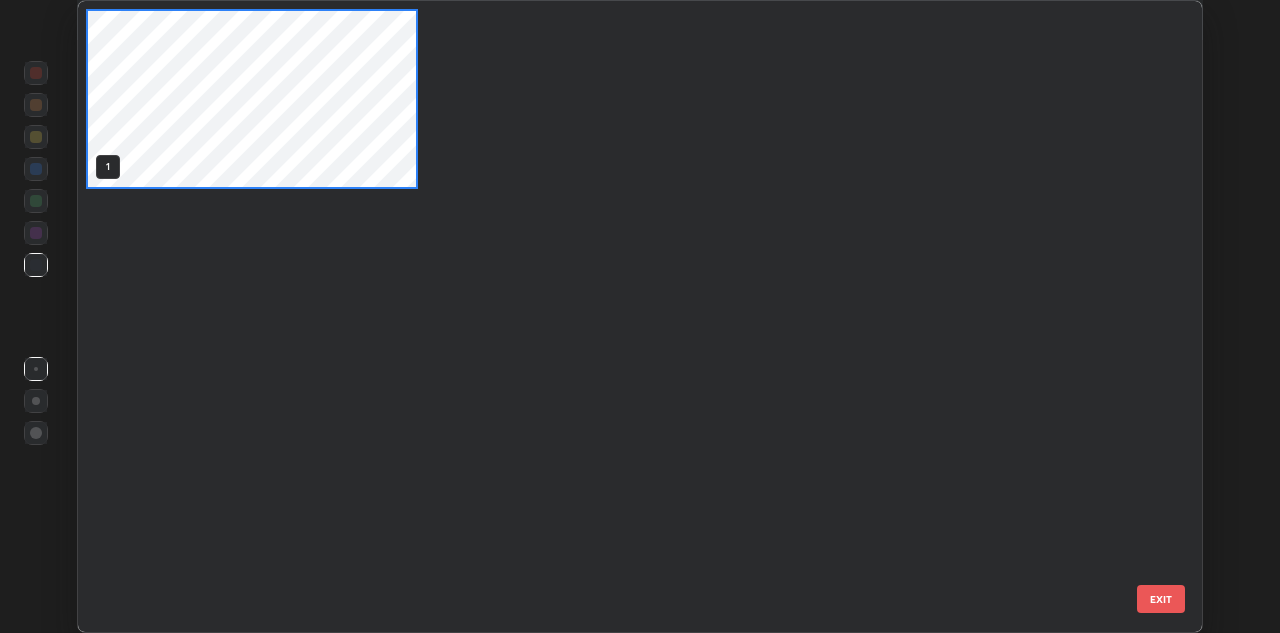 scroll, scrollTop: 7, scrollLeft: 10, axis: both 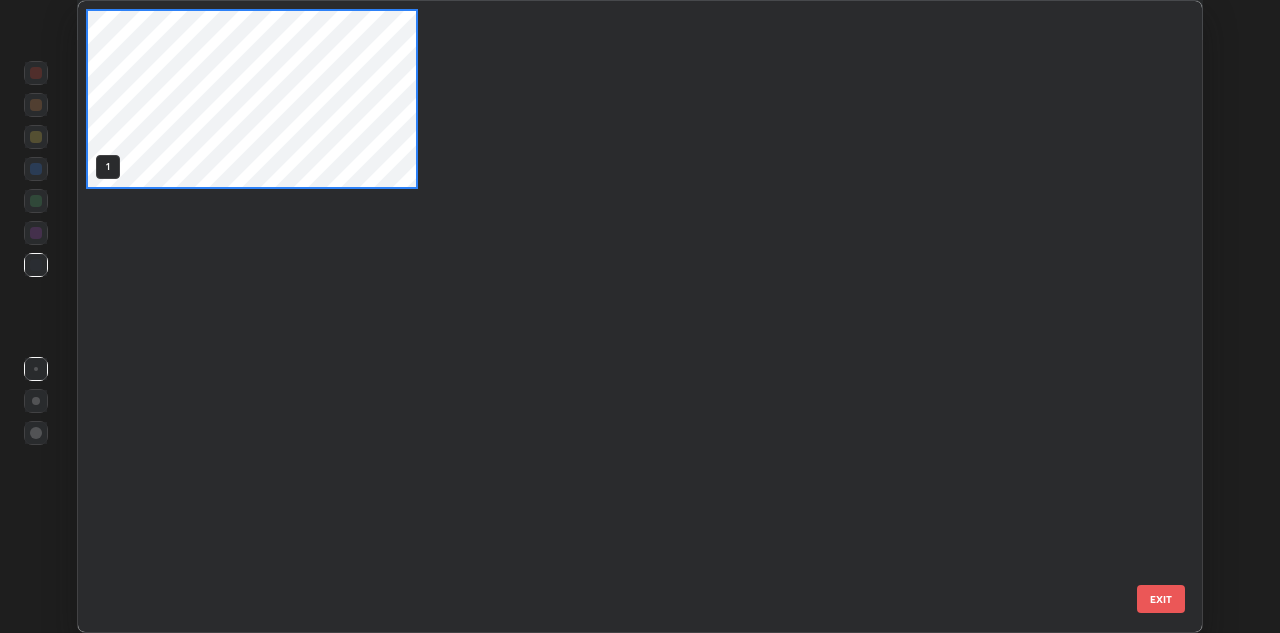 click on "1" at bounding box center [622, 316] 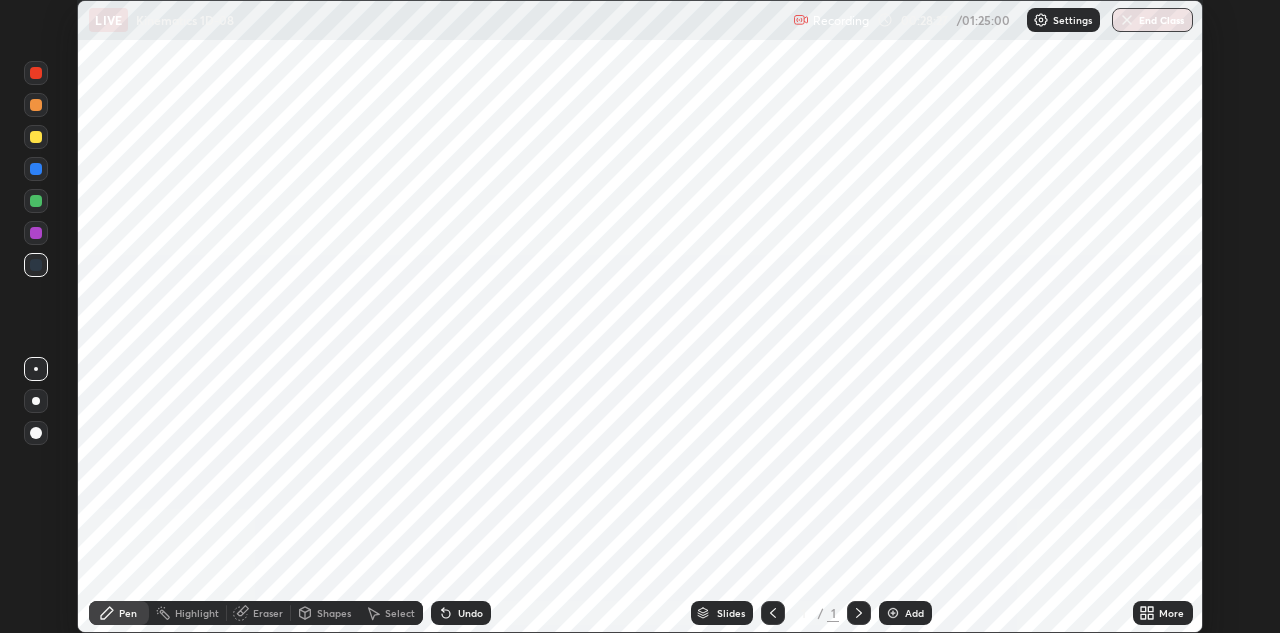 click on "More" at bounding box center (1171, 613) 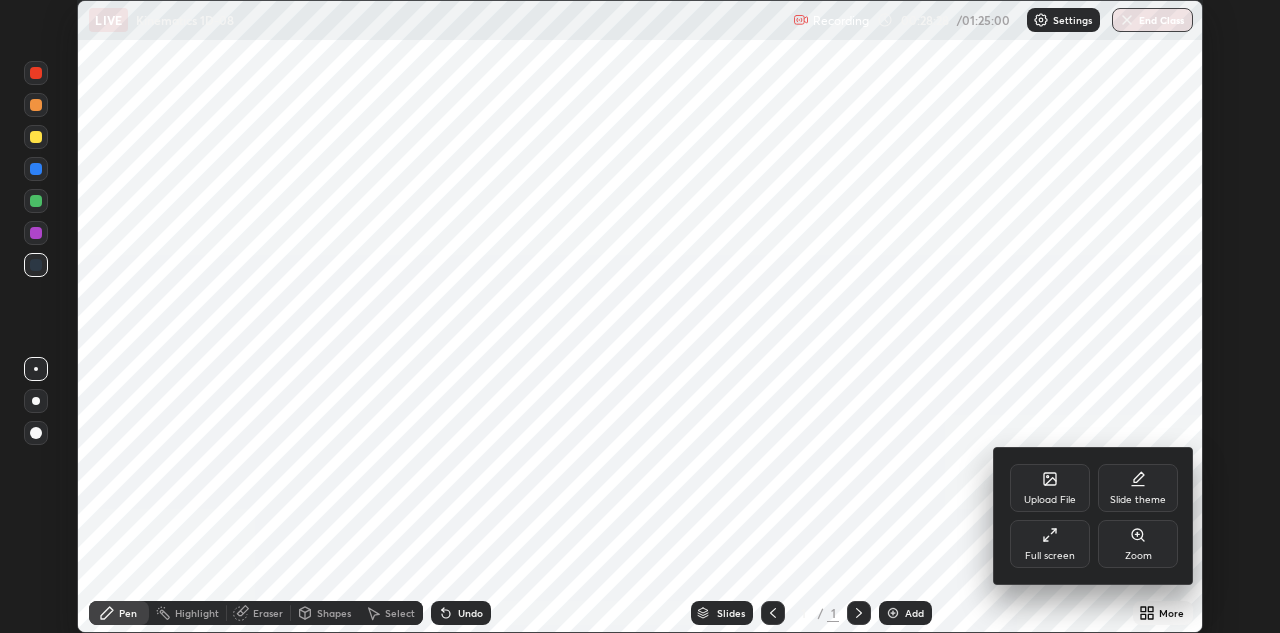 click on "Full screen" at bounding box center (1050, 544) 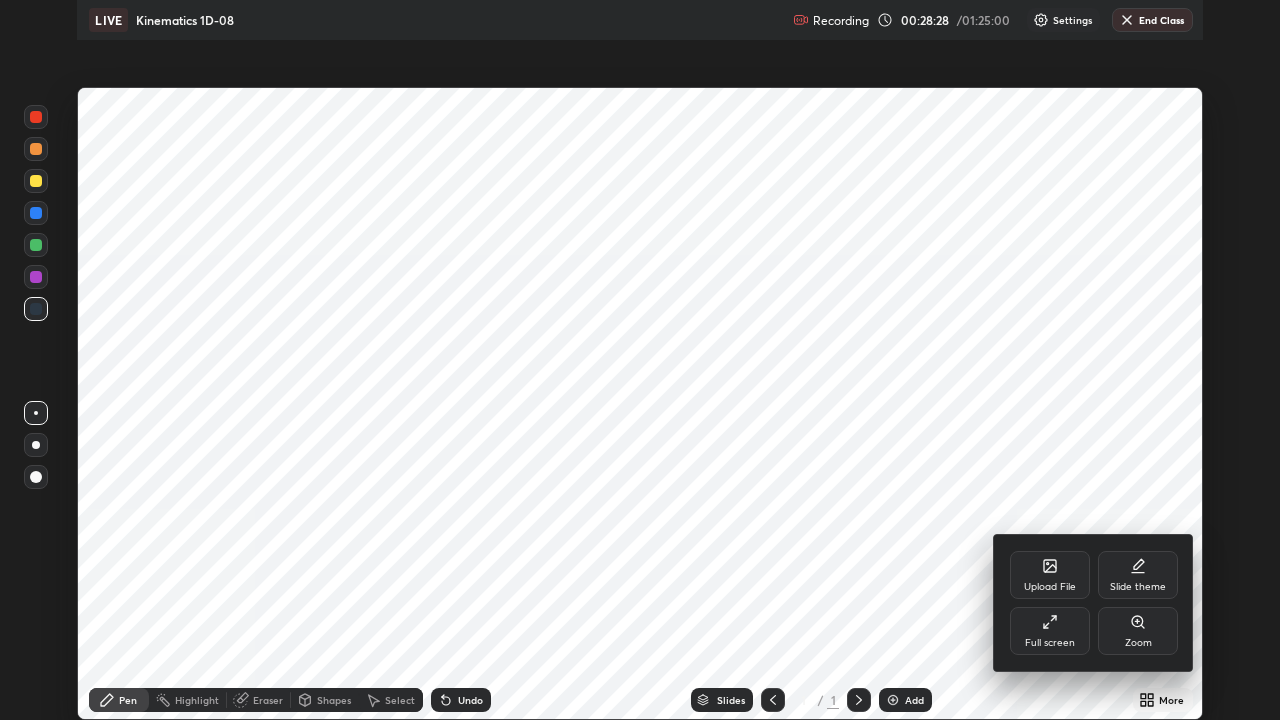 scroll, scrollTop: 99280, scrollLeft: 98720, axis: both 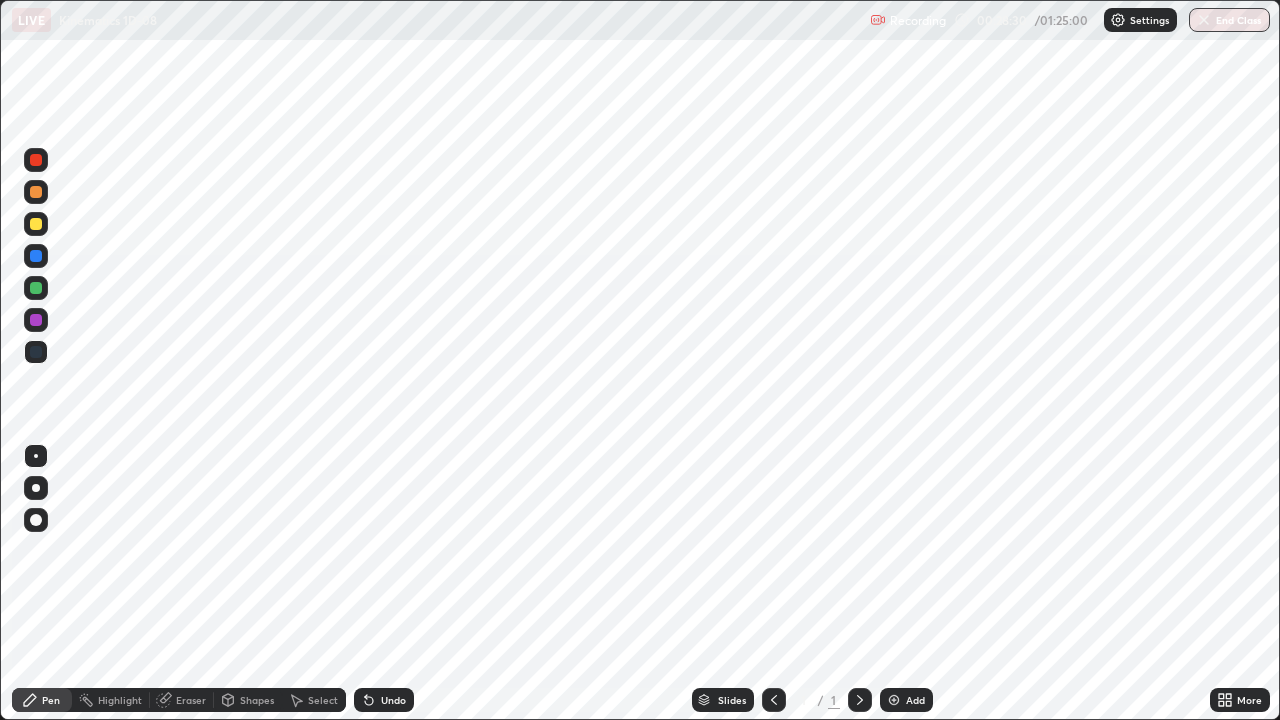 click at bounding box center [894, 700] 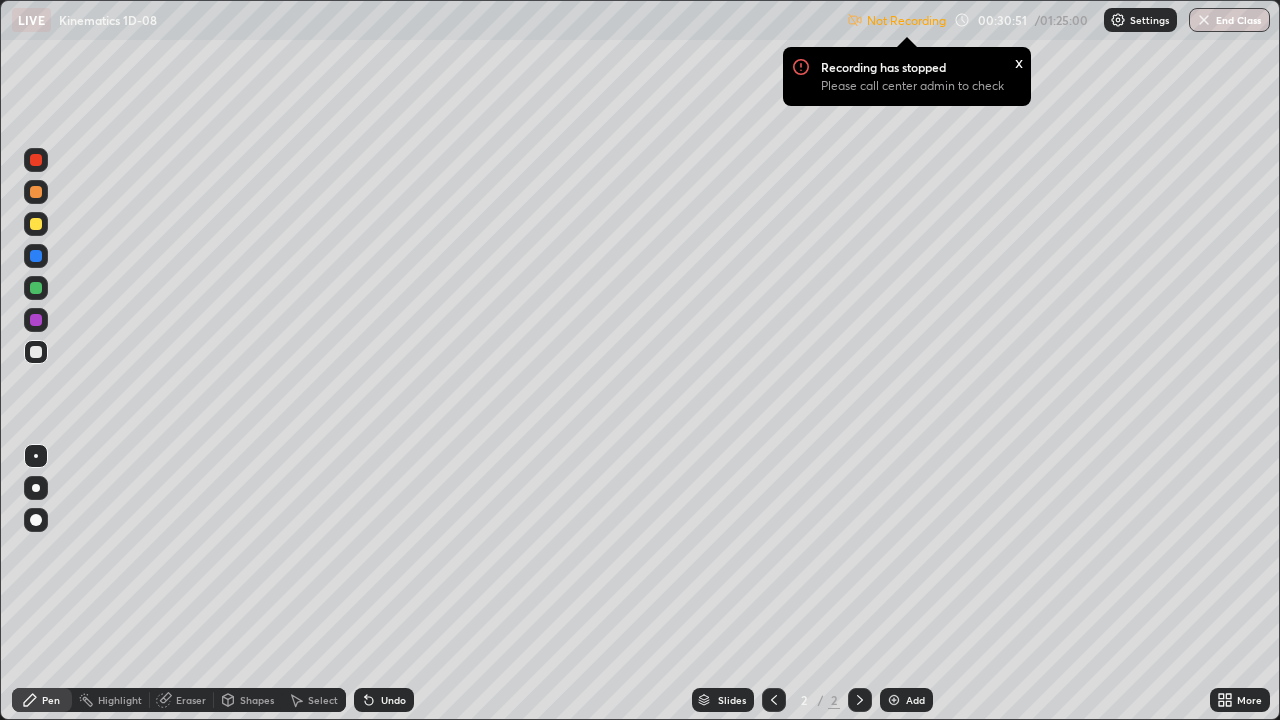click at bounding box center (1118, 20) 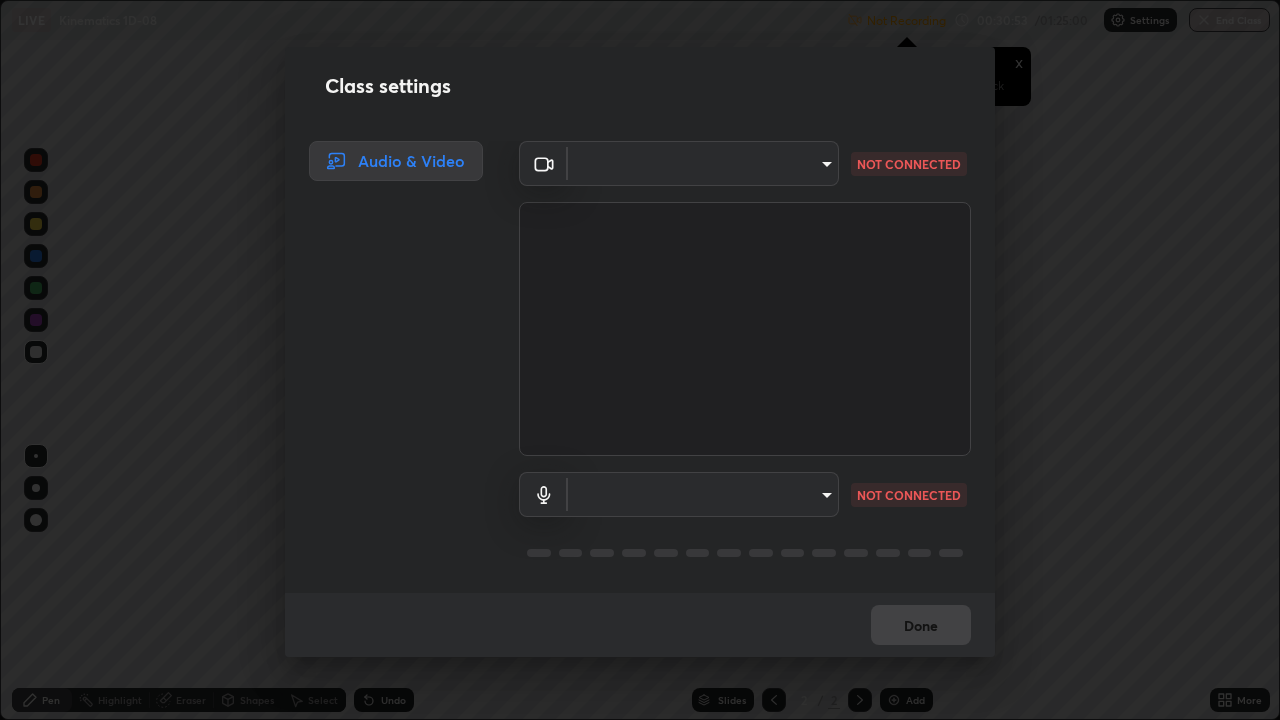 type on "4e3965257e4c32928a962c549e69d2dd98495dfd5ffd05f38c963d662b04e8e1" 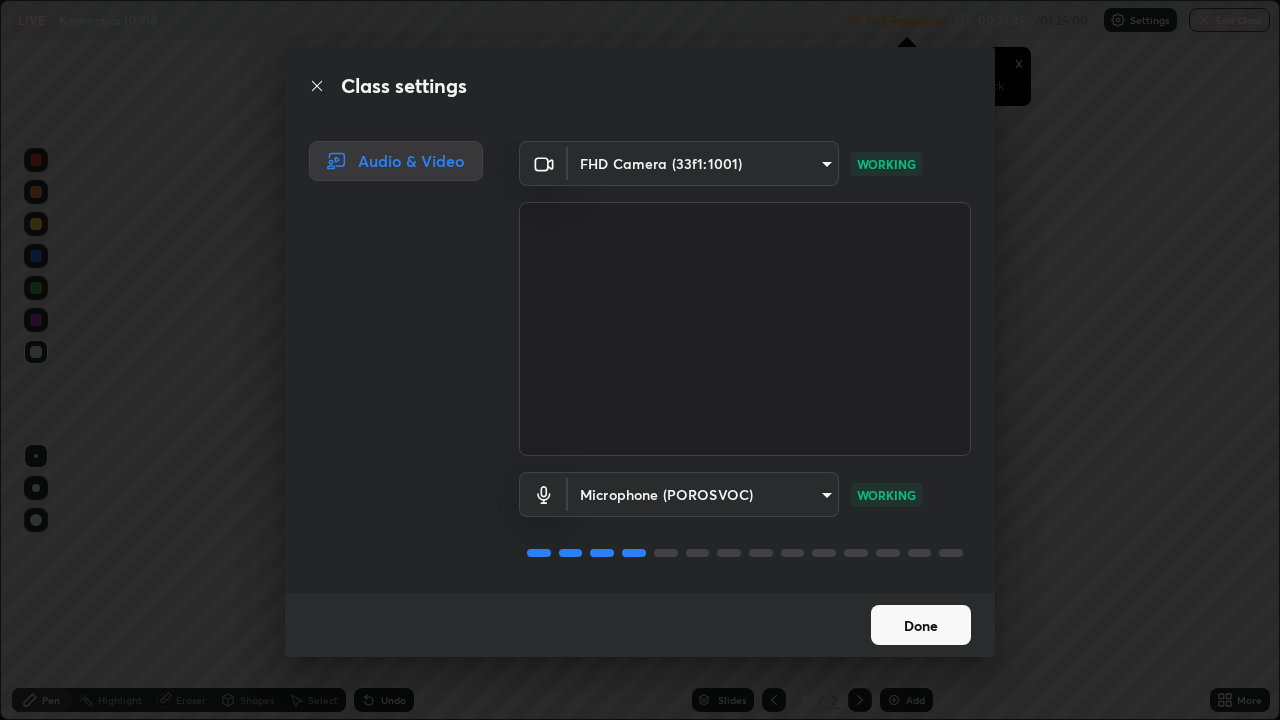 click on "Done" at bounding box center (921, 625) 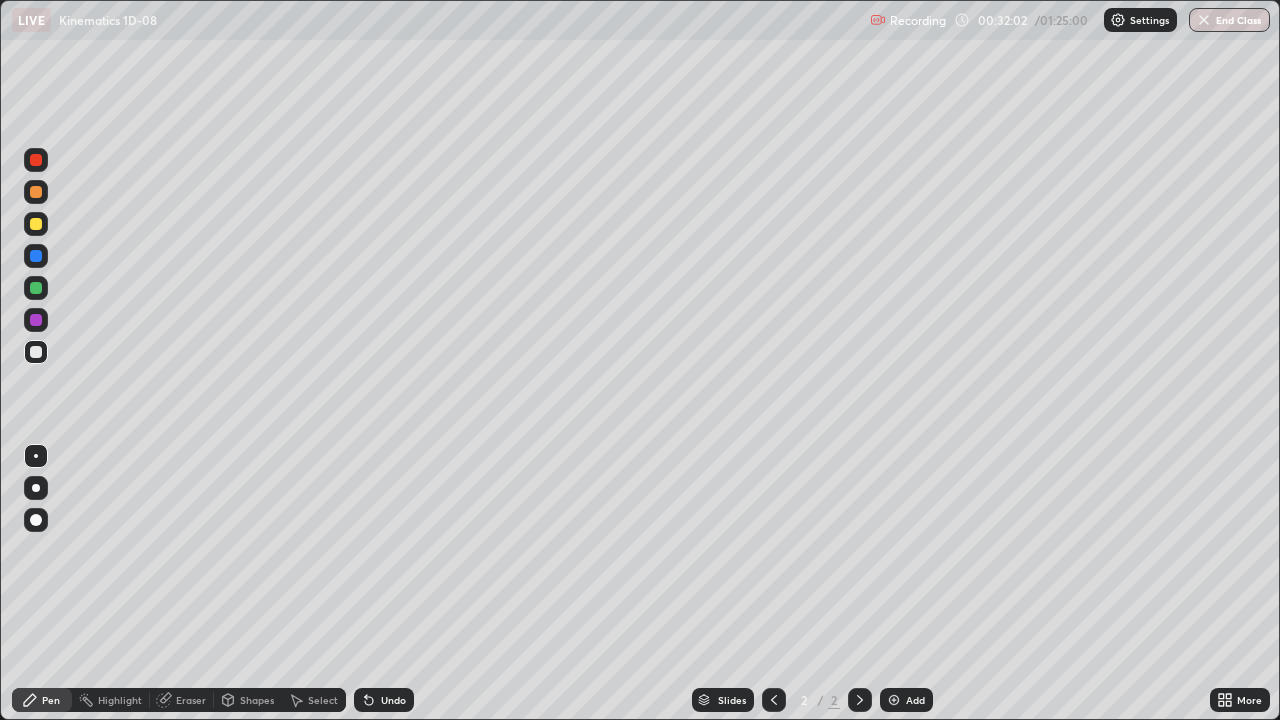 click at bounding box center [36, 320] 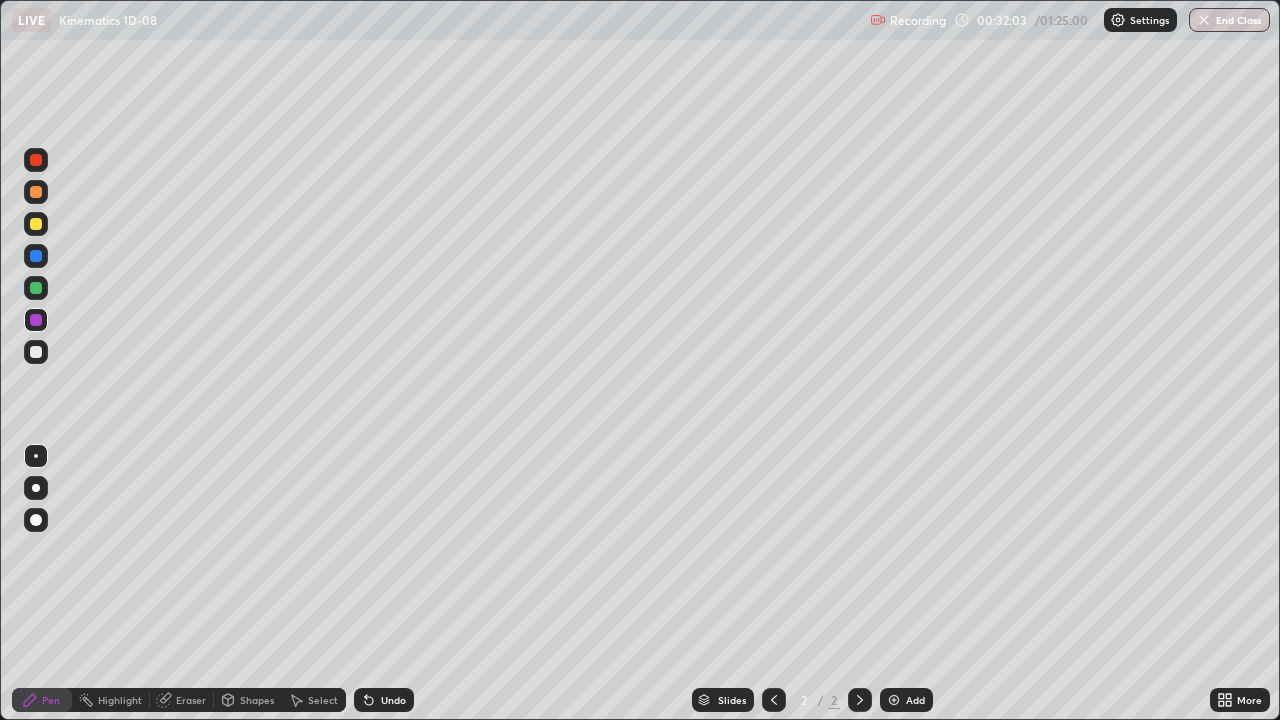 click at bounding box center (36, 488) 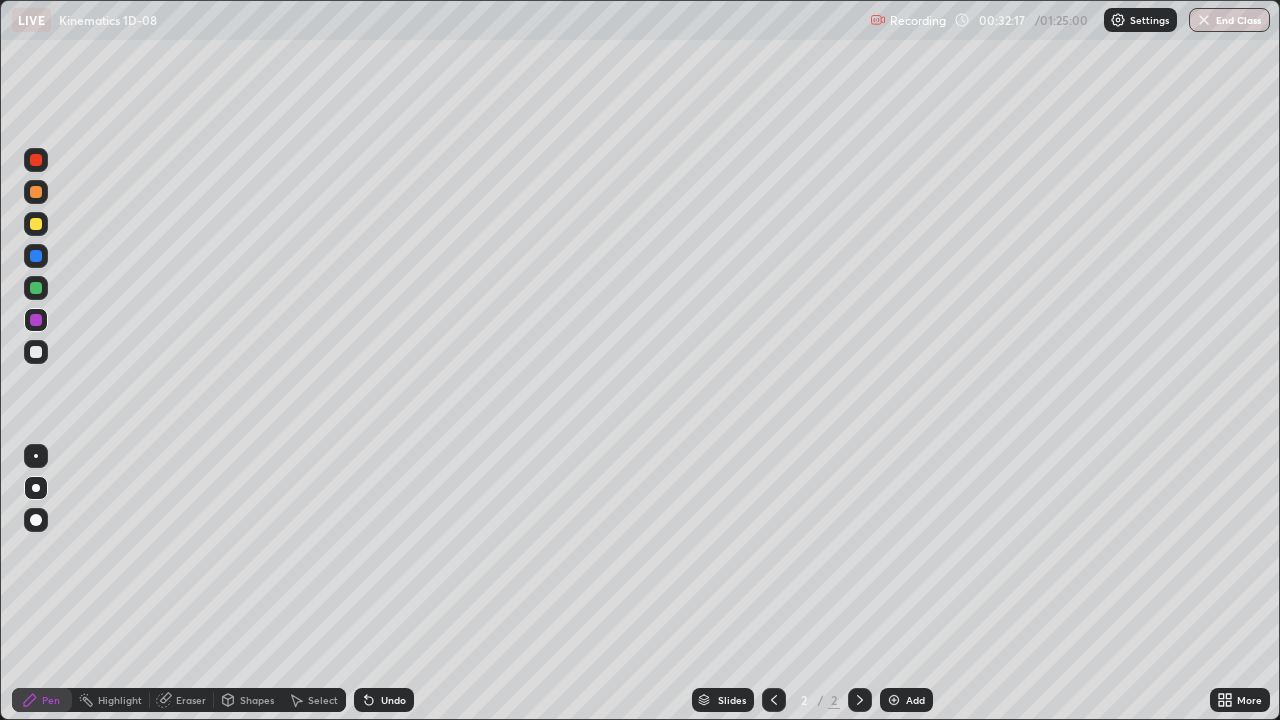 click at bounding box center [36, 224] 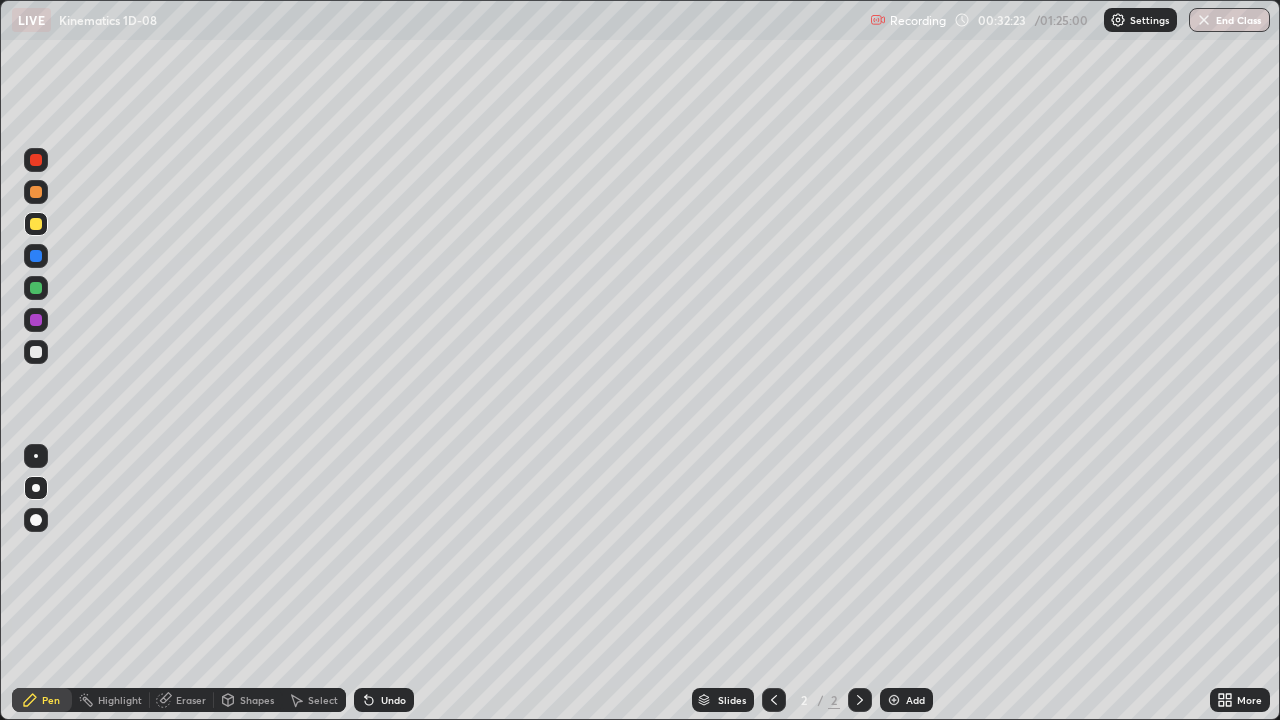 click on "Undo" at bounding box center [393, 700] 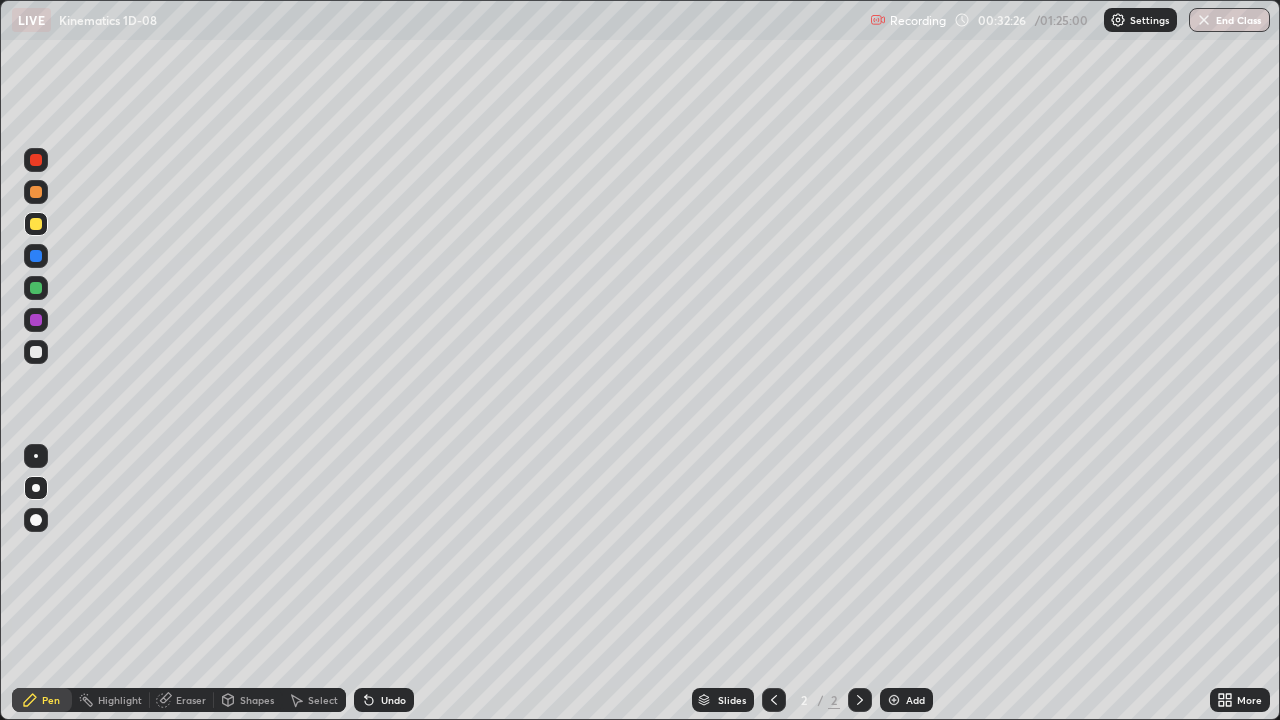 click on "Undo" at bounding box center [384, 700] 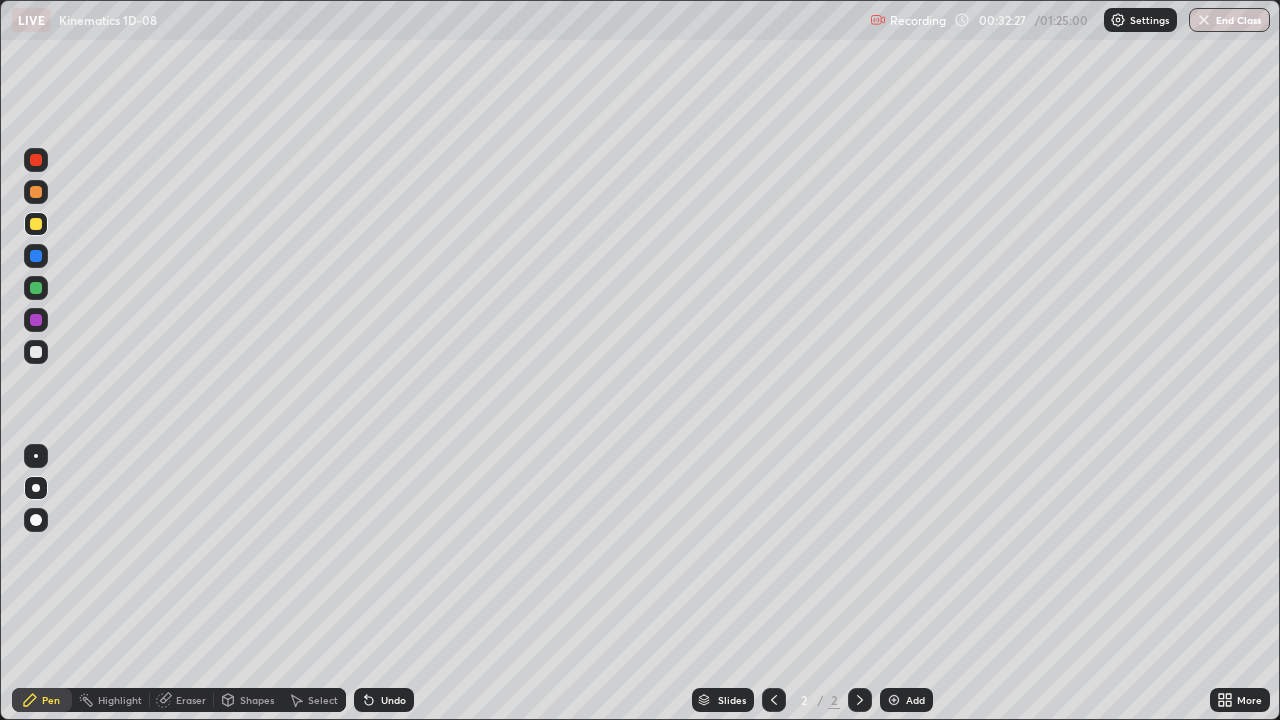 click on "Undo" at bounding box center (393, 700) 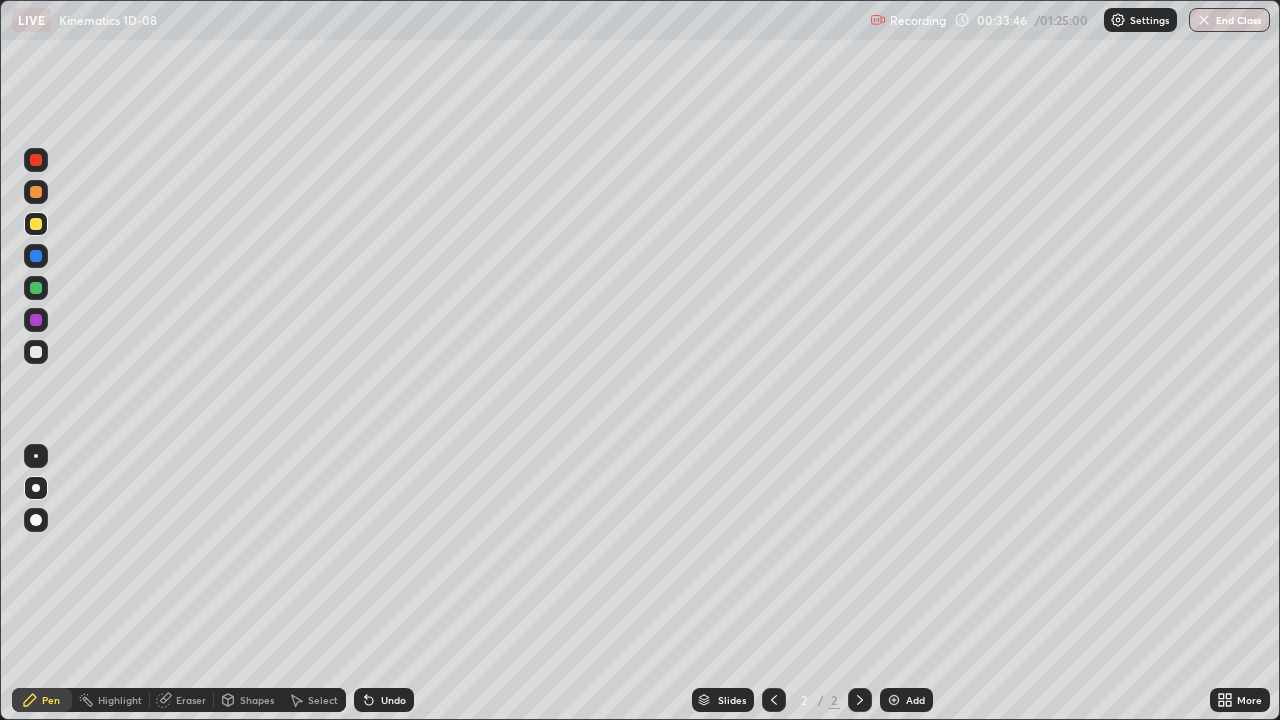 click 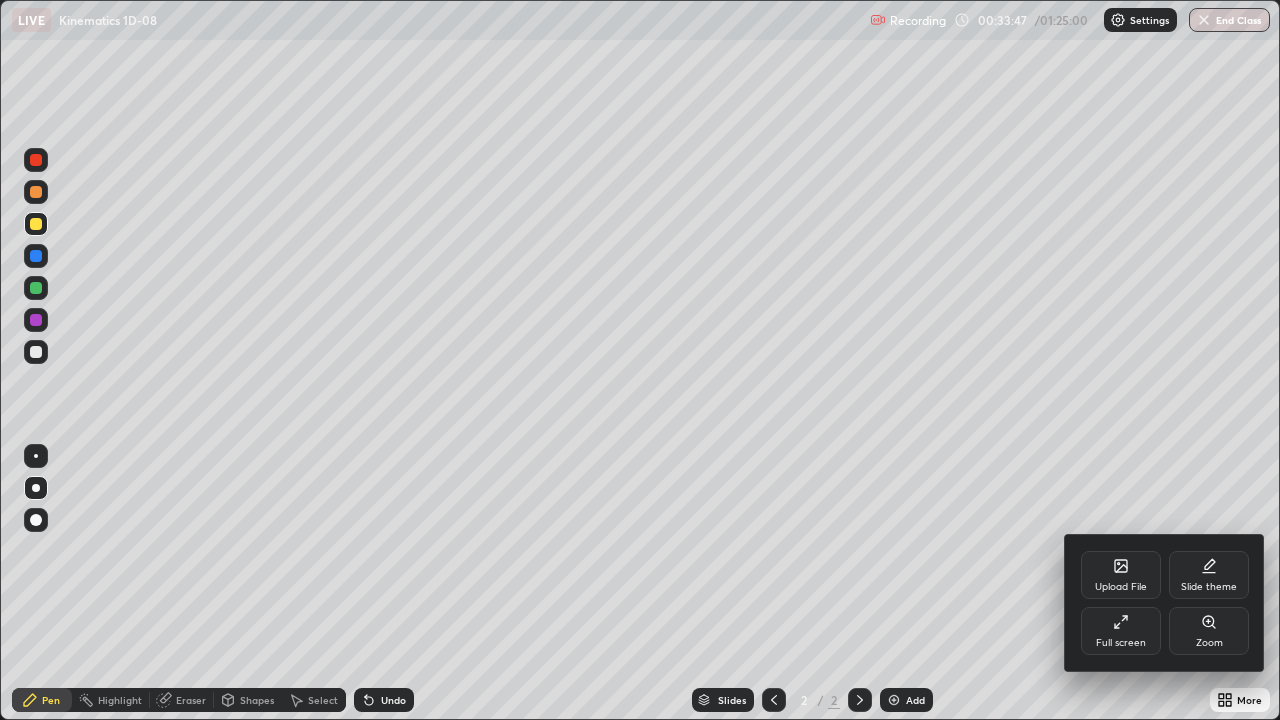 click on "Upload File" at bounding box center (1121, 575) 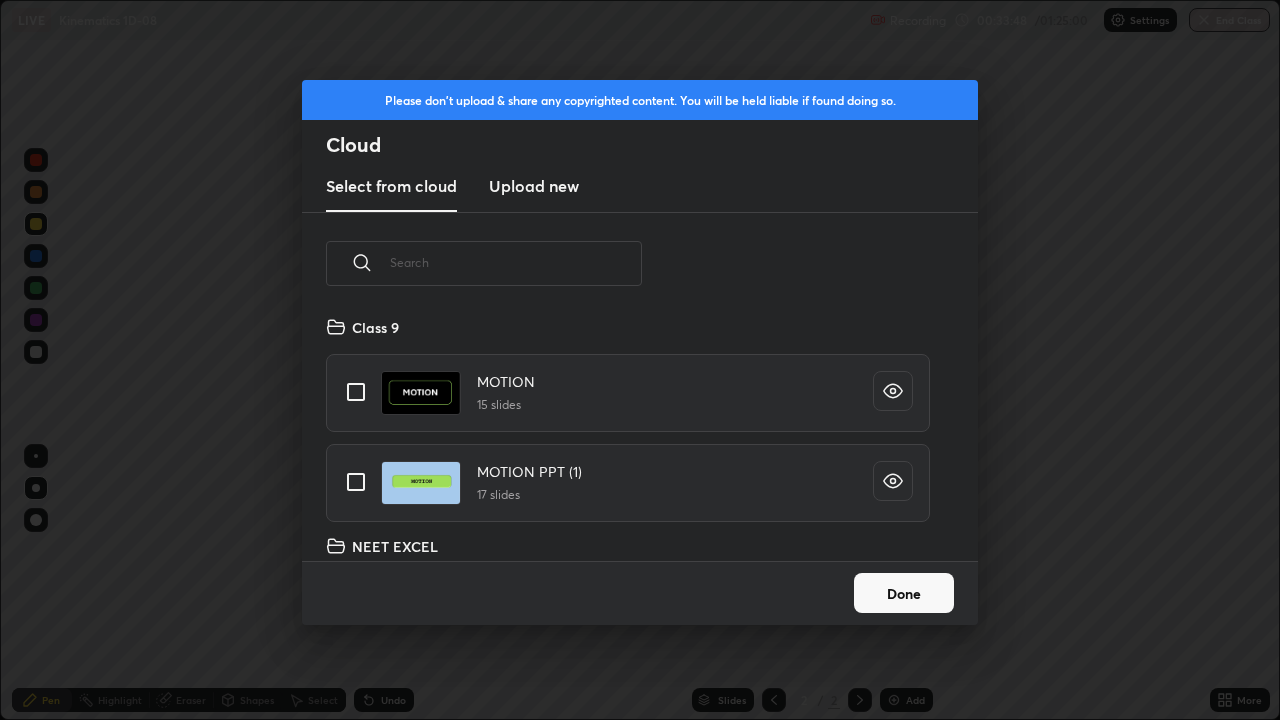 scroll, scrollTop: 7, scrollLeft: 11, axis: both 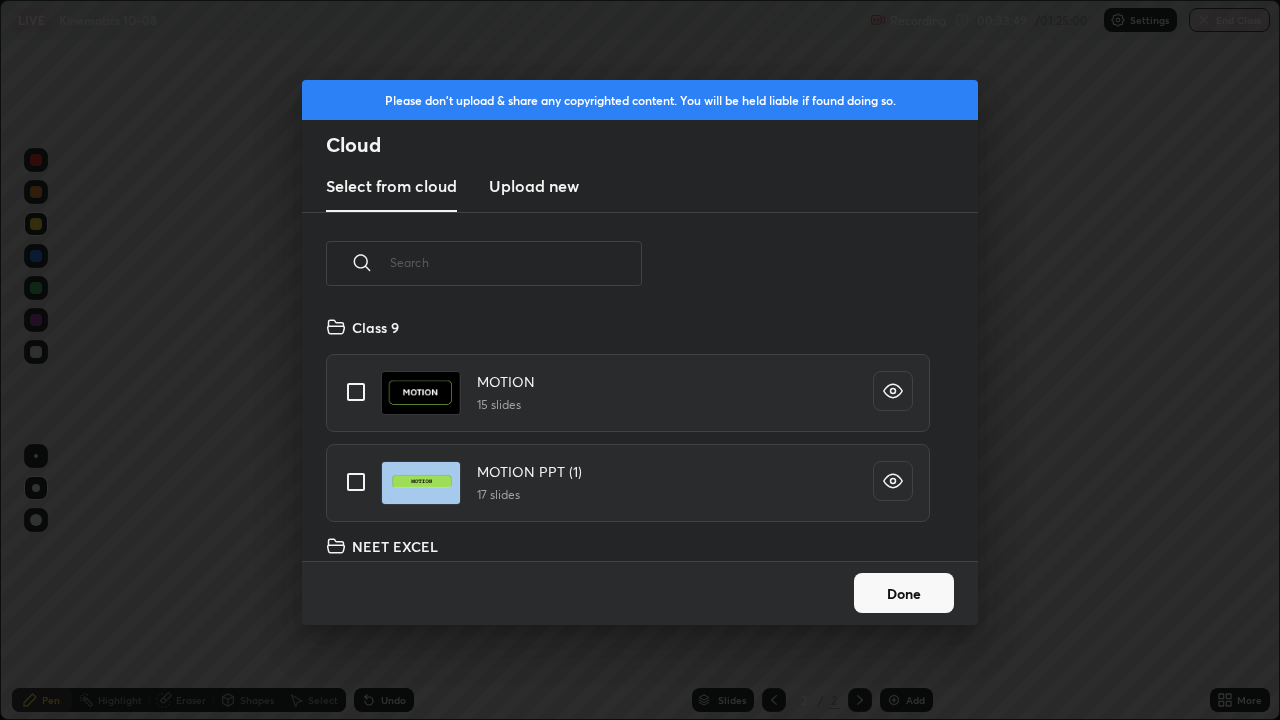 click at bounding box center (516, 262) 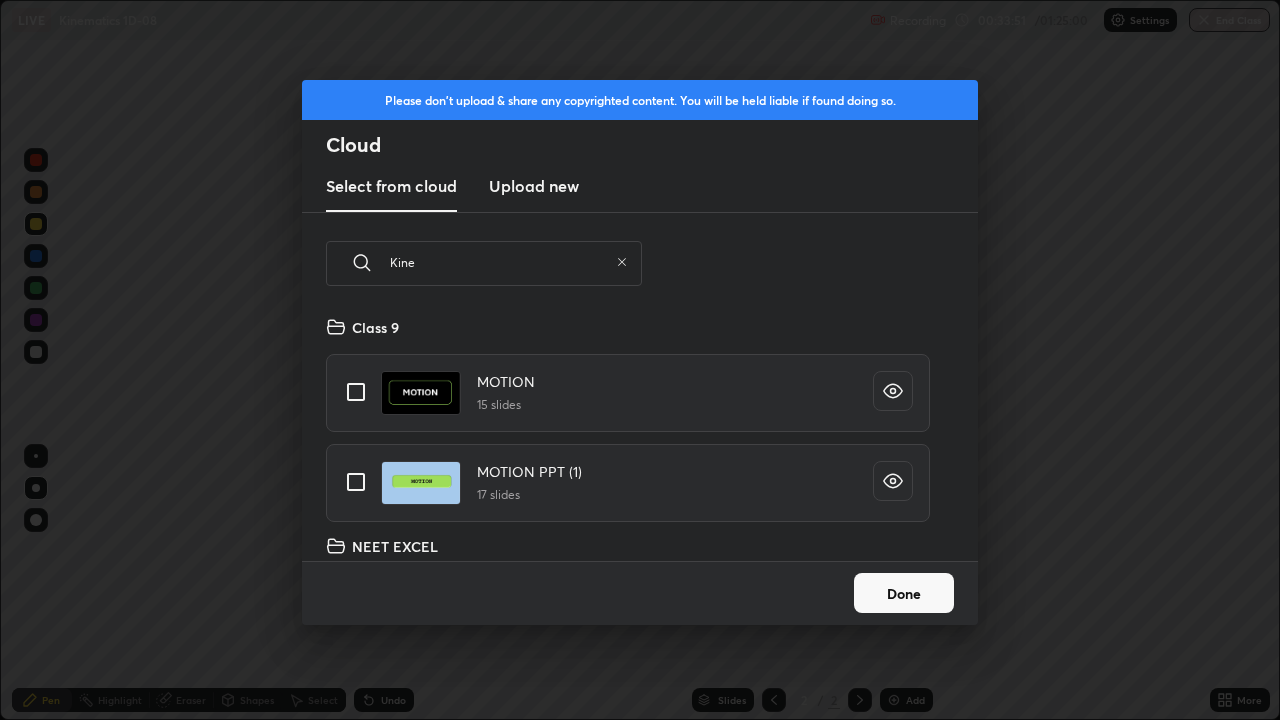 scroll, scrollTop: 57, scrollLeft: 0, axis: vertical 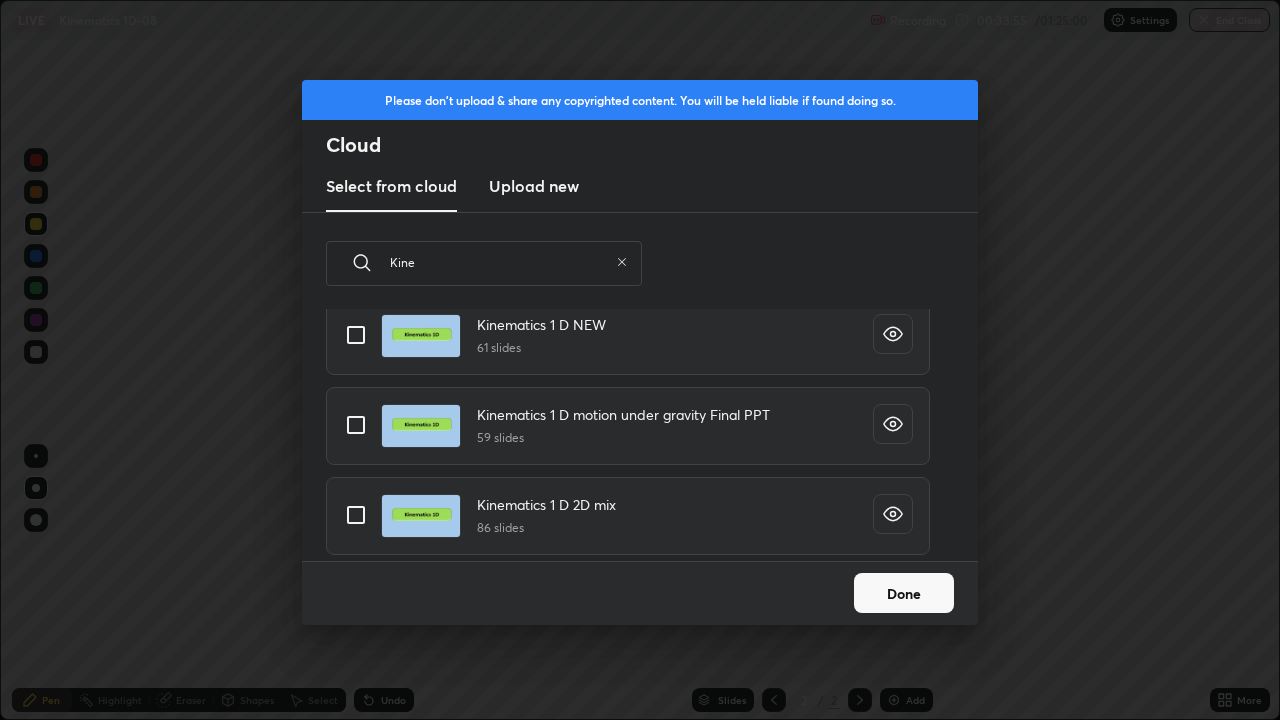 type on "Kine" 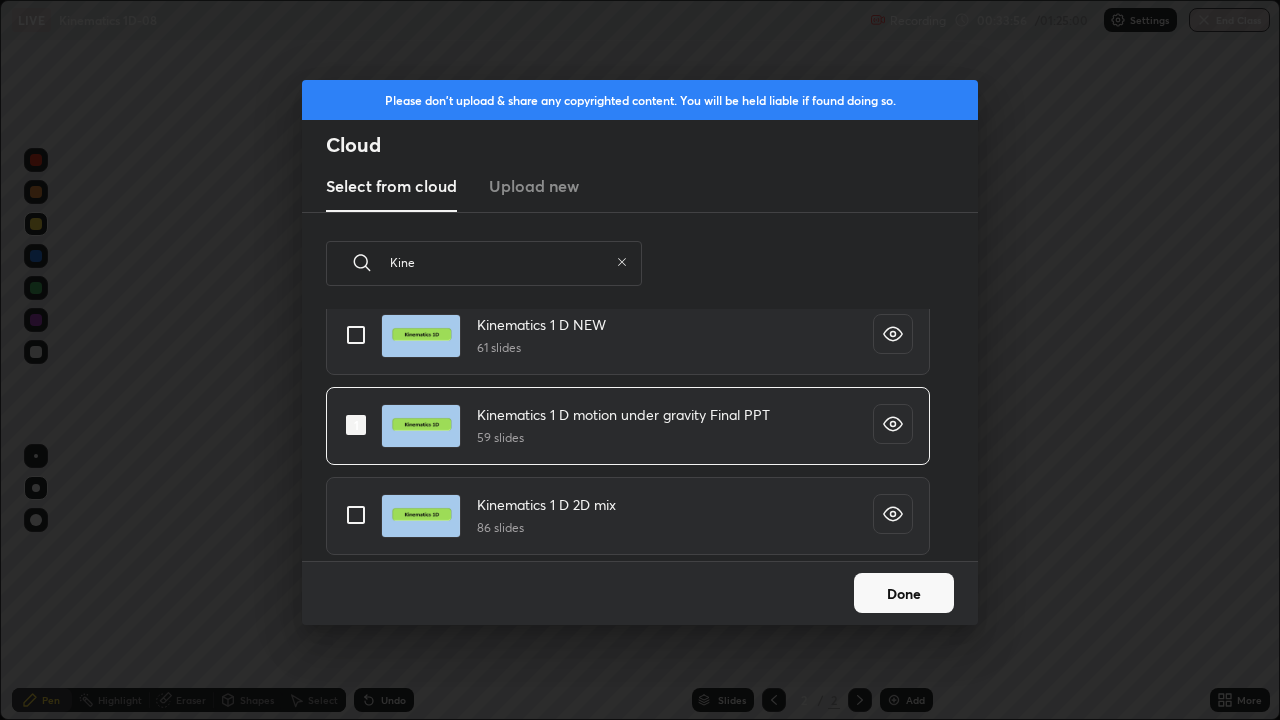 click on "Done" at bounding box center (904, 593) 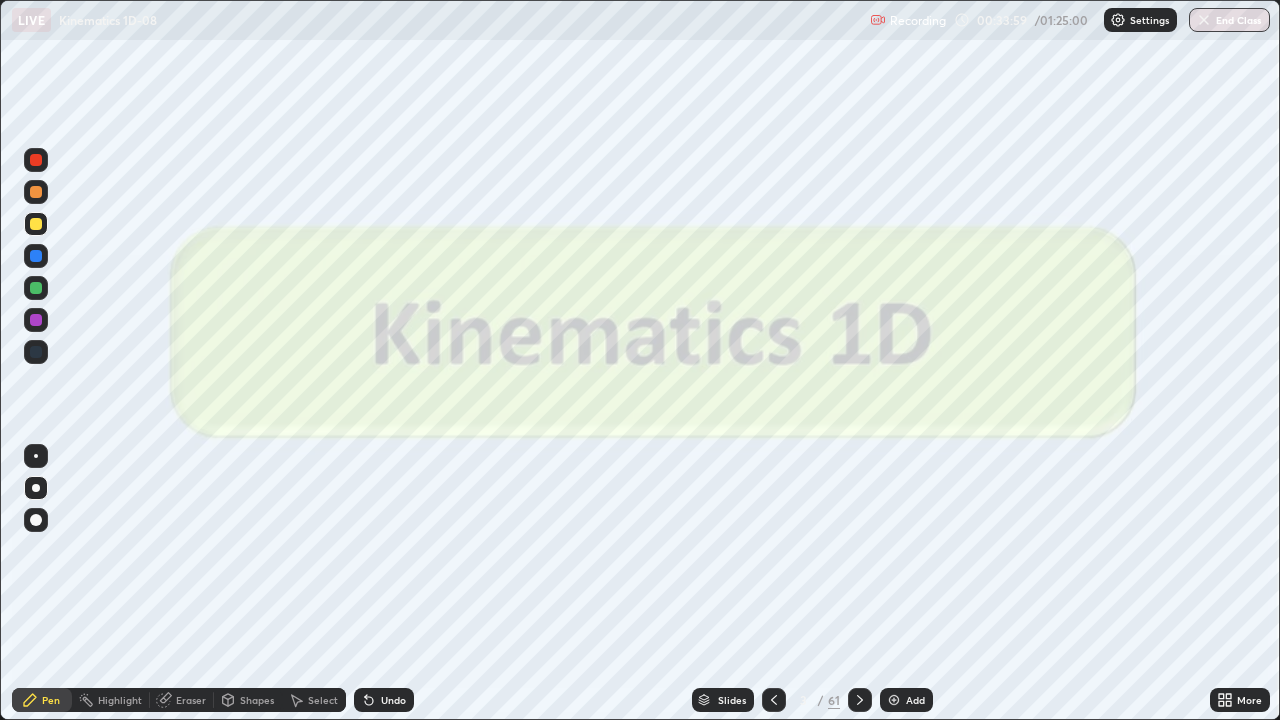 click on "Slides" at bounding box center [732, 700] 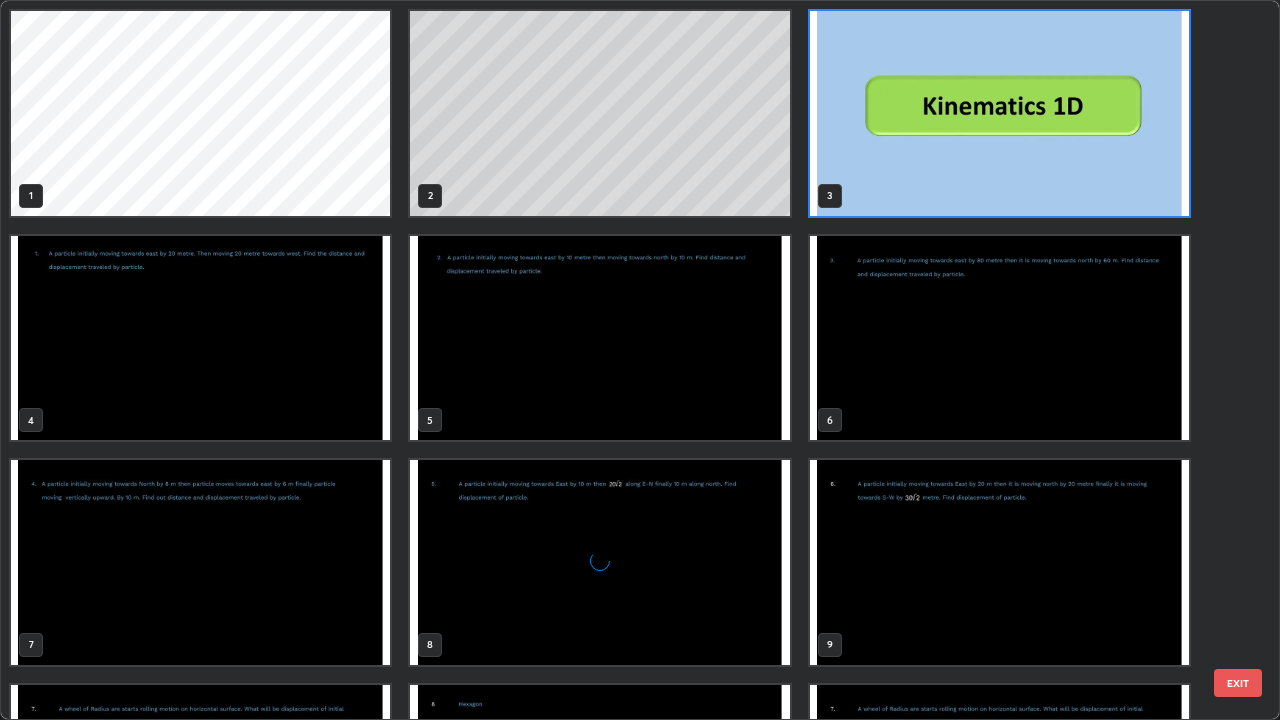 scroll, scrollTop: 7, scrollLeft: 11, axis: both 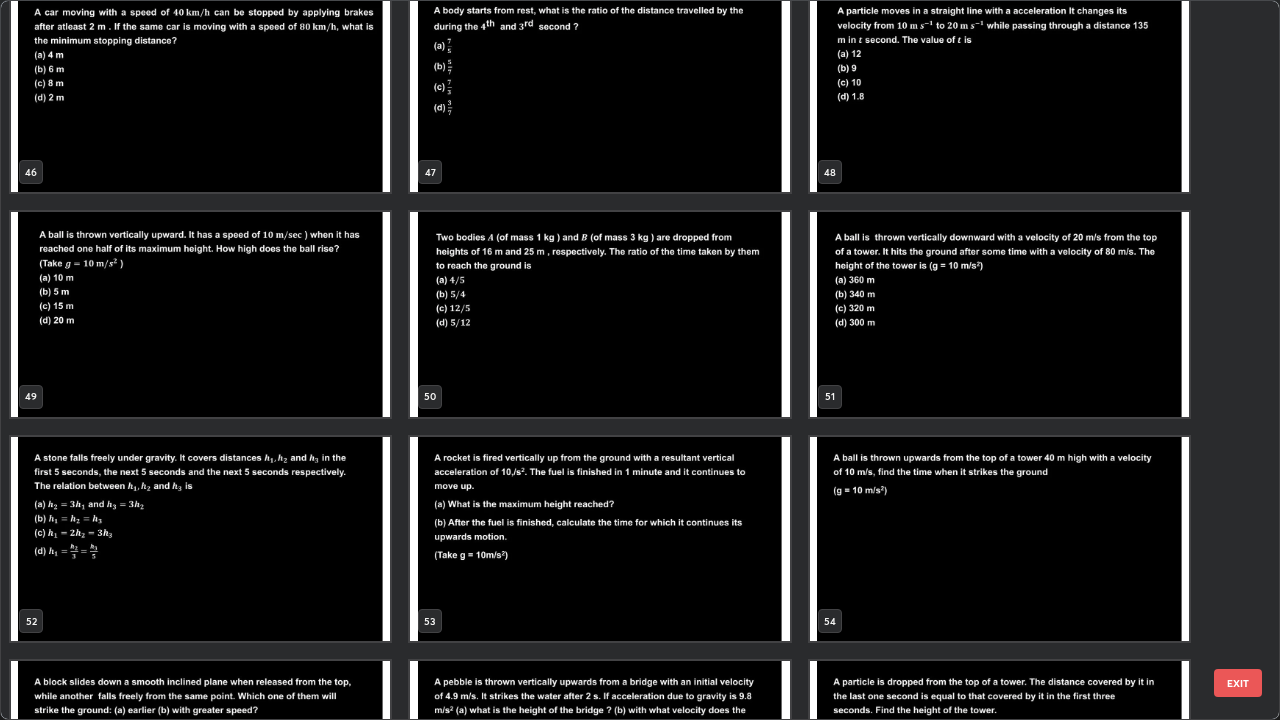 click at bounding box center (599, 314) 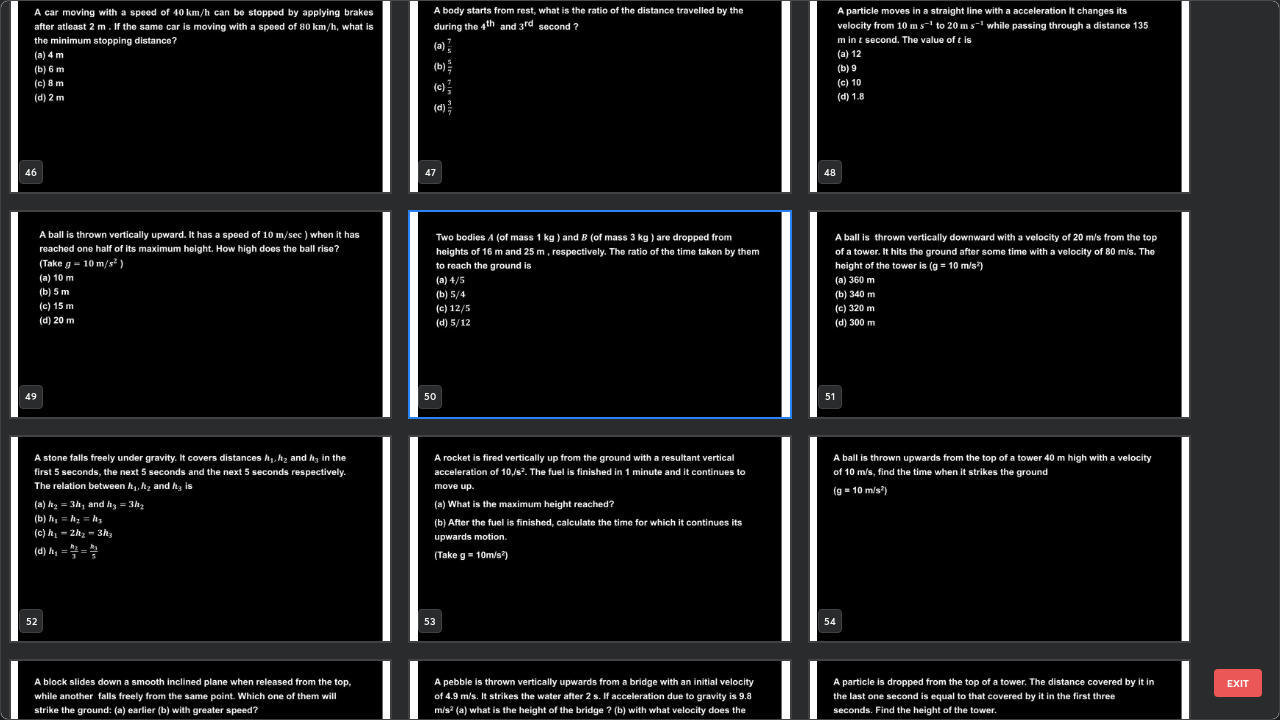 click at bounding box center [599, 314] 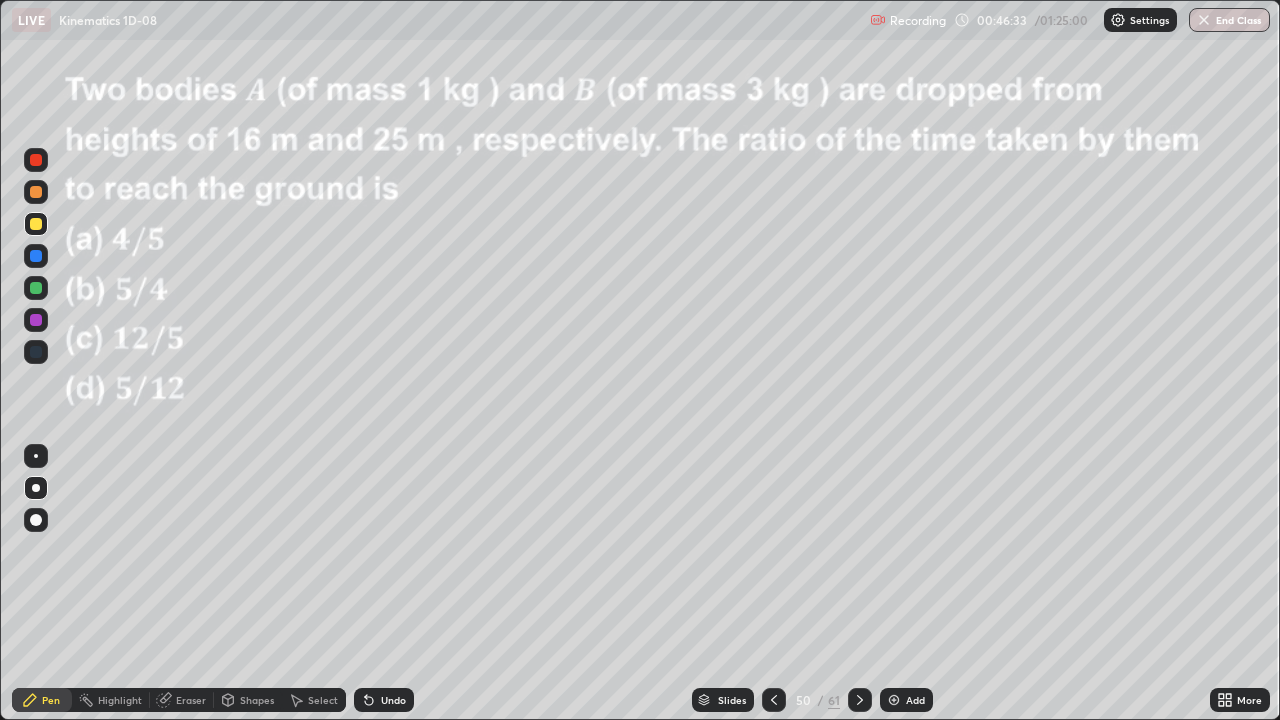 click at bounding box center (894, 700) 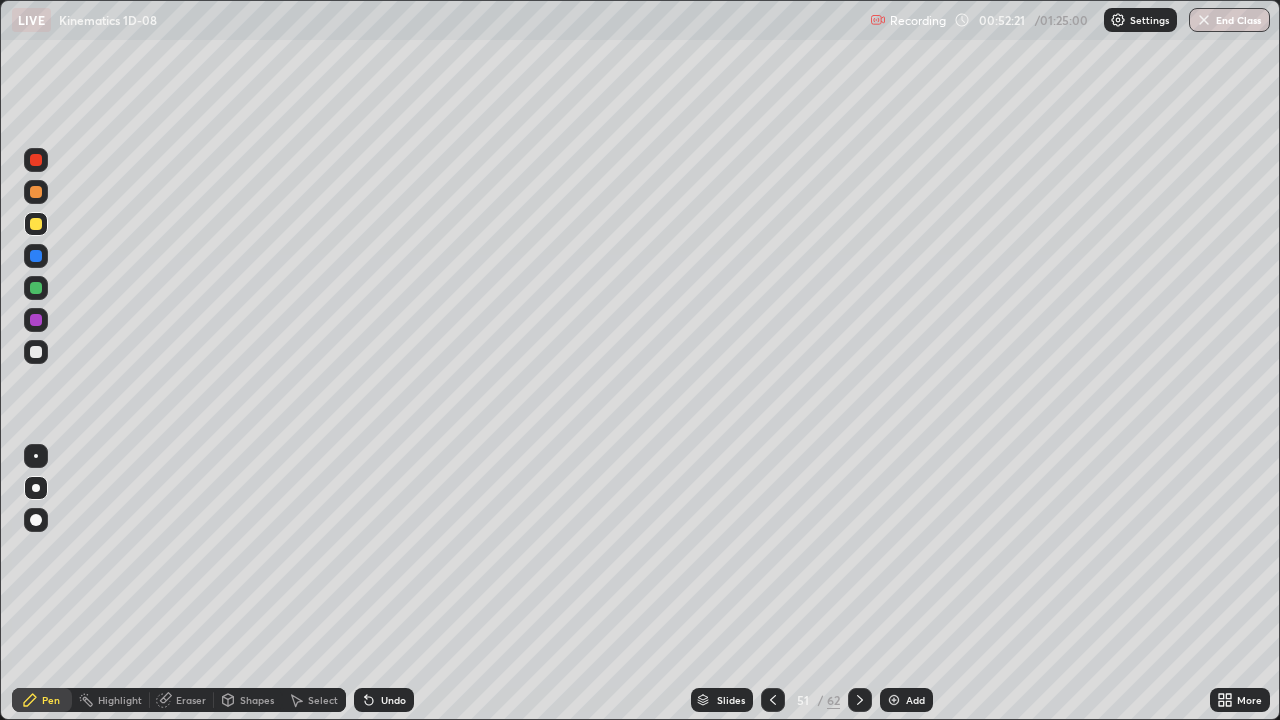 click on "Slides" at bounding box center [731, 700] 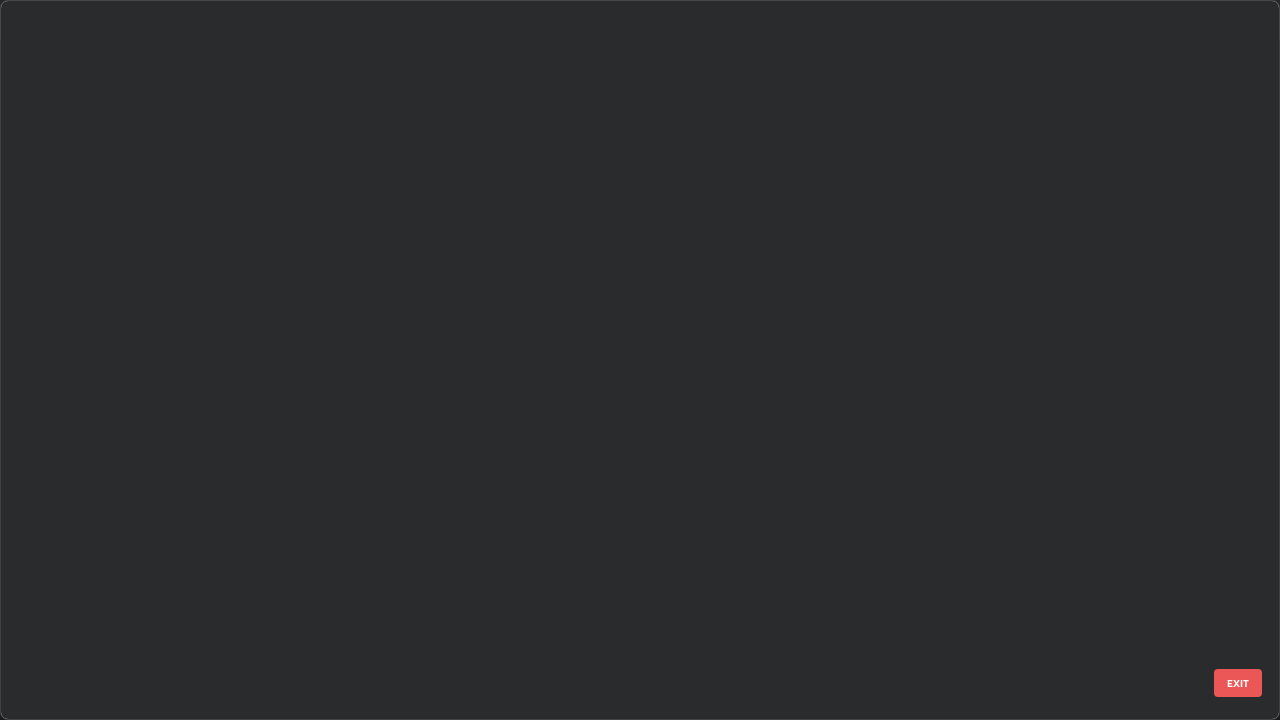 scroll, scrollTop: 3100, scrollLeft: 0, axis: vertical 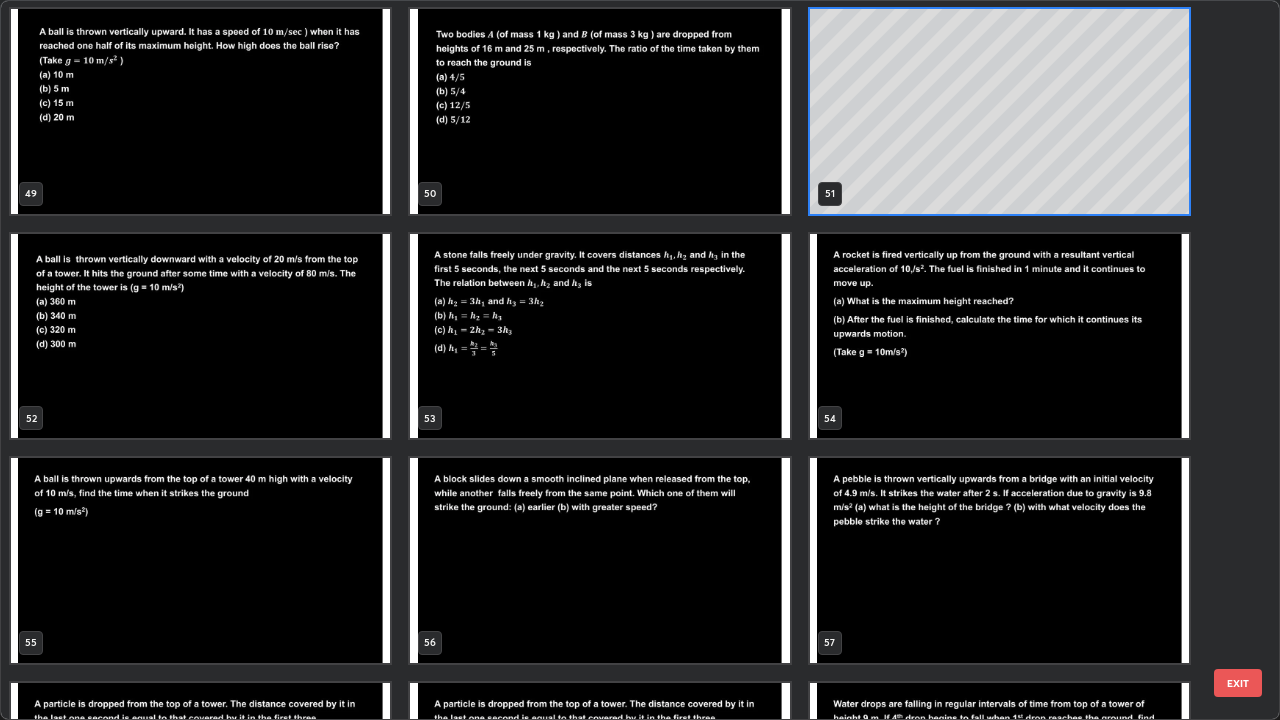 click at bounding box center [599, 336] 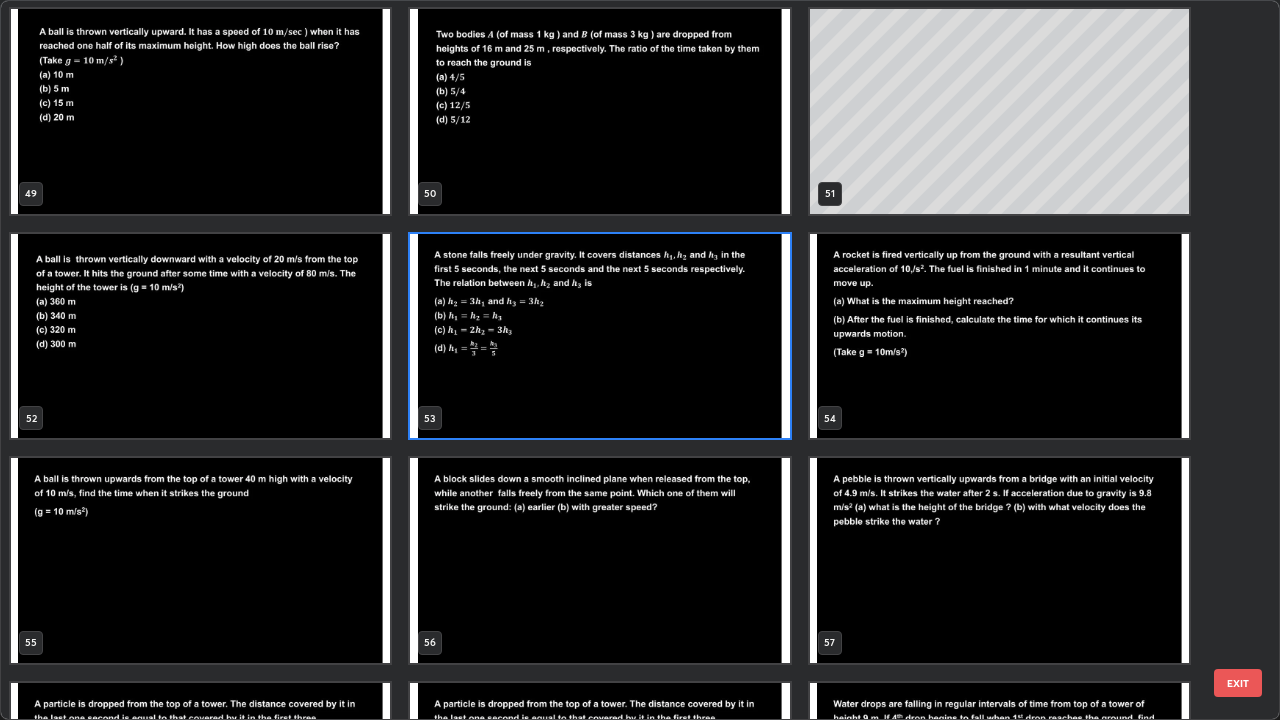 click at bounding box center (599, 336) 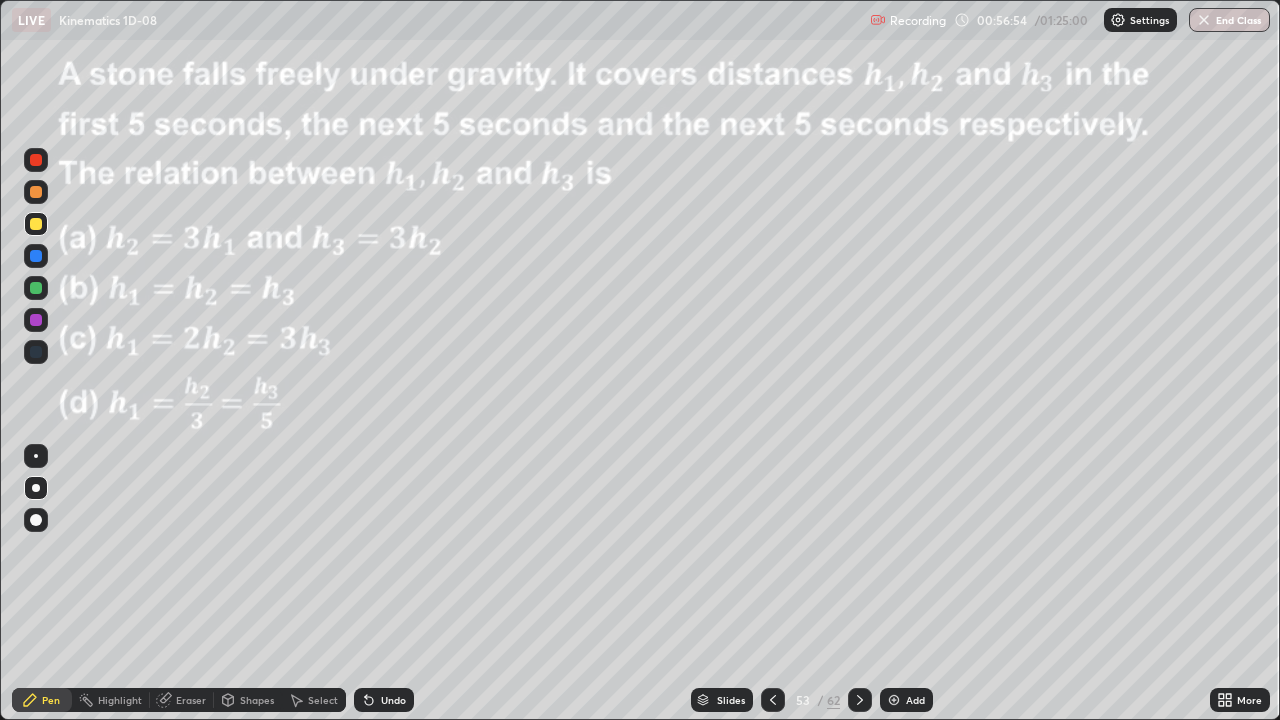 click 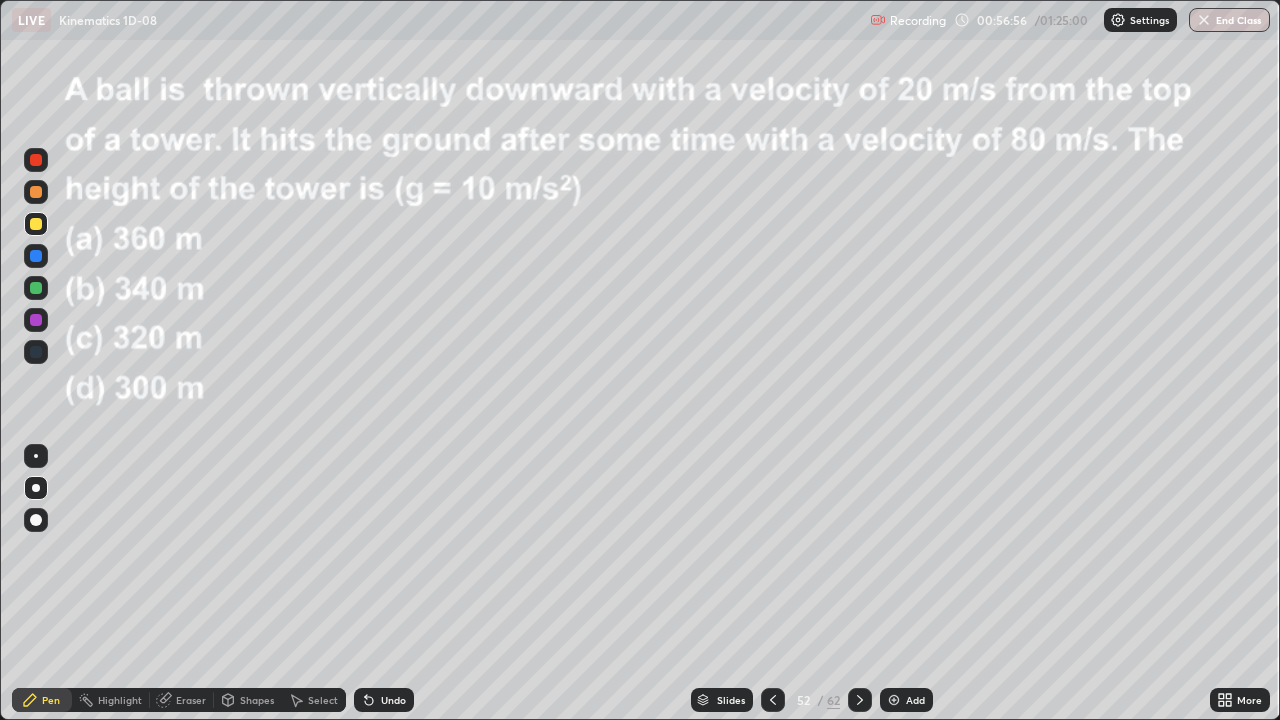 click 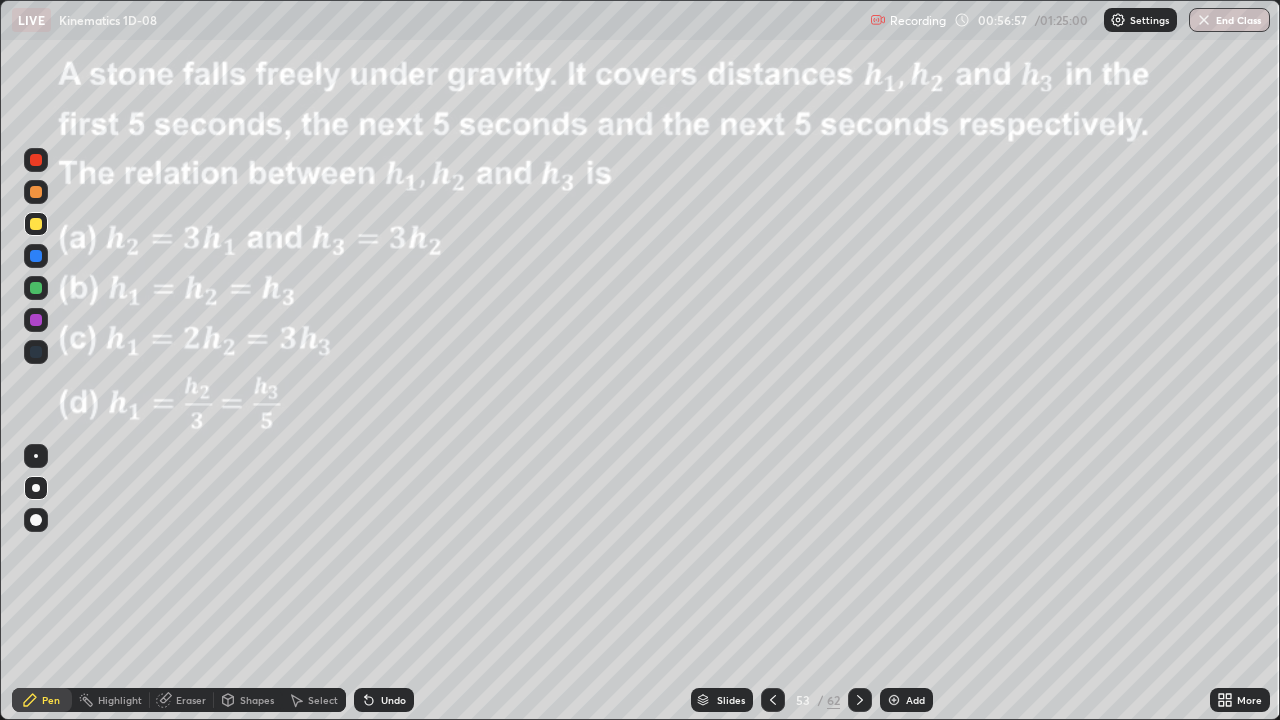 click on "Slides" at bounding box center (722, 700) 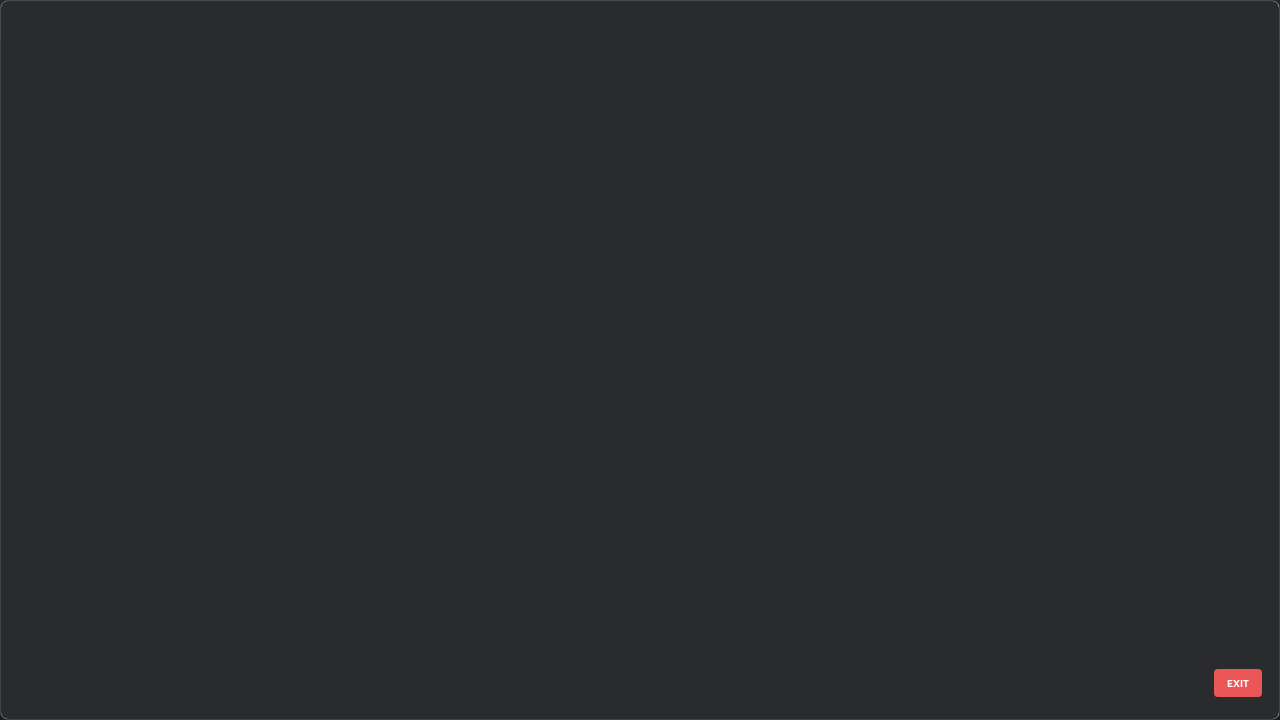 scroll, scrollTop: 3325, scrollLeft: 0, axis: vertical 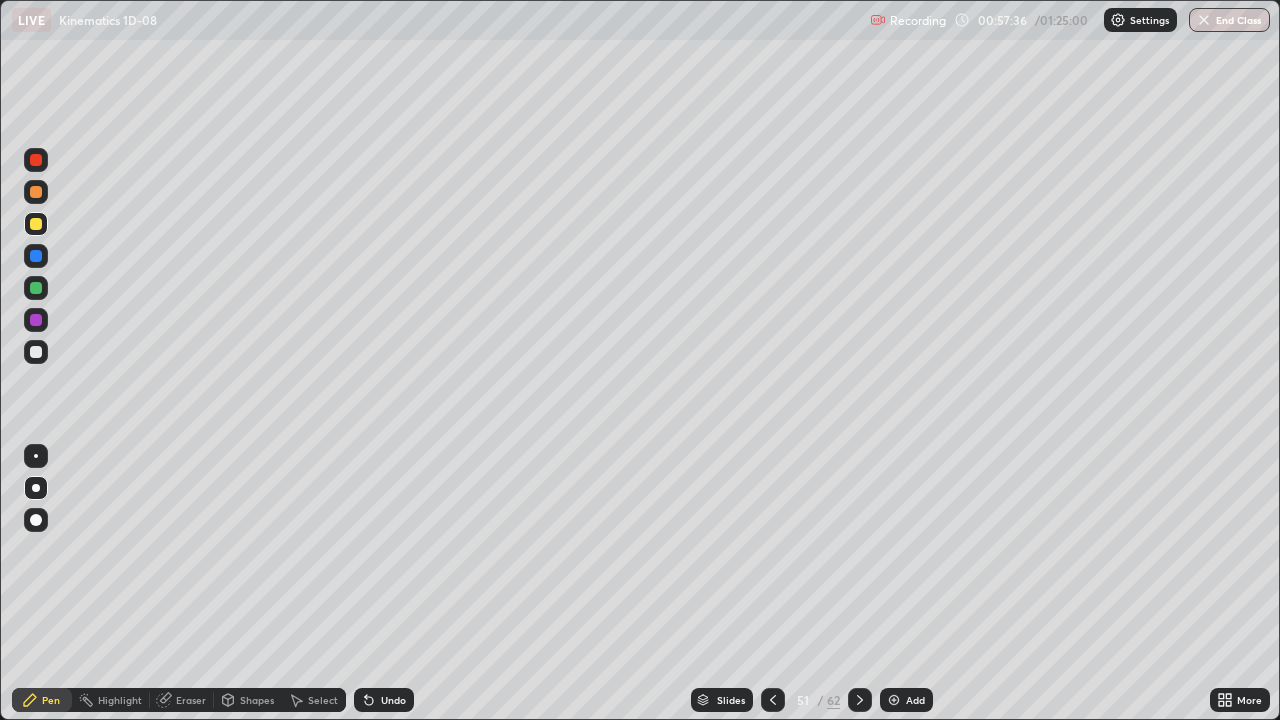 click at bounding box center (36, 320) 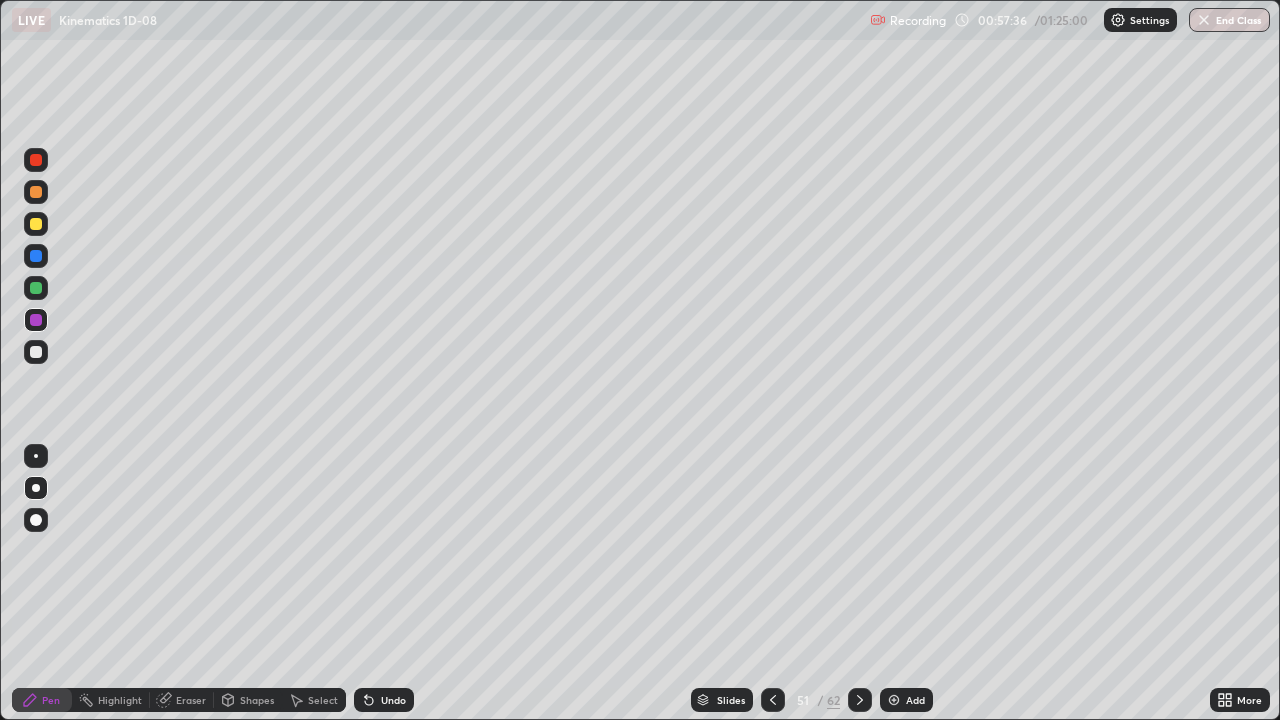 click at bounding box center [36, 160] 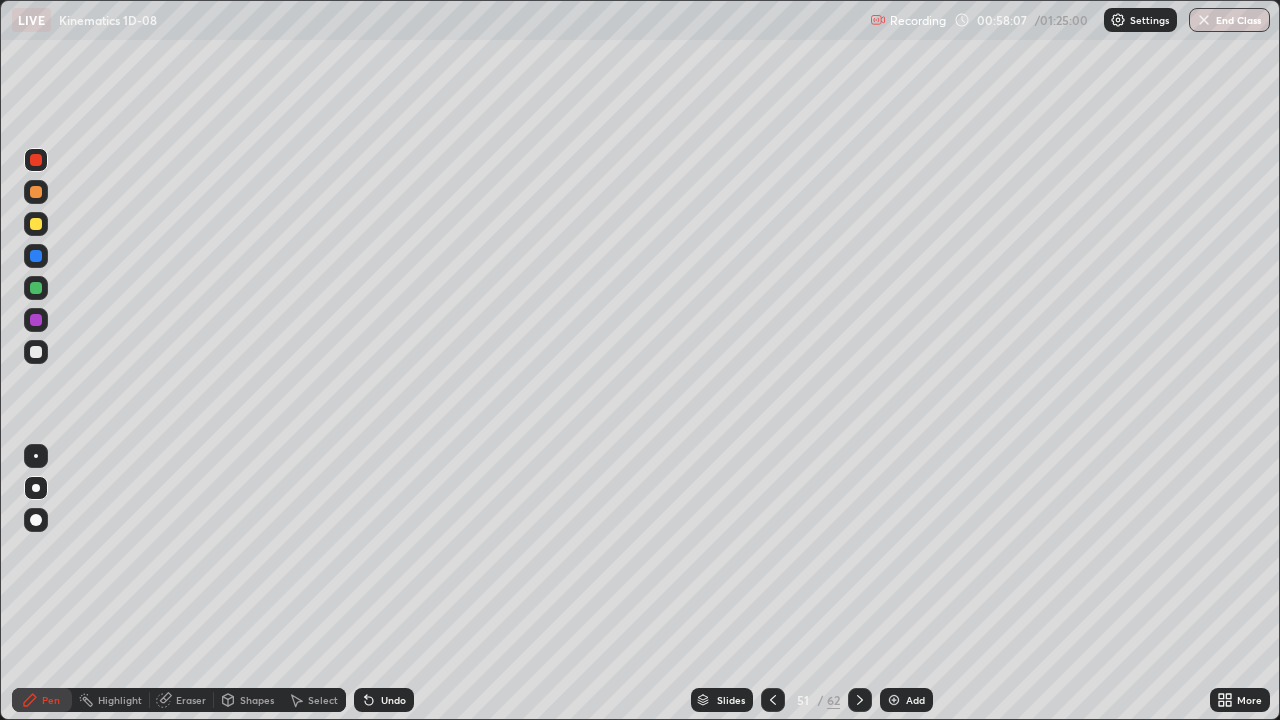 click at bounding box center [894, 700] 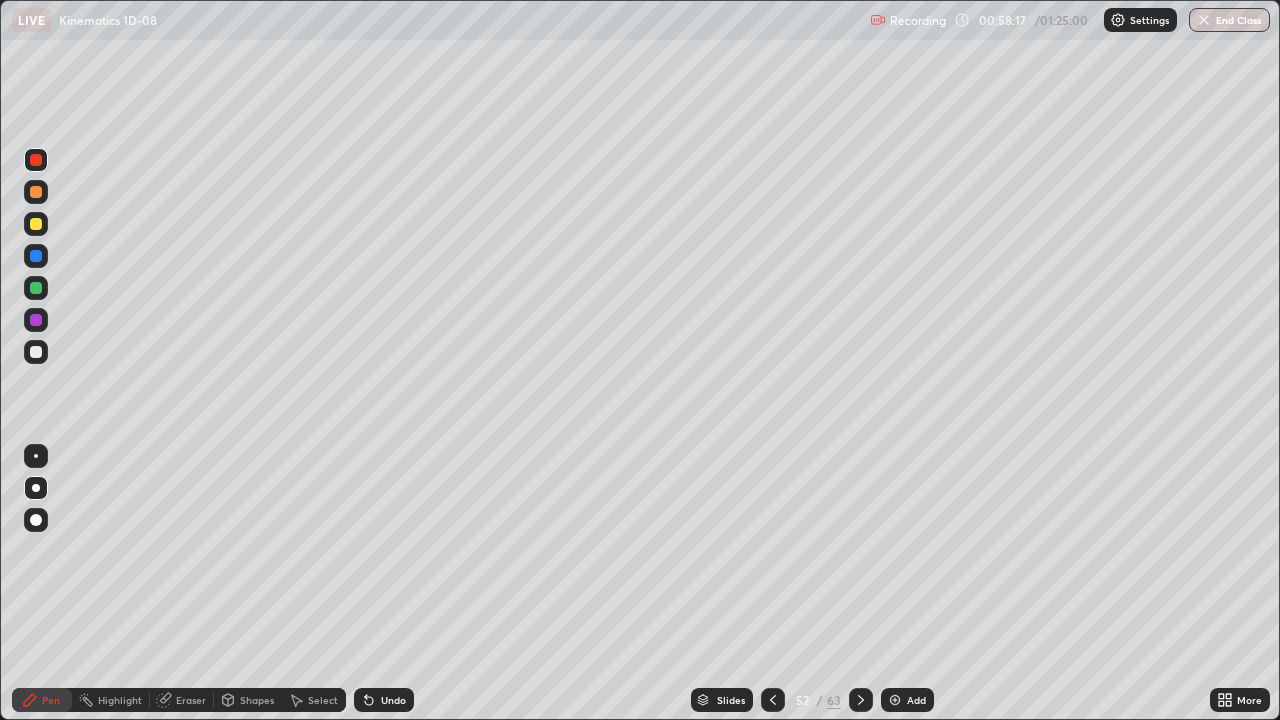 click at bounding box center (36, 288) 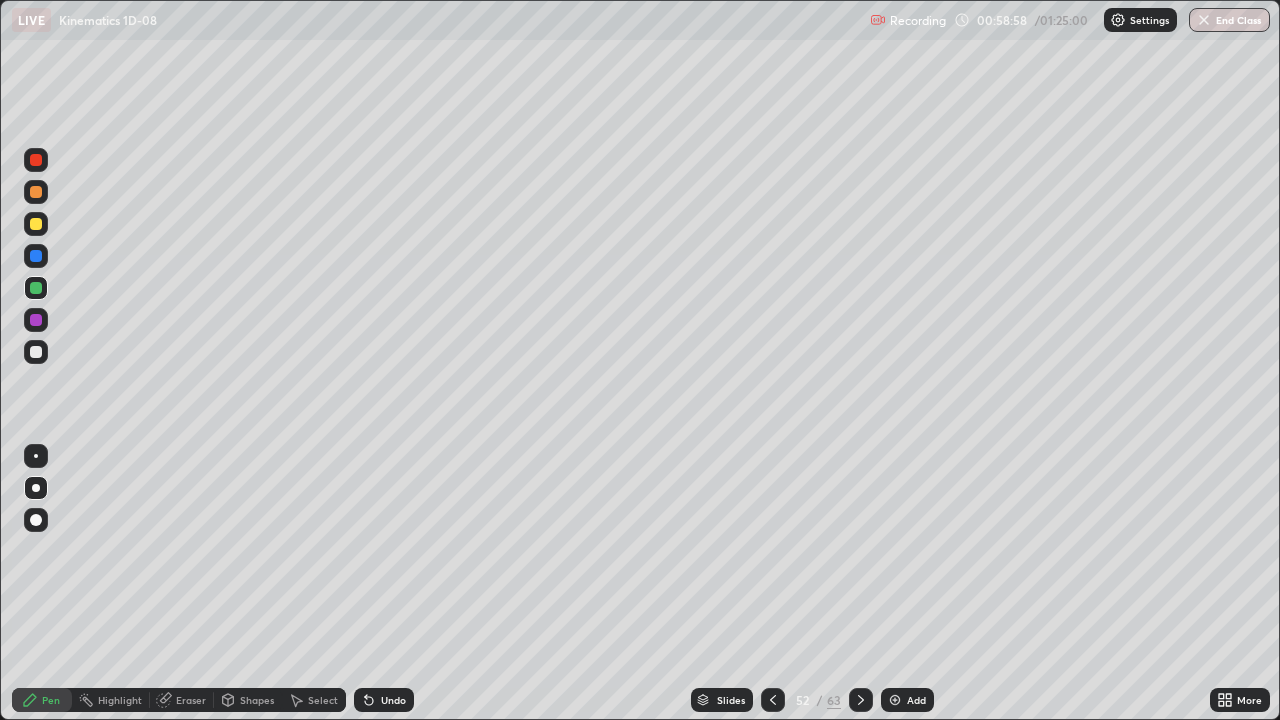 click at bounding box center (36, 256) 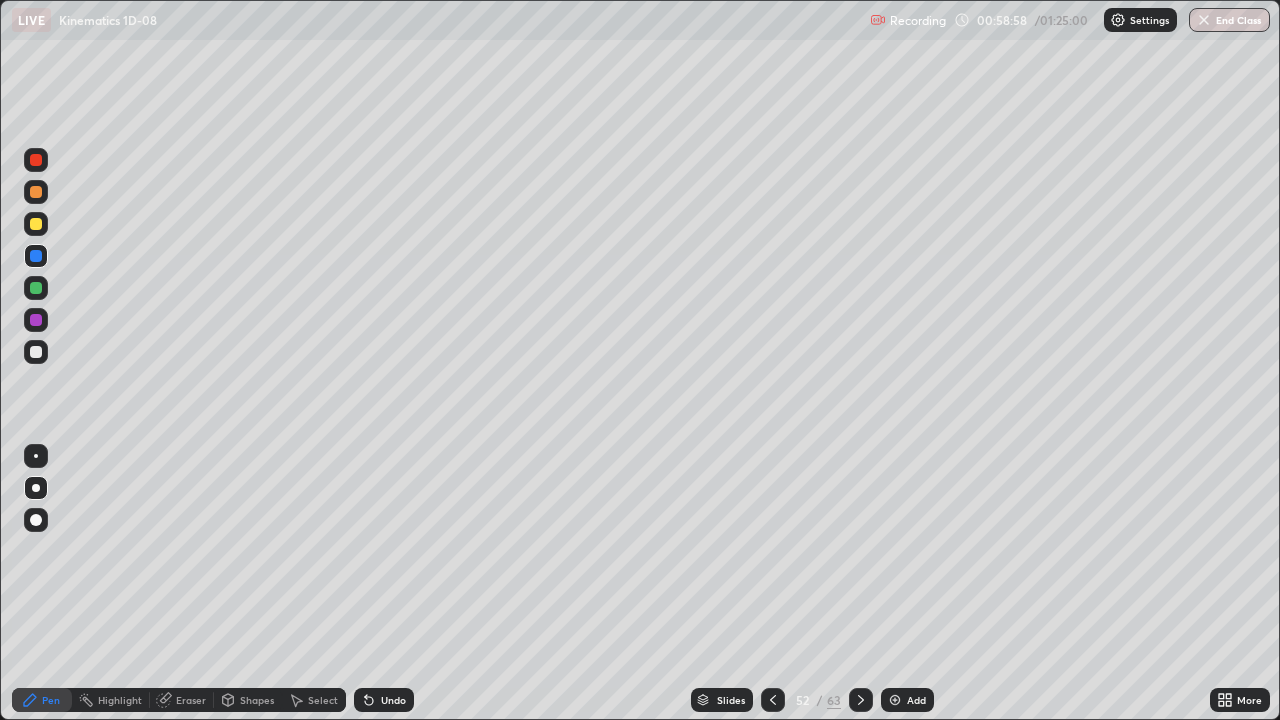click at bounding box center (36, 256) 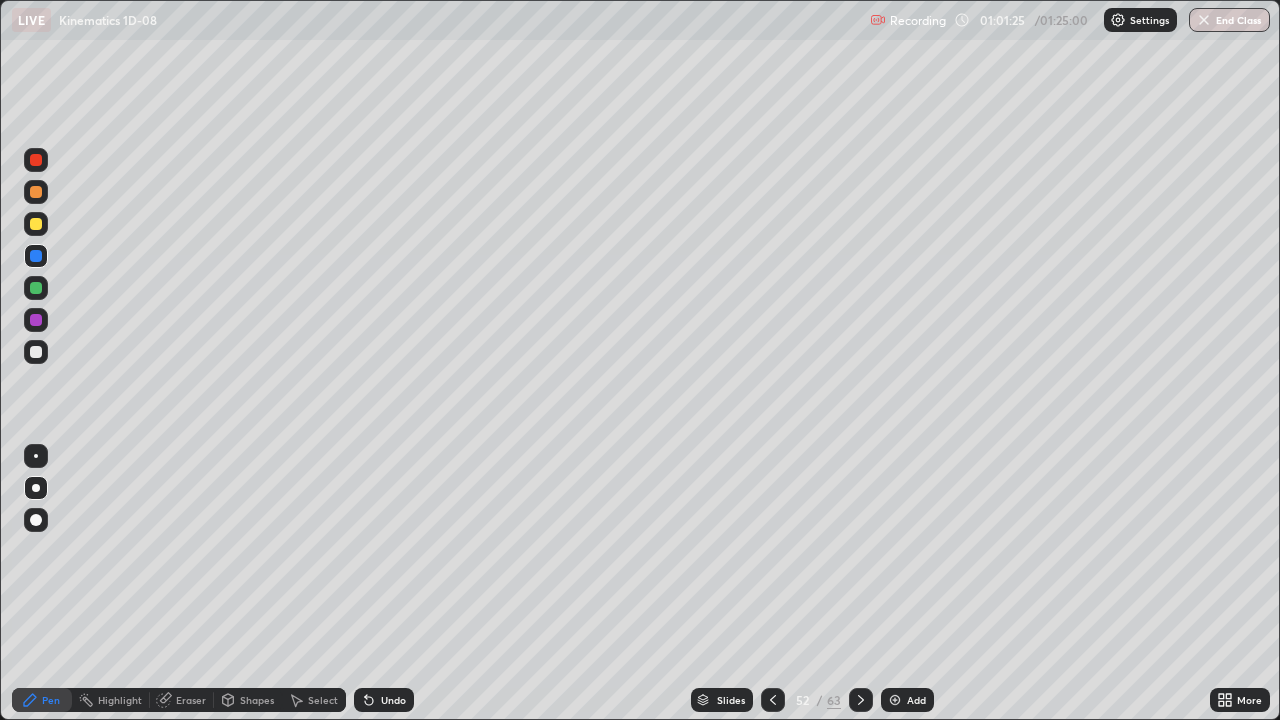 click on "Slides" at bounding box center (722, 700) 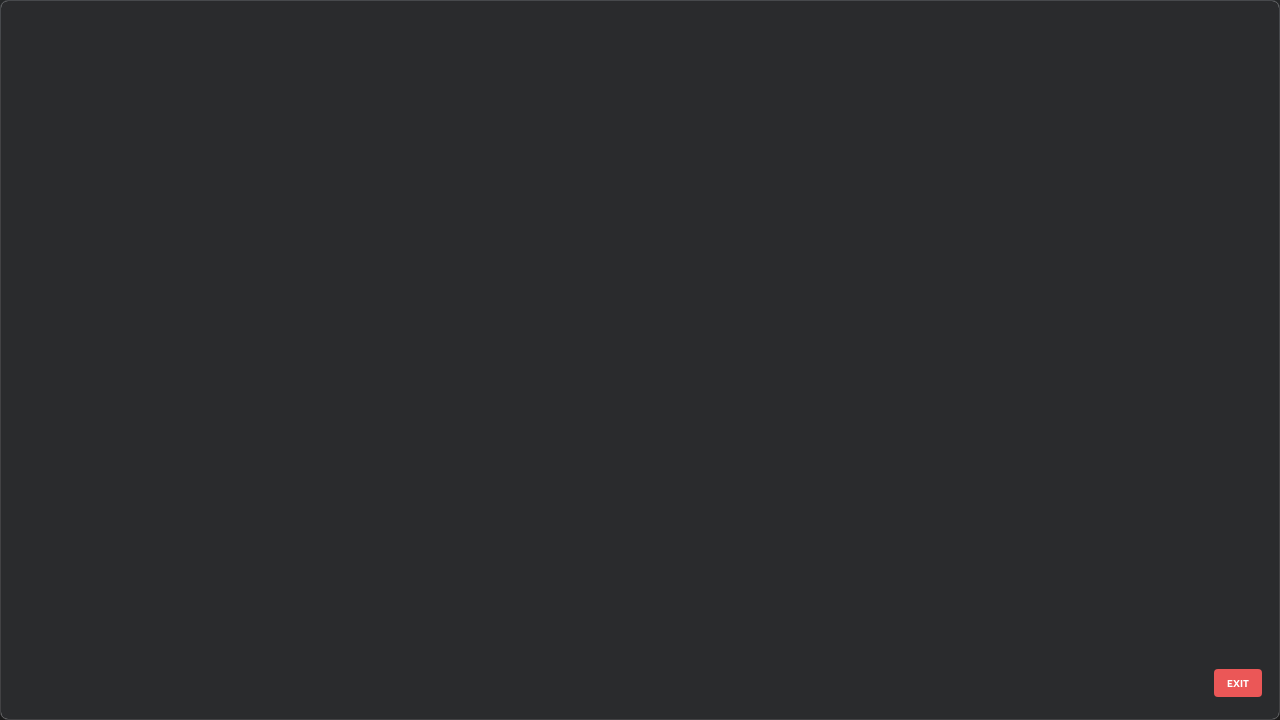 scroll, scrollTop: 3325, scrollLeft: 0, axis: vertical 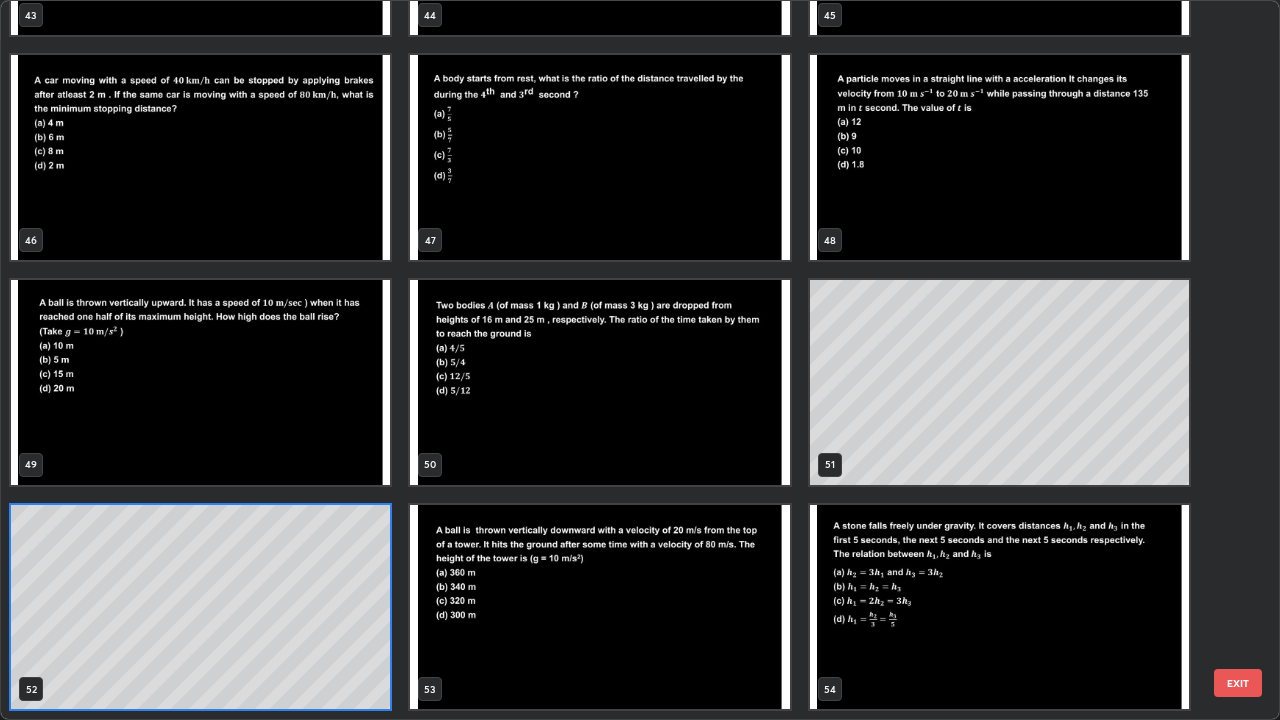 click at bounding box center [999, 607] 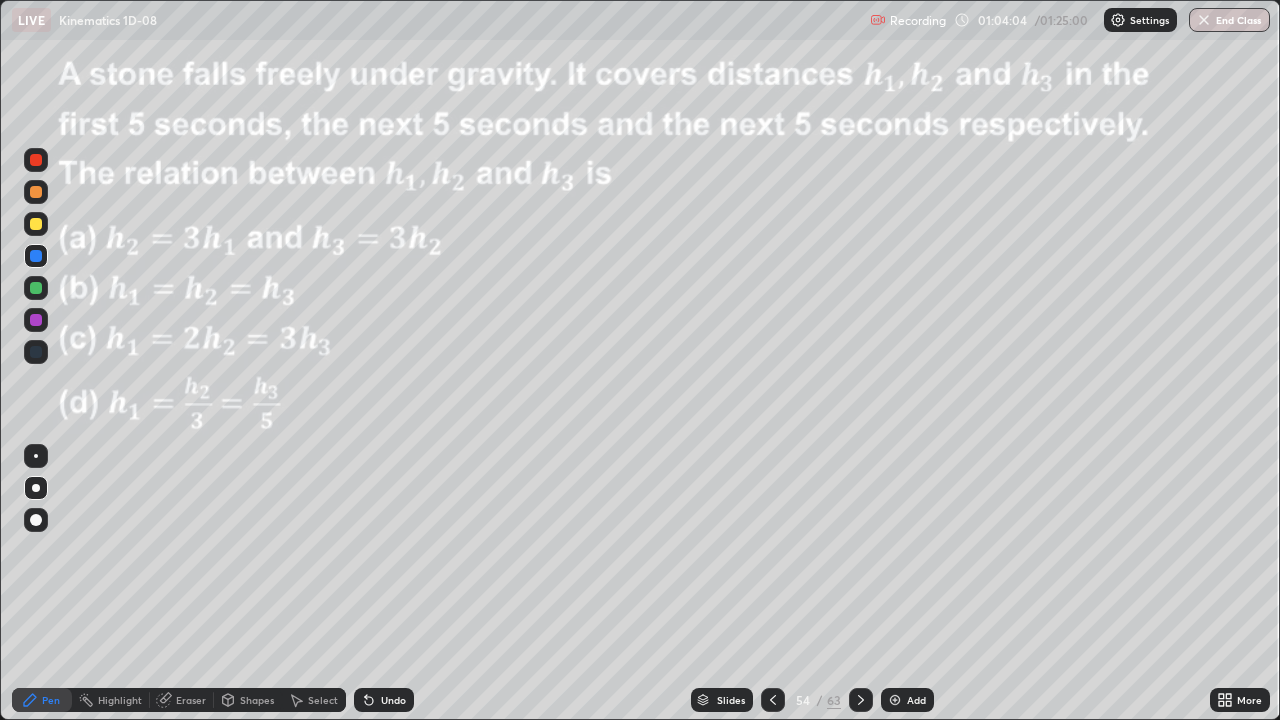 click at bounding box center (861, 700) 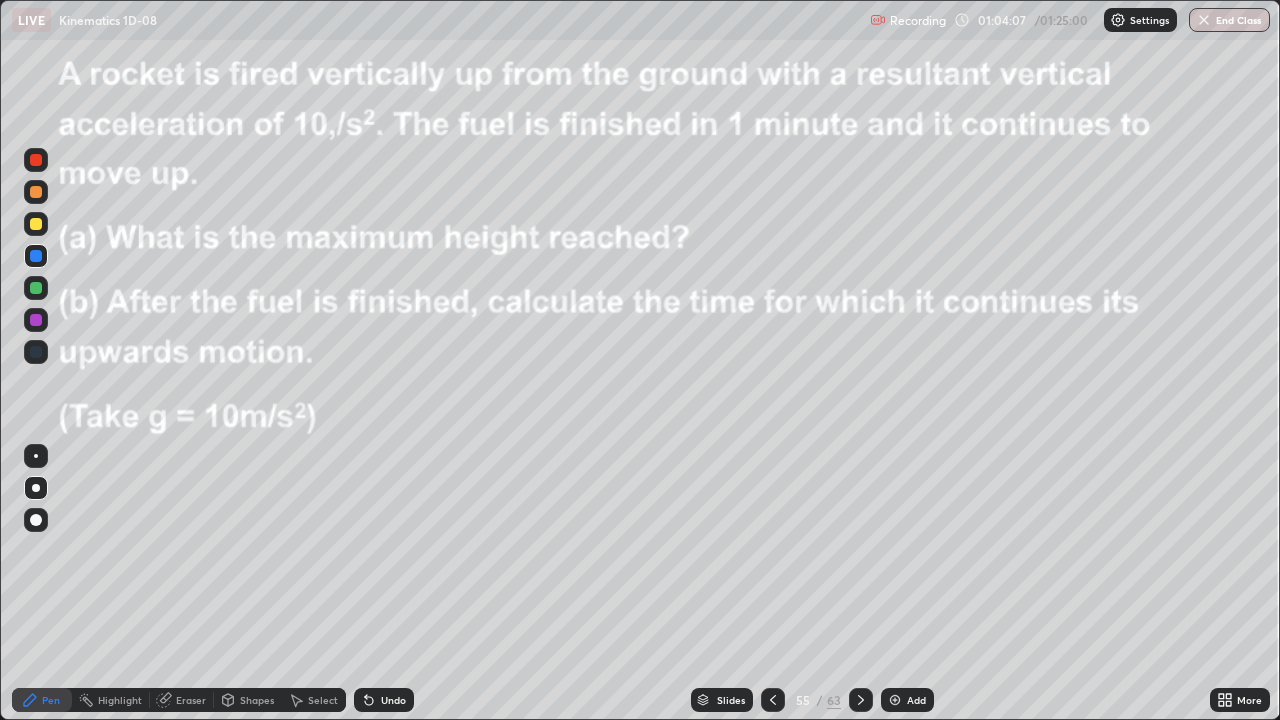 click on "Slides" at bounding box center (722, 700) 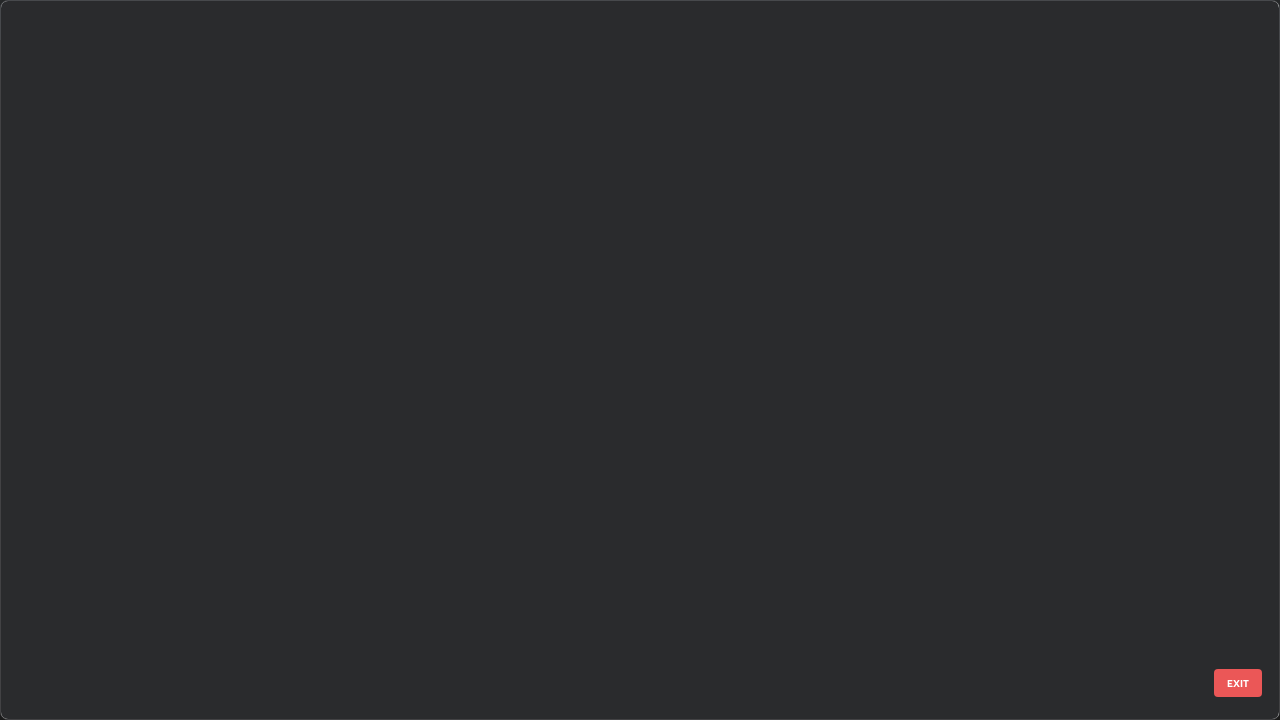 scroll, scrollTop: 3550, scrollLeft: 0, axis: vertical 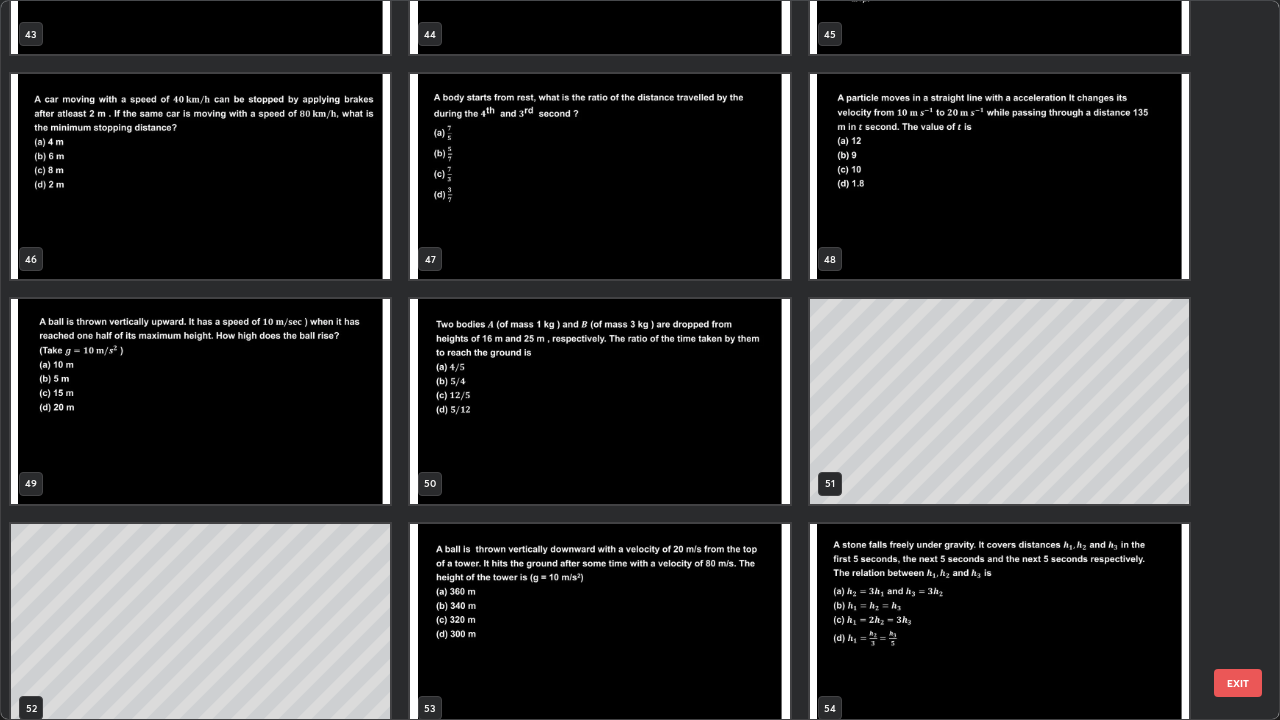 click at bounding box center [599, 626] 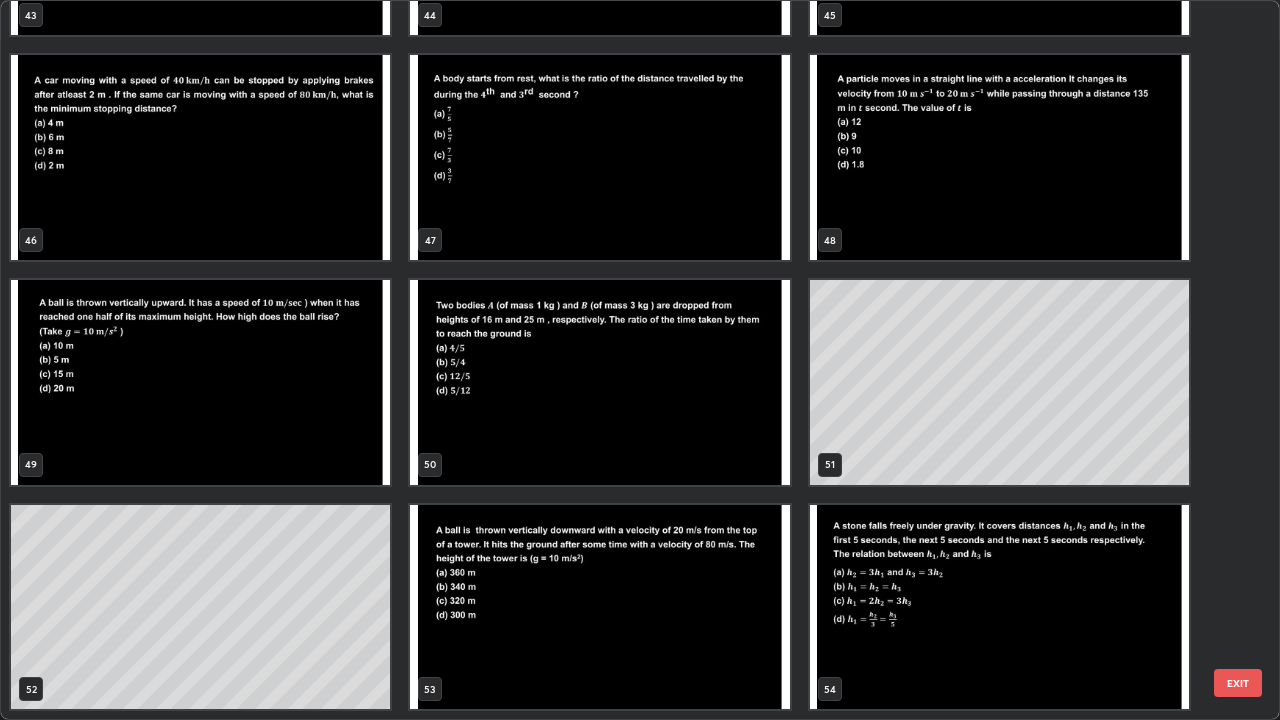 click on "40 41 42 43 44 45 46 47 48 49 50 51 52 53 54" at bounding box center (622, 360) 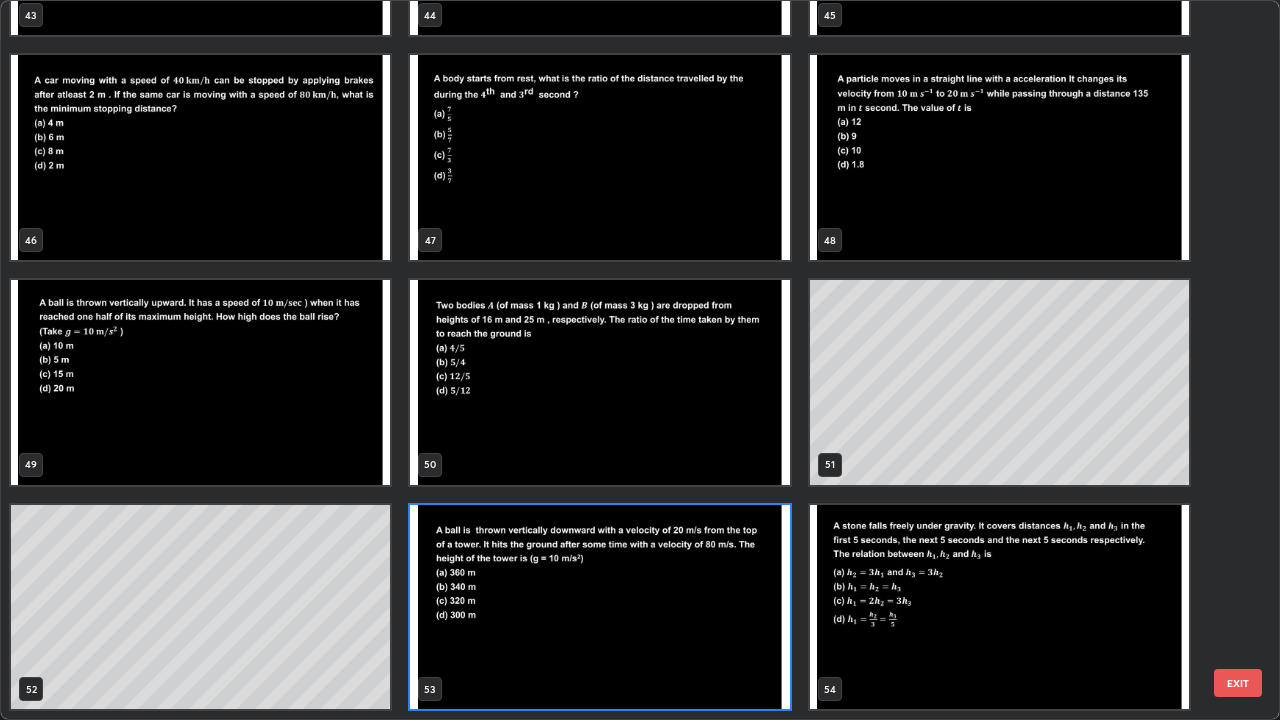 click at bounding box center (599, 607) 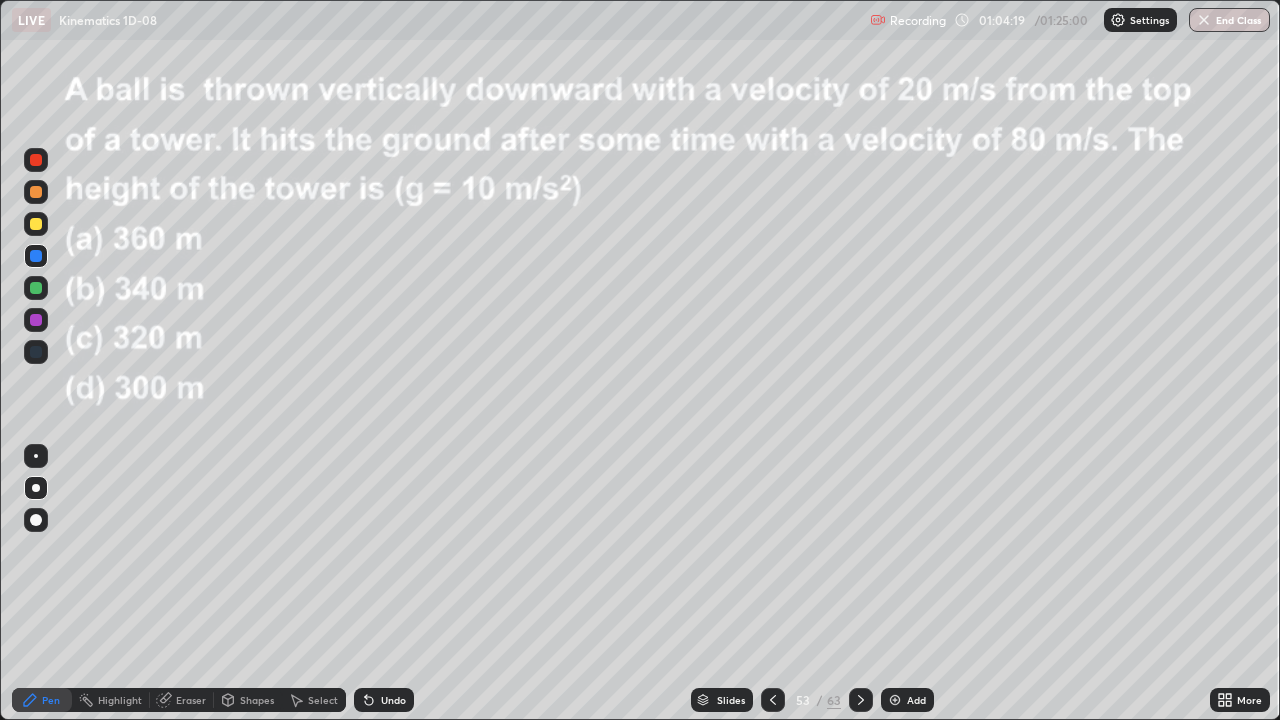 click at bounding box center (599, 607) 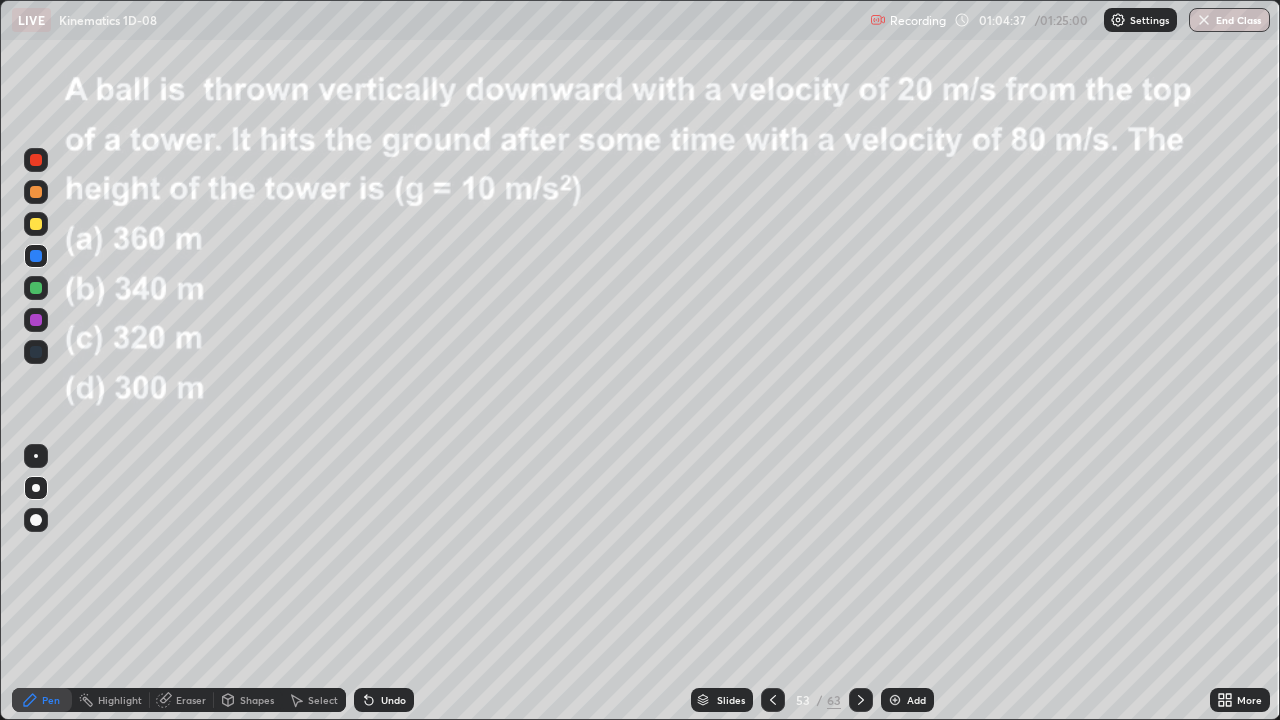 click at bounding box center [36, 320] 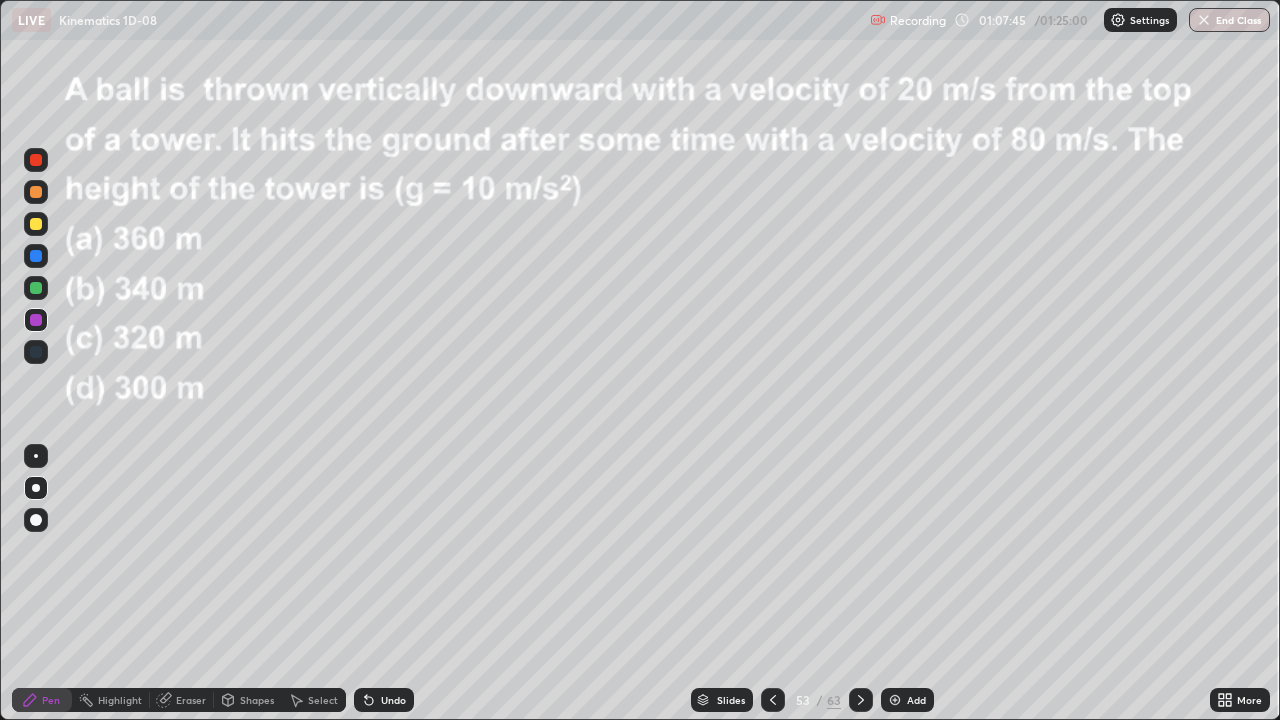 click at bounding box center [36, 288] 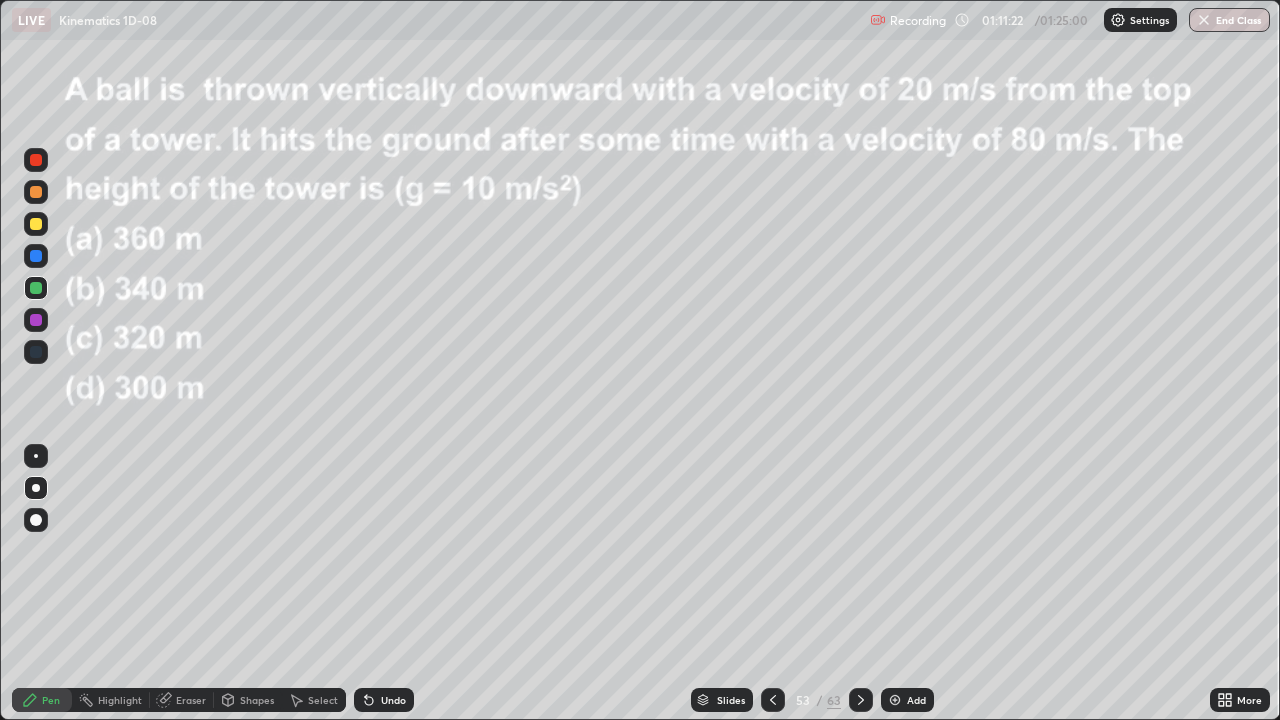 click at bounding box center [861, 700] 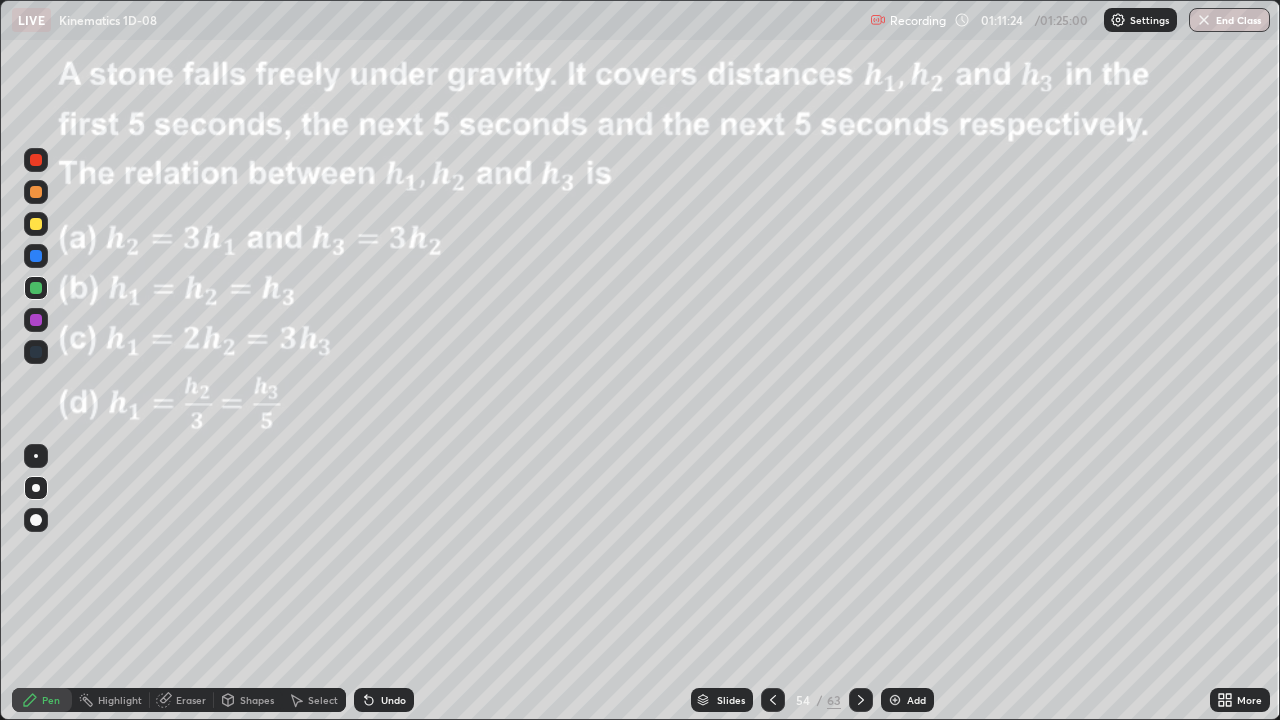 click at bounding box center (861, 700) 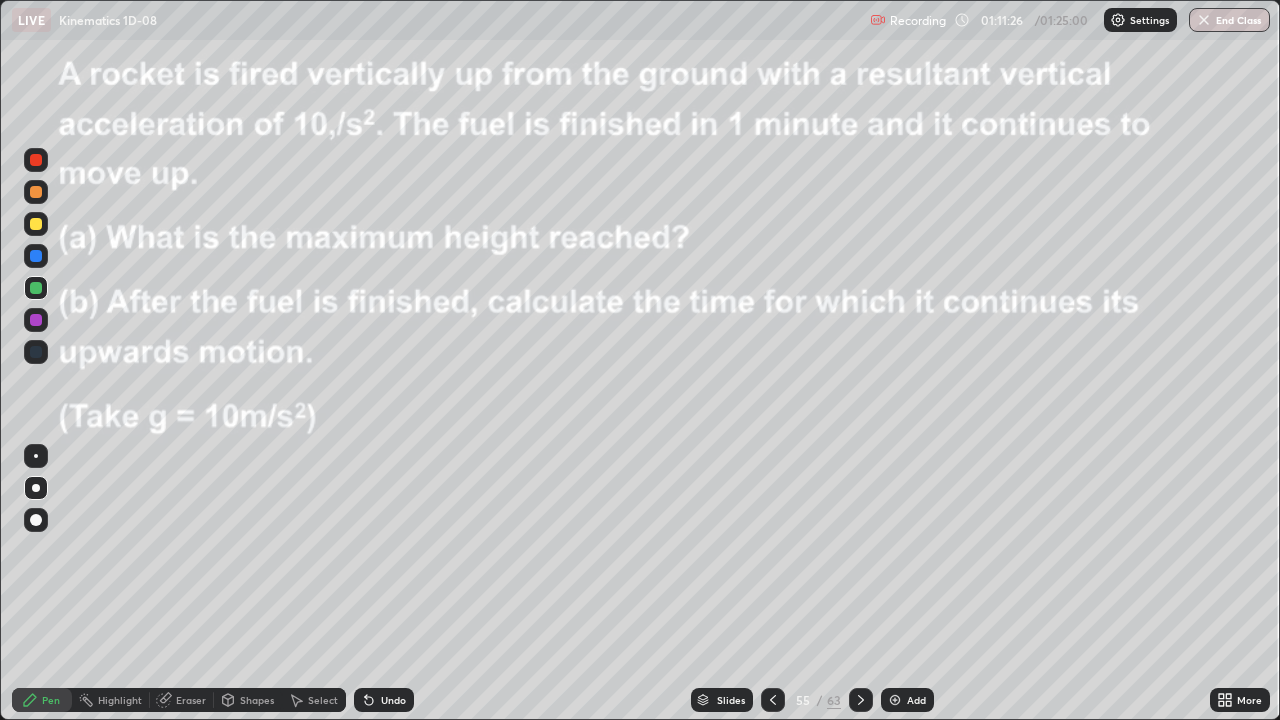 click at bounding box center (773, 700) 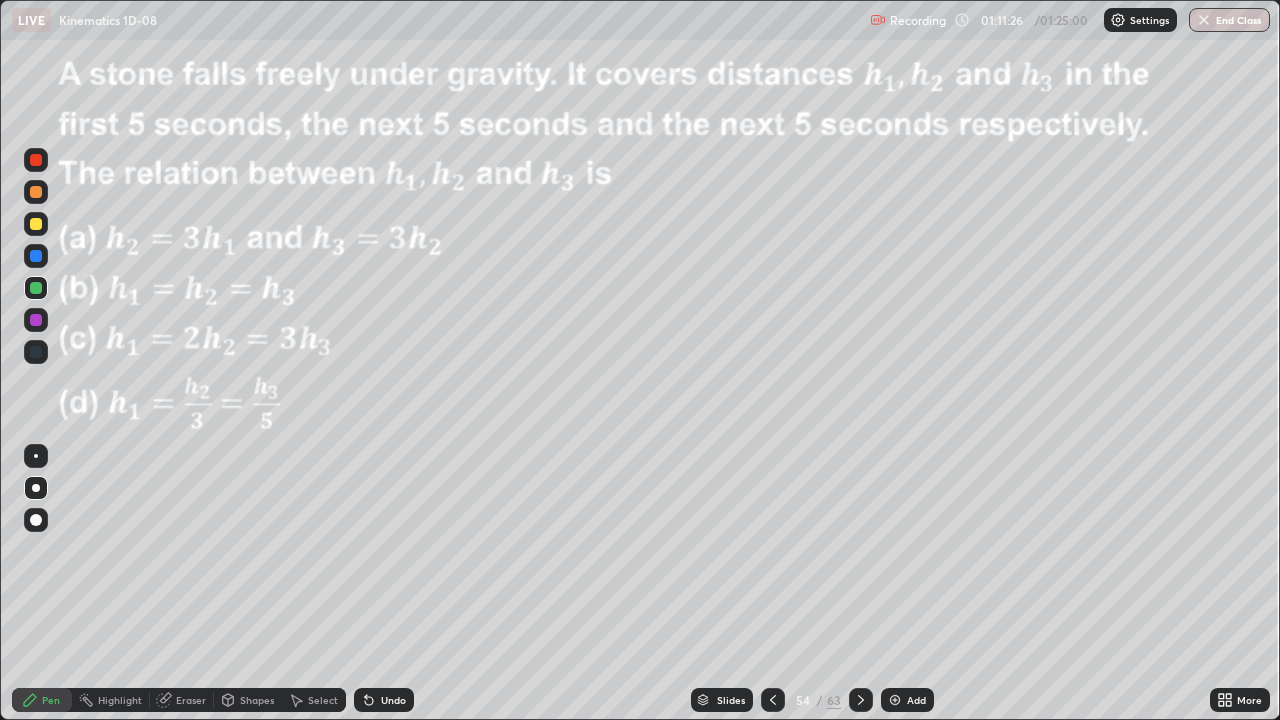 click on "Slides" at bounding box center [731, 700] 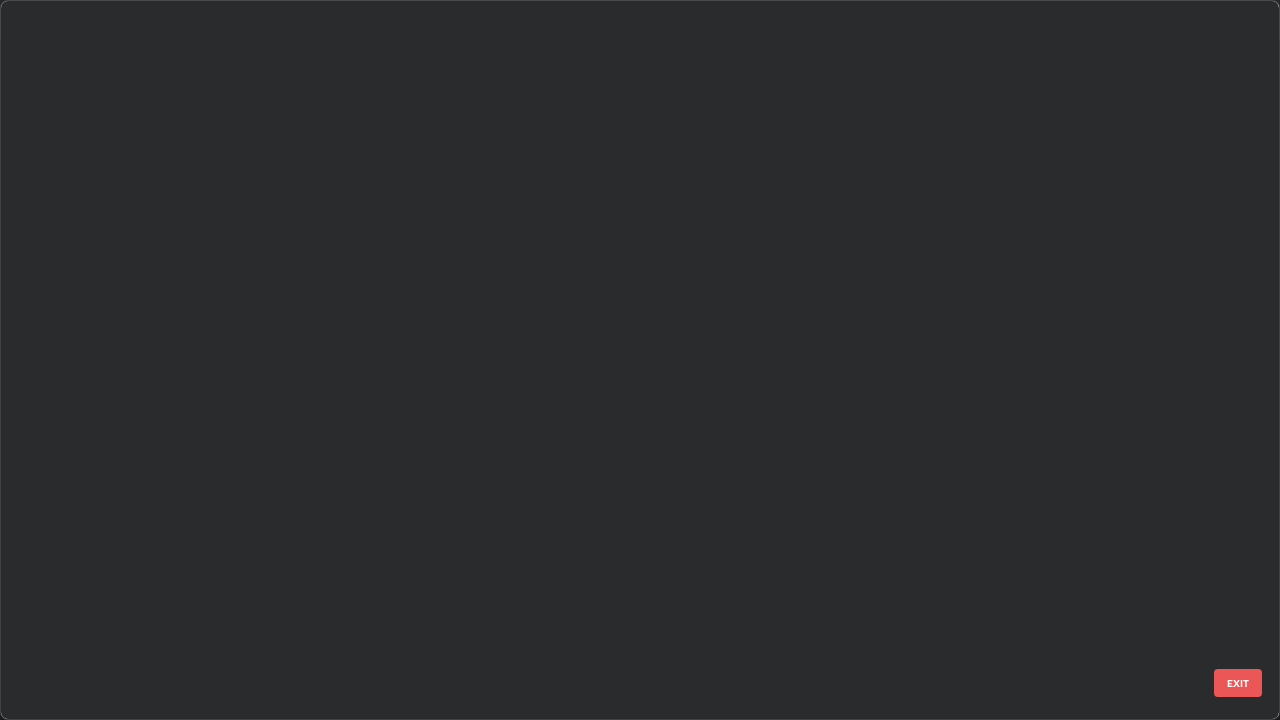 scroll, scrollTop: 3325, scrollLeft: 0, axis: vertical 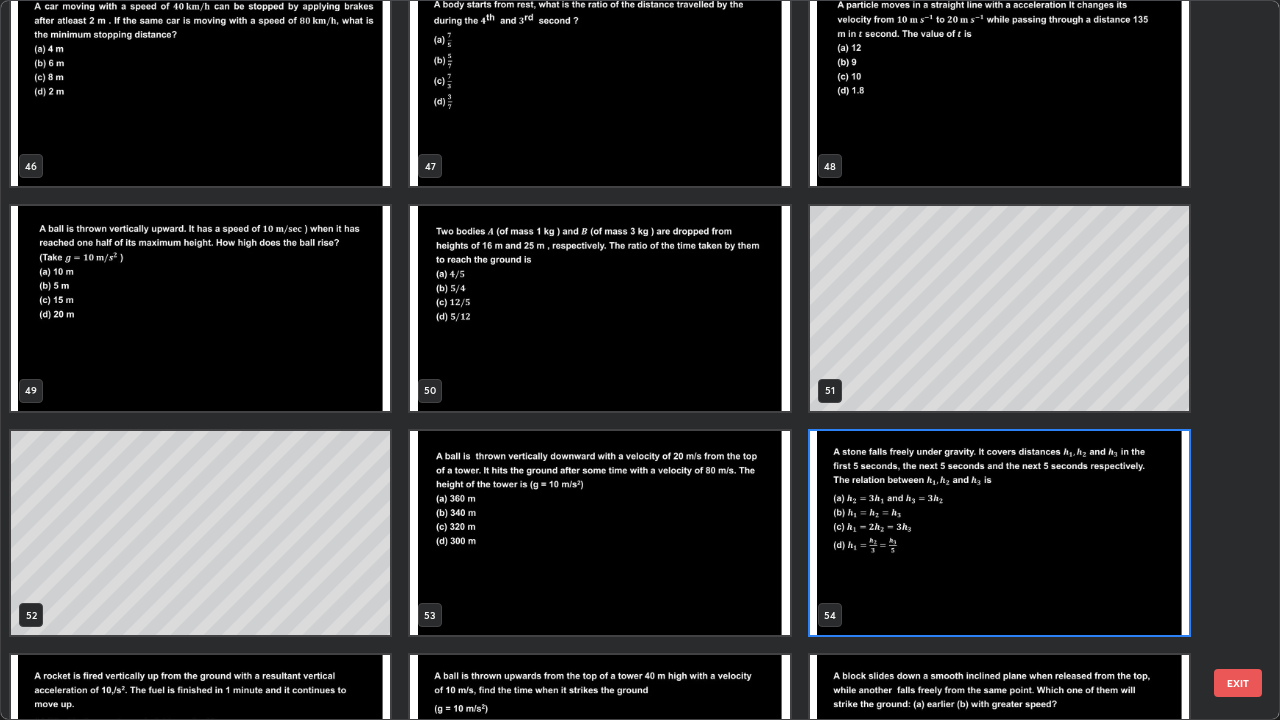 click at bounding box center [599, 533] 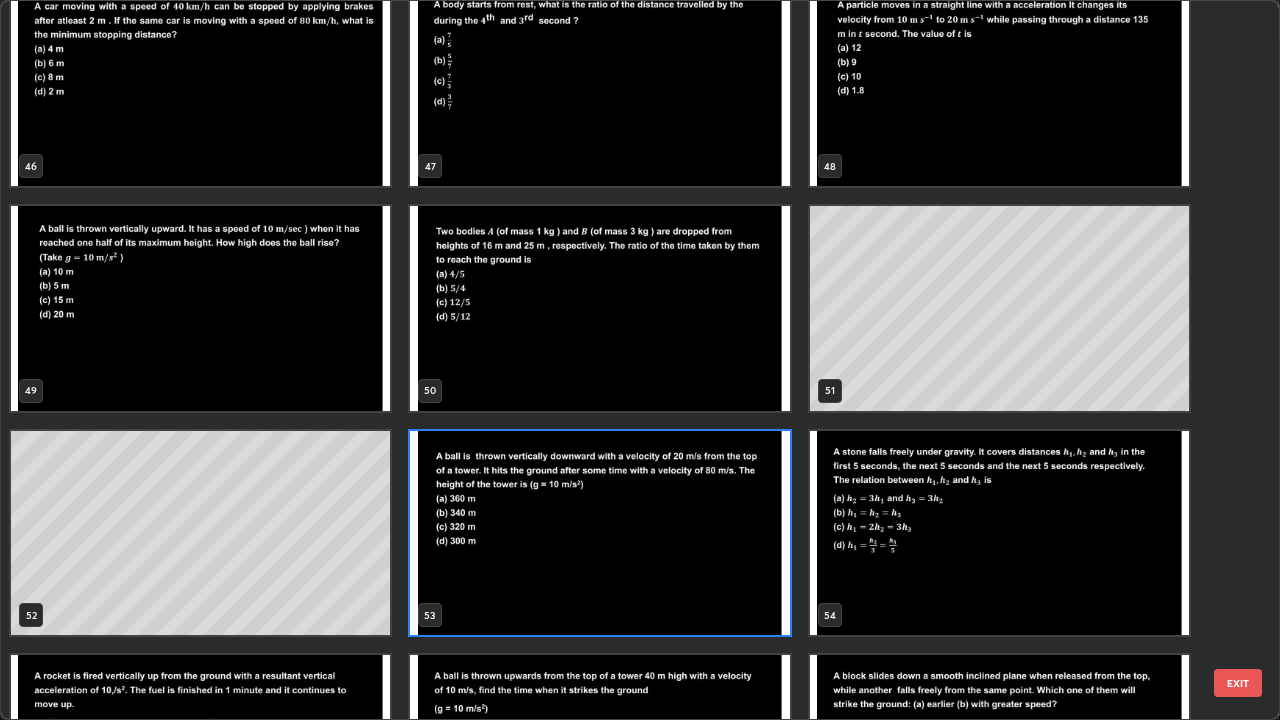 click at bounding box center (599, 533) 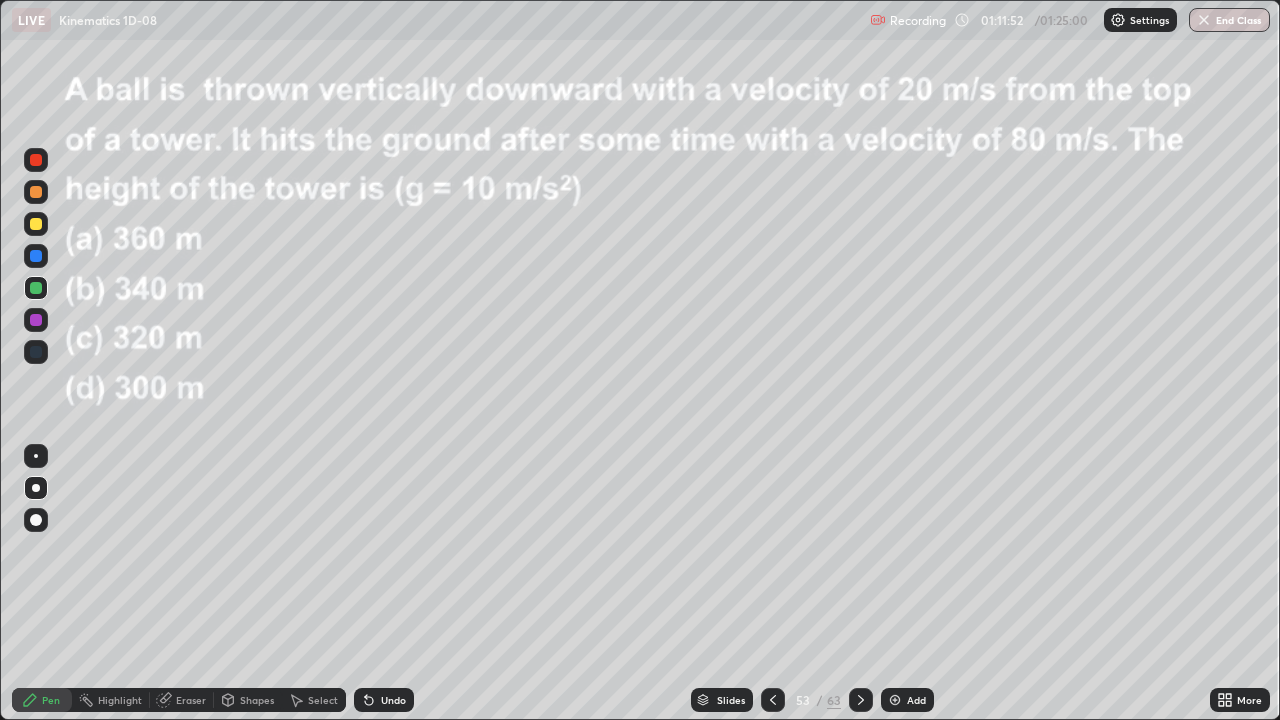 click at bounding box center [773, 700] 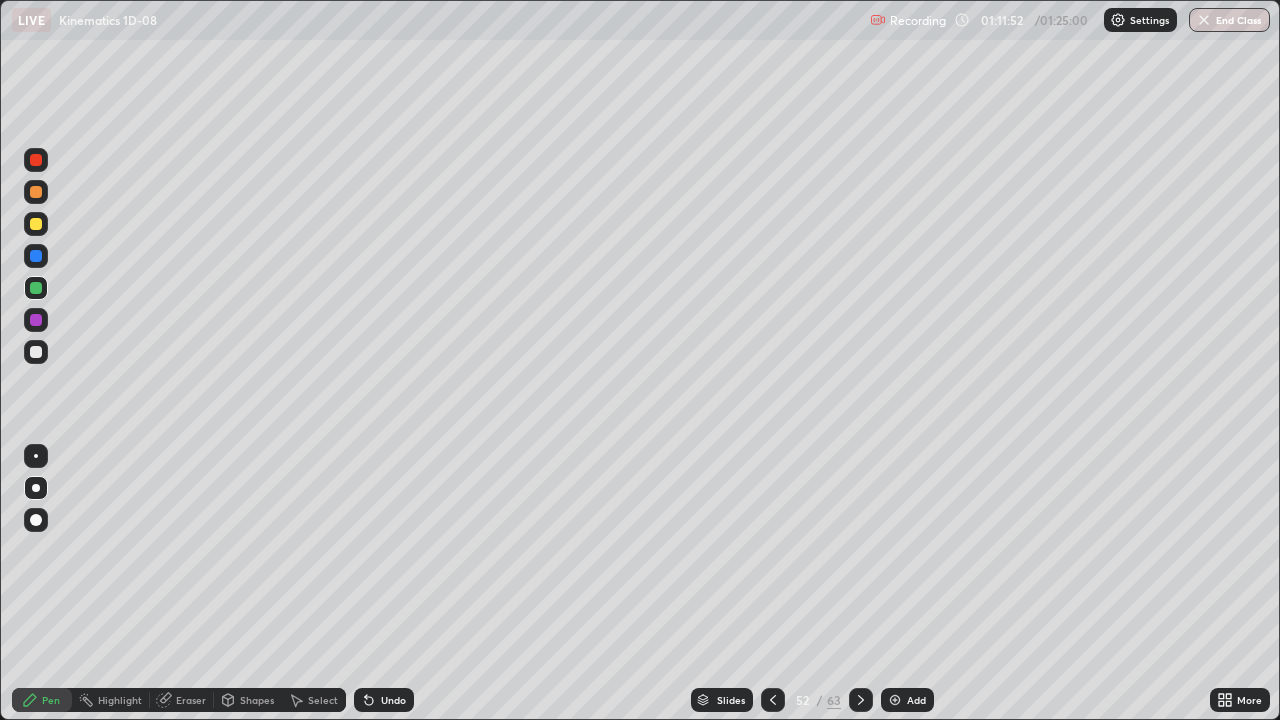 click at bounding box center (773, 700) 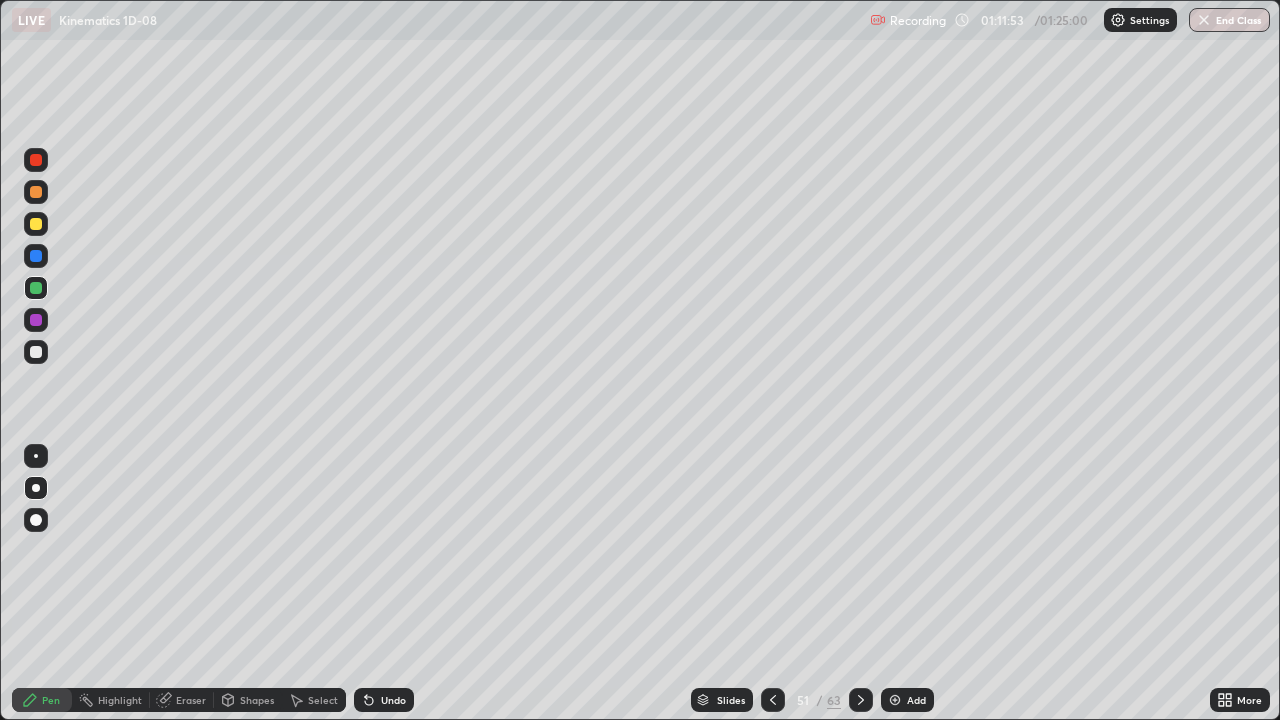 click 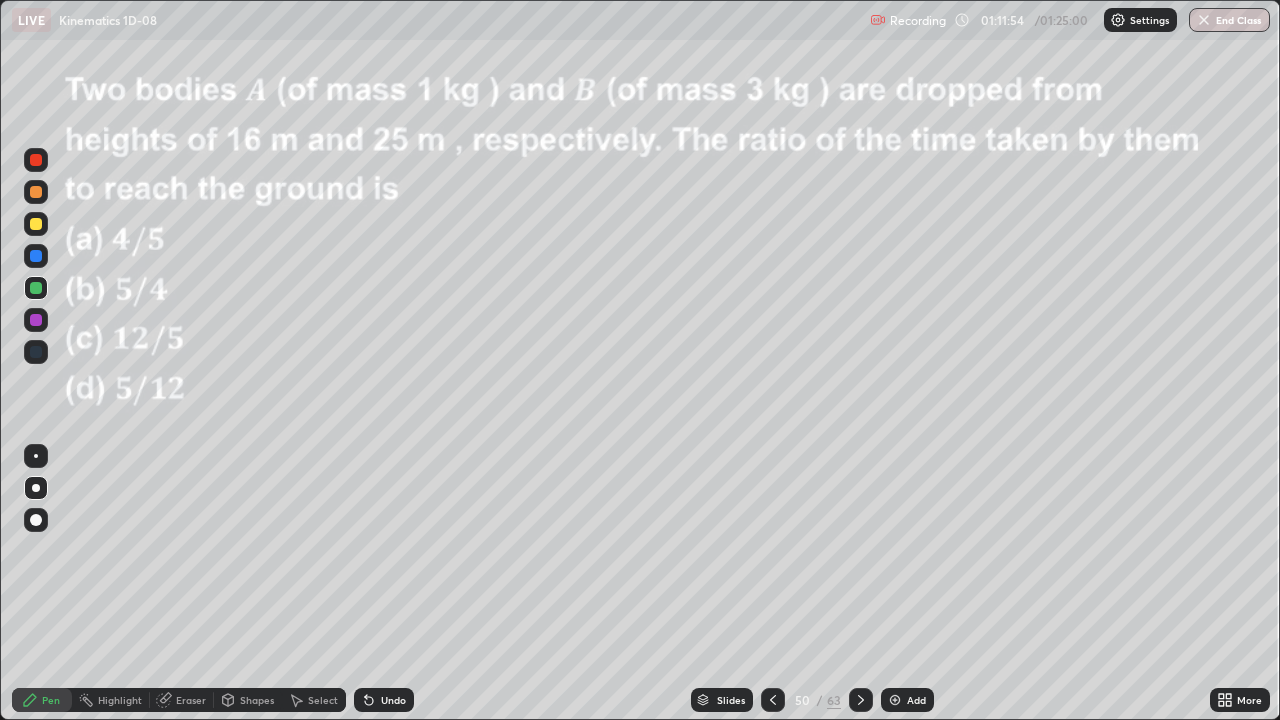 click at bounding box center [773, 700] 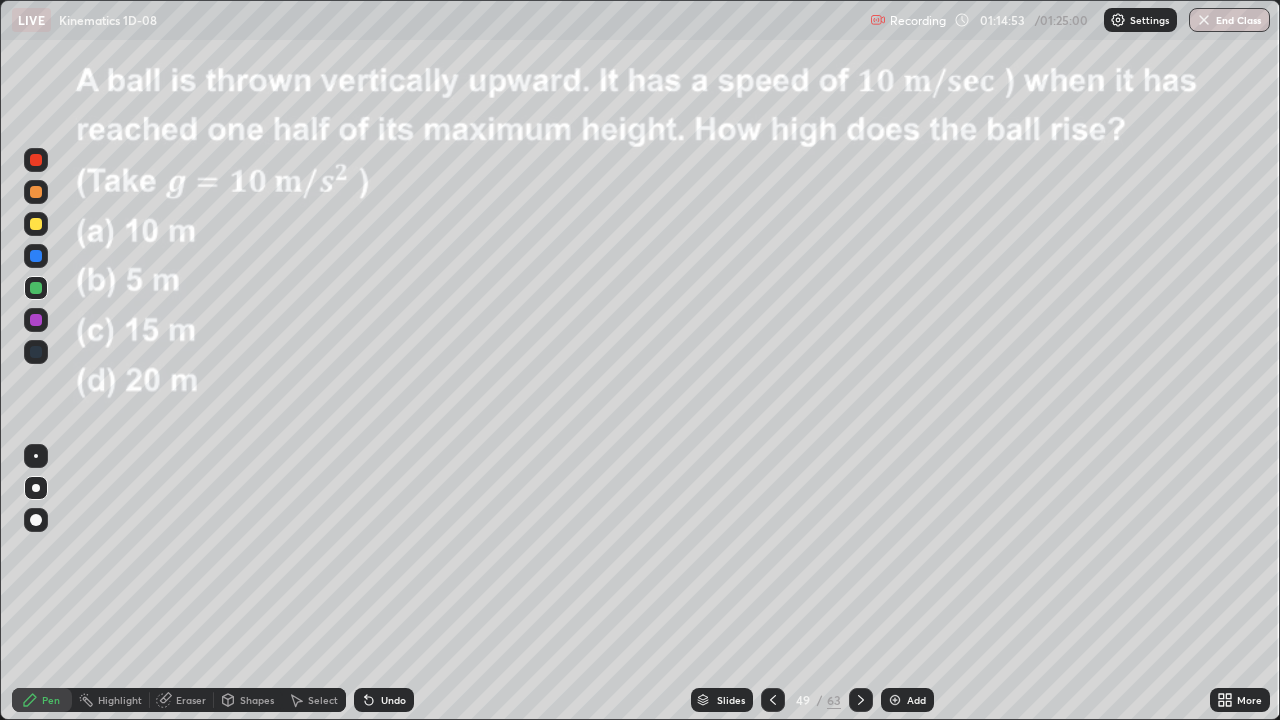 click at bounding box center [36, 160] 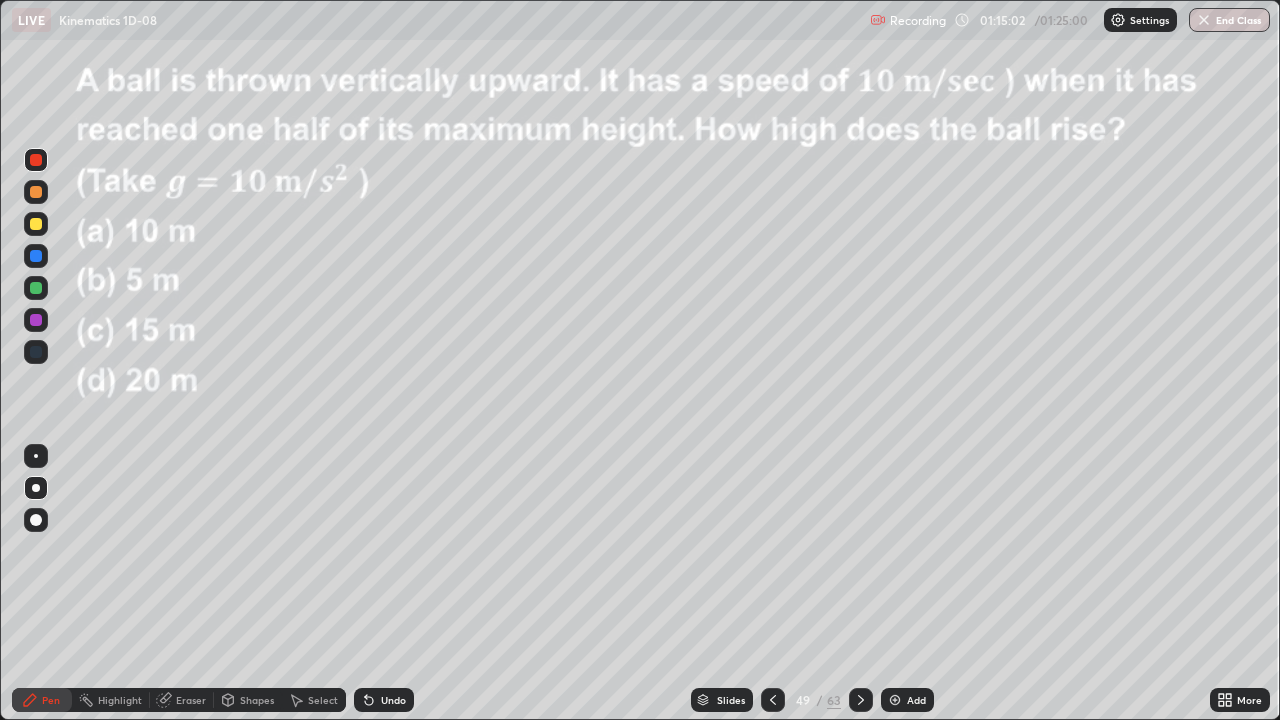 click at bounding box center (36, 160) 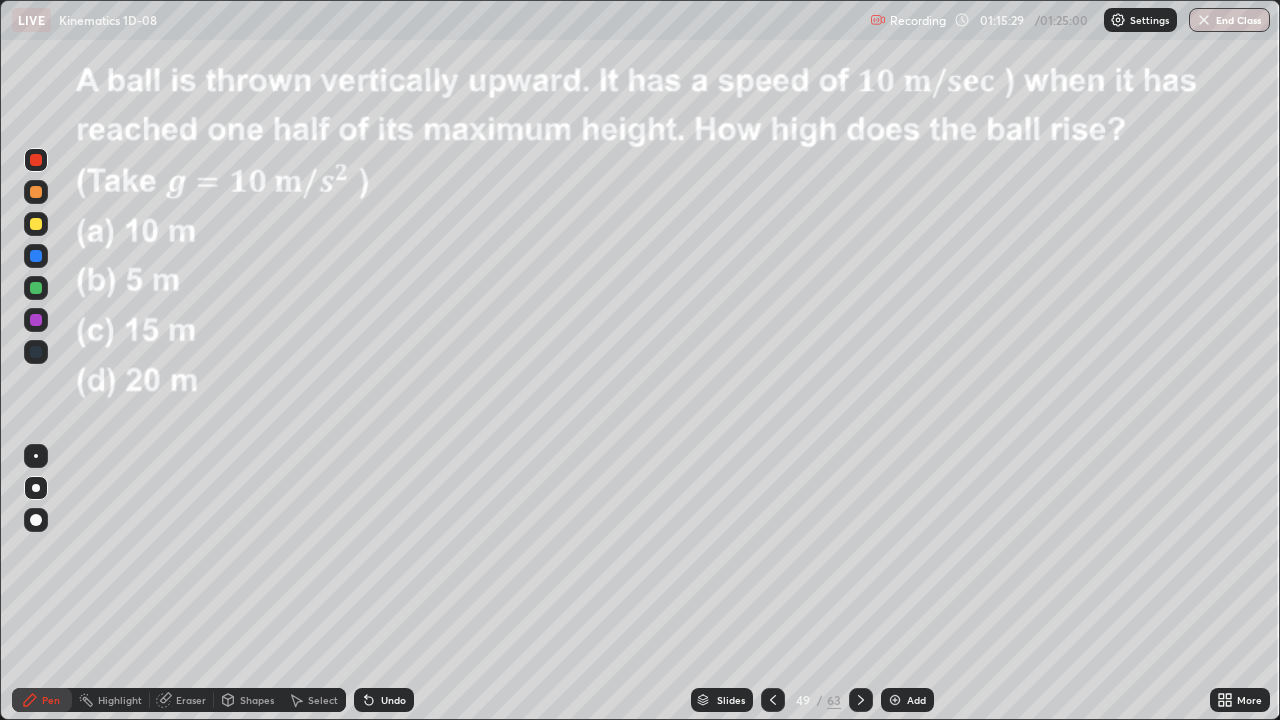 click at bounding box center (36, 320) 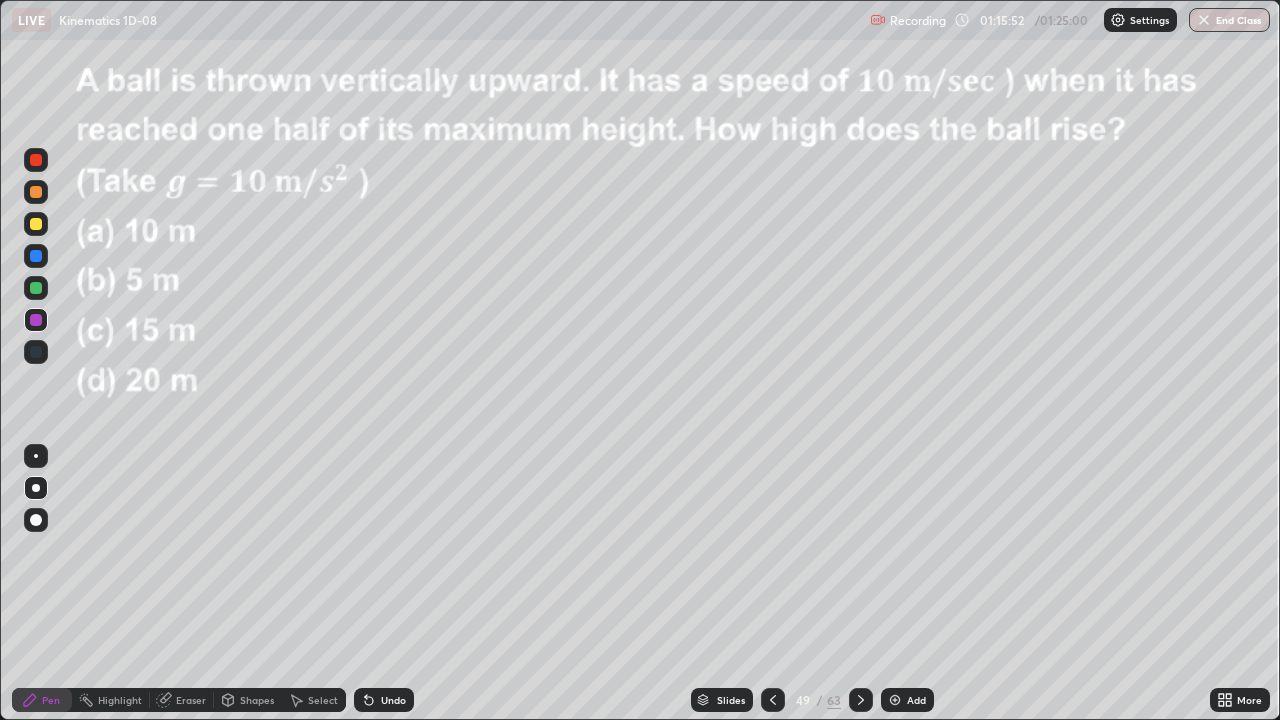click at bounding box center (36, 192) 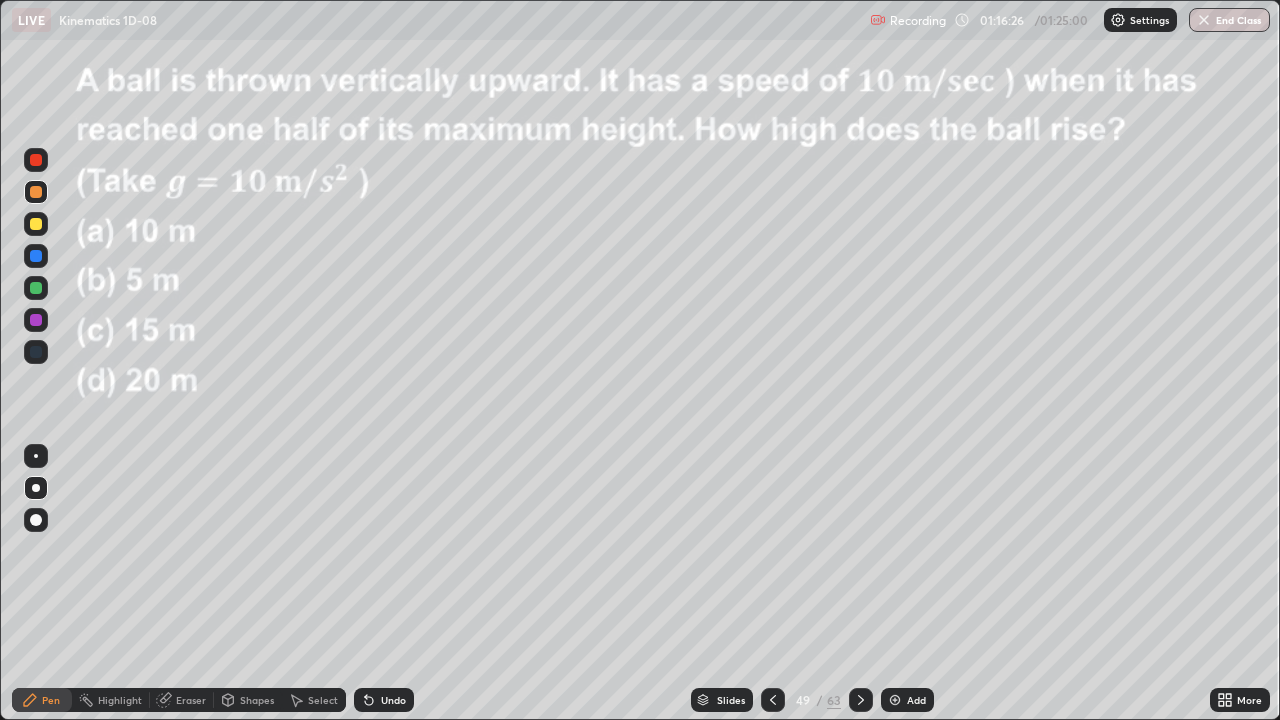 click at bounding box center (36, 288) 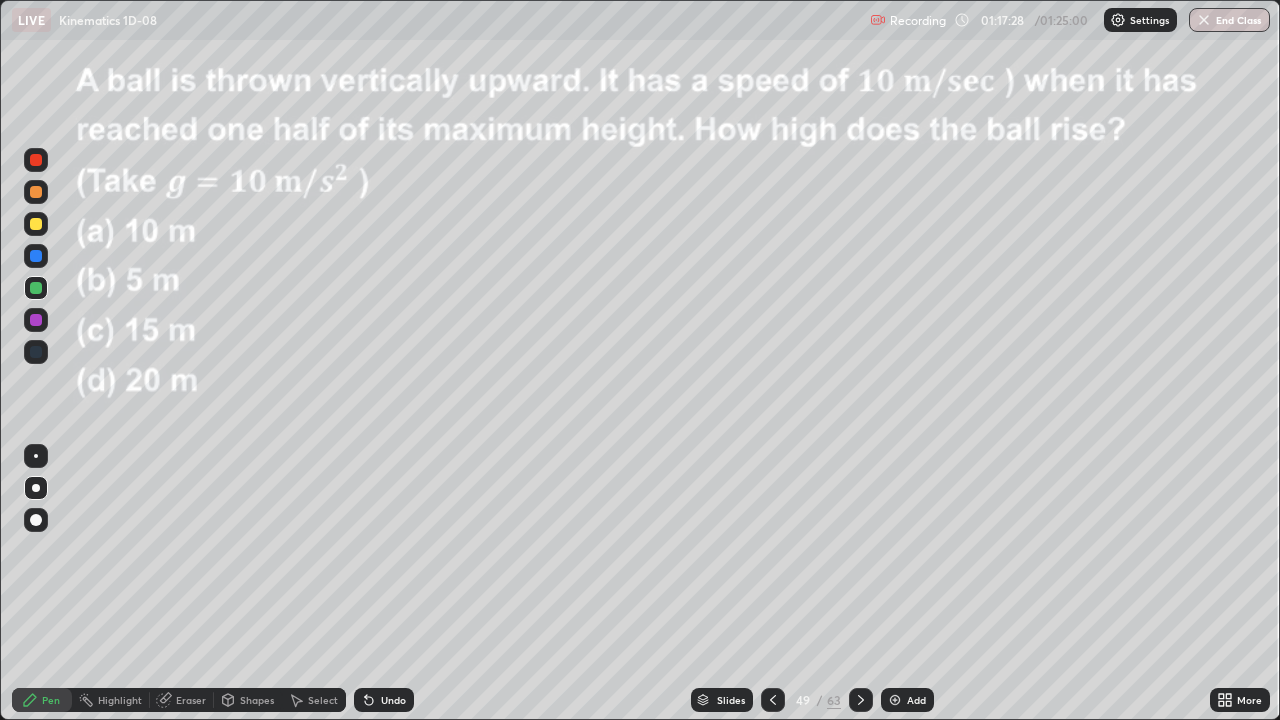 click on "Highlight" at bounding box center [111, 700] 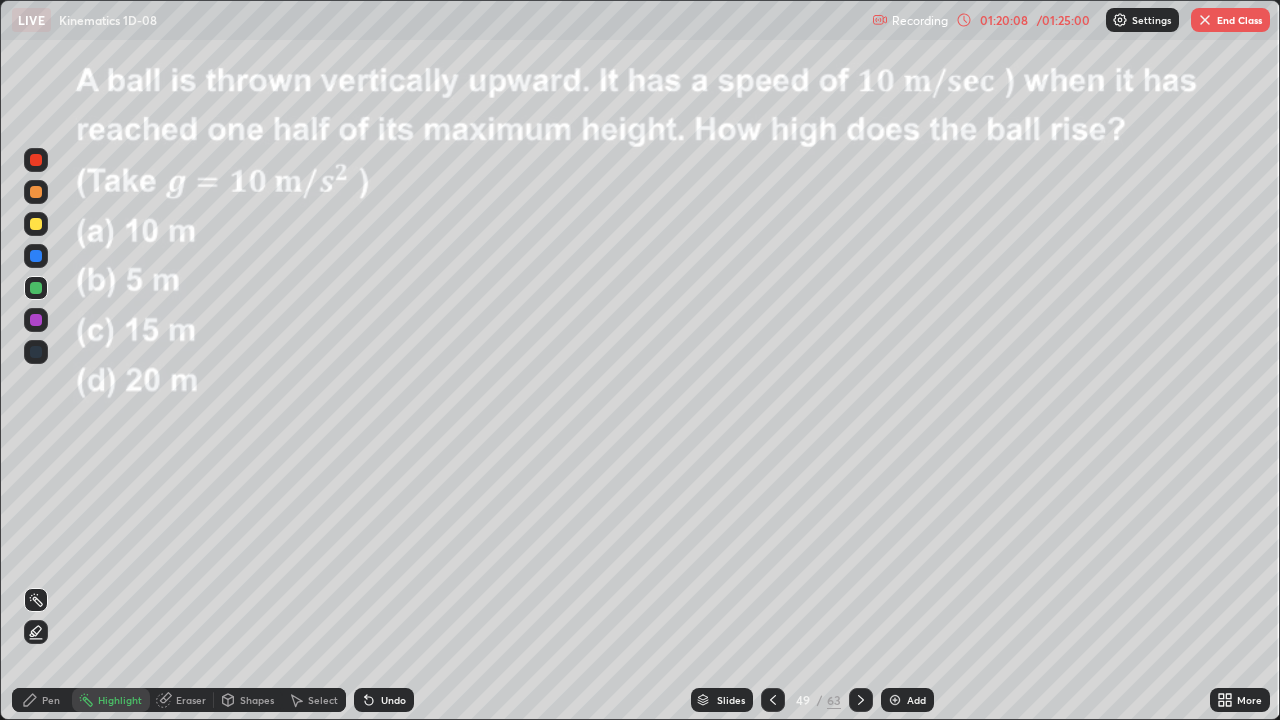 click on "End Class" at bounding box center (1230, 20) 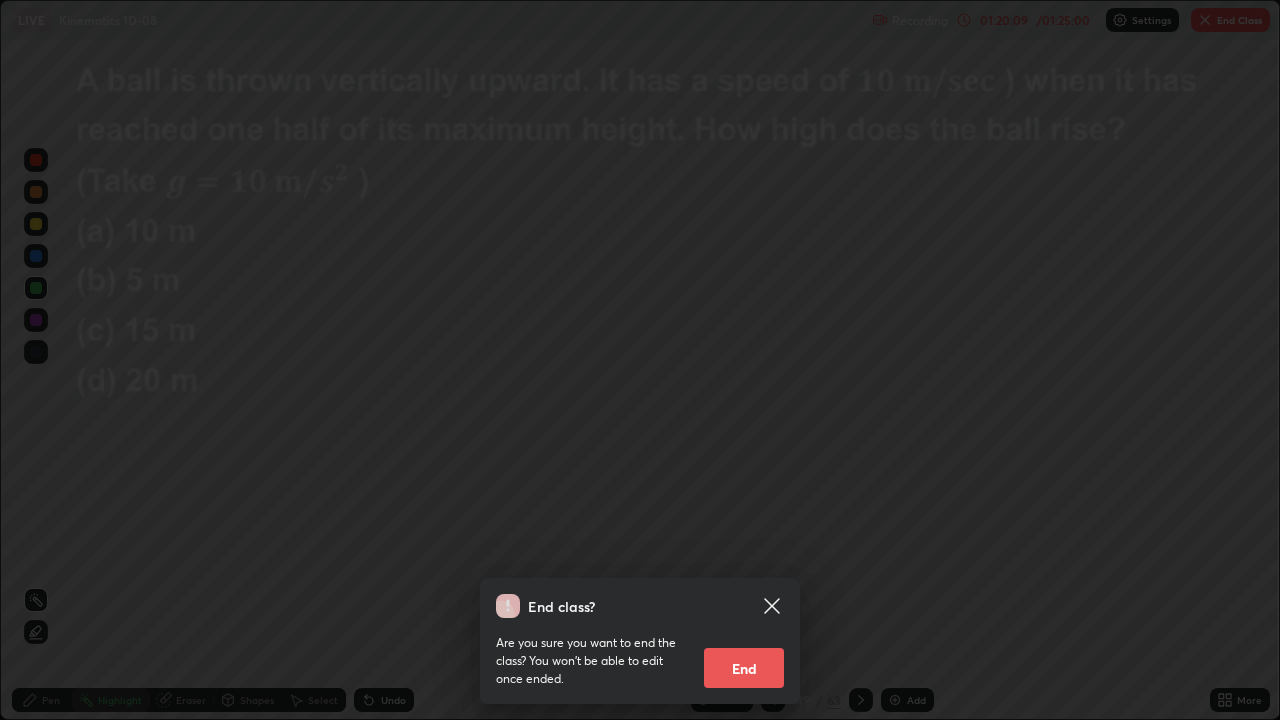 click on "End" at bounding box center [744, 668] 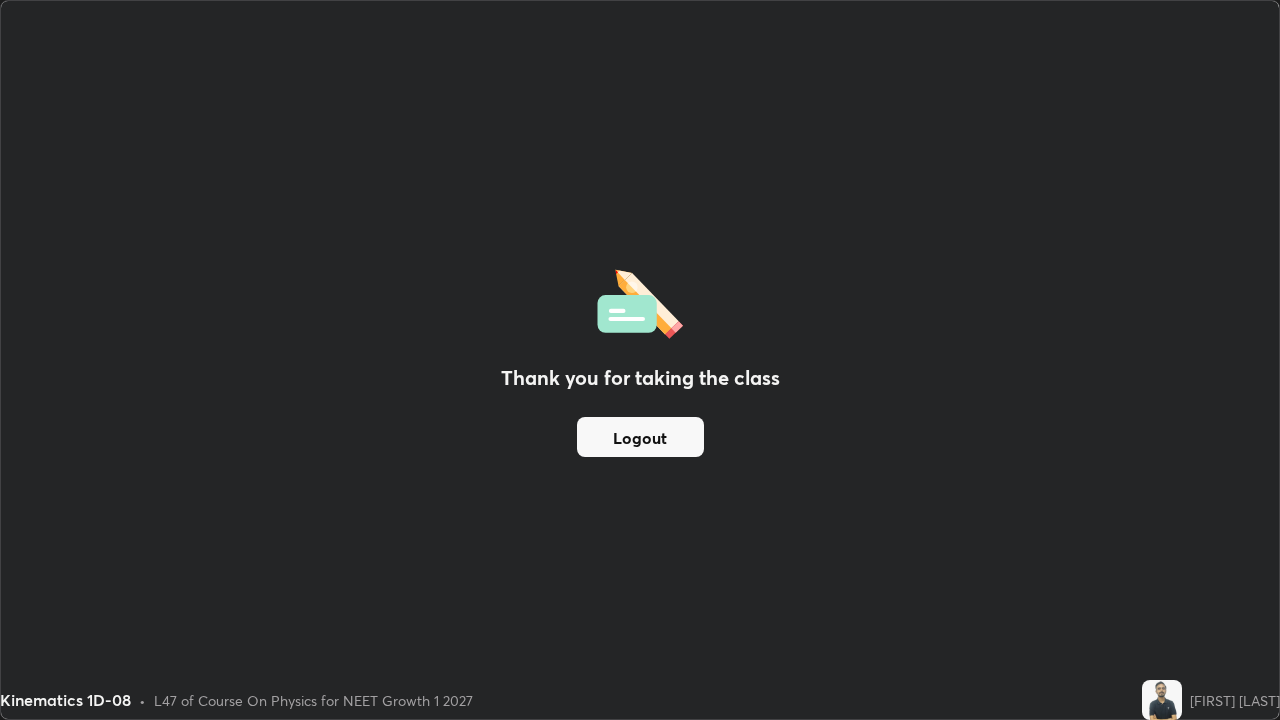 click on "Logout" at bounding box center (640, 437) 